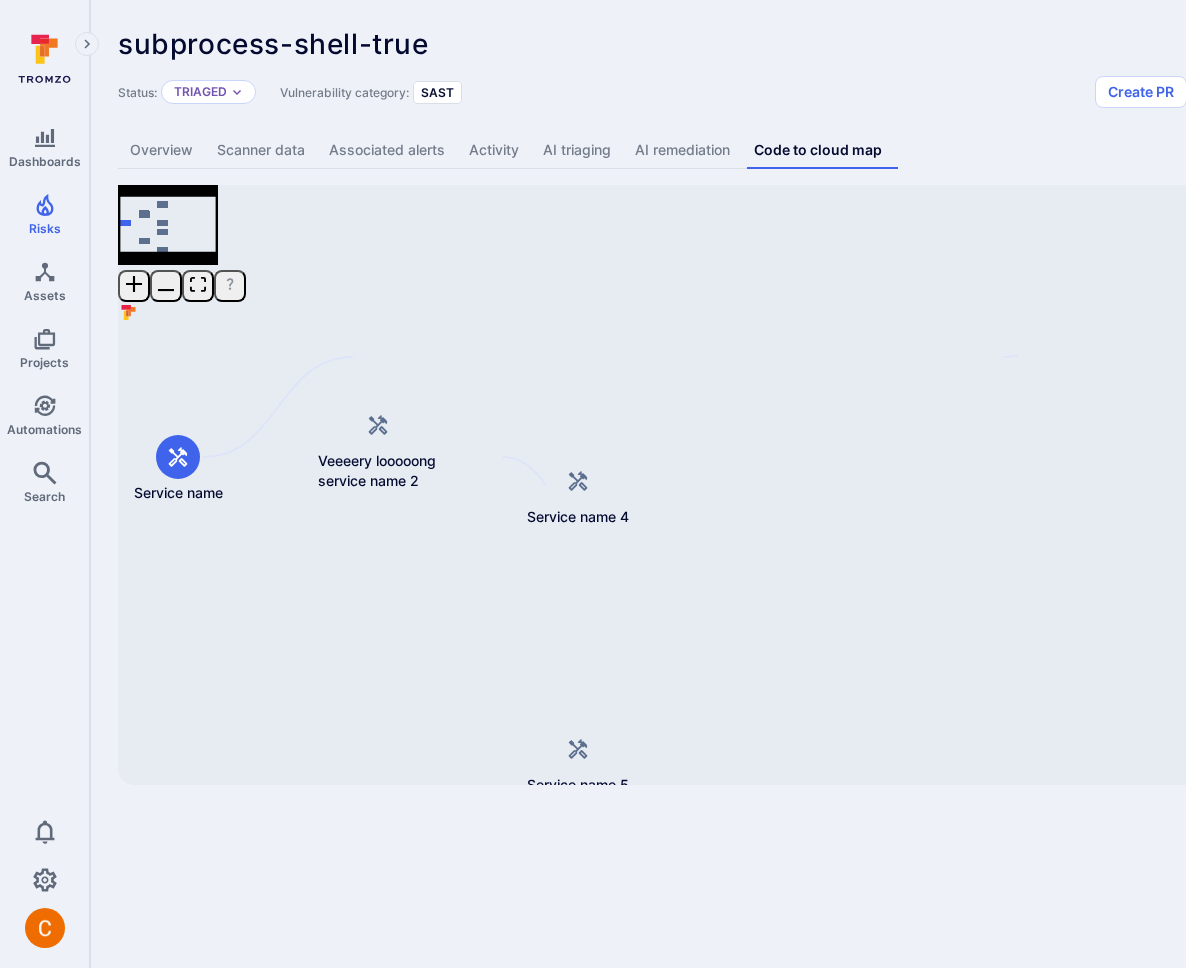 scroll, scrollTop: 0, scrollLeft: 0, axis: both 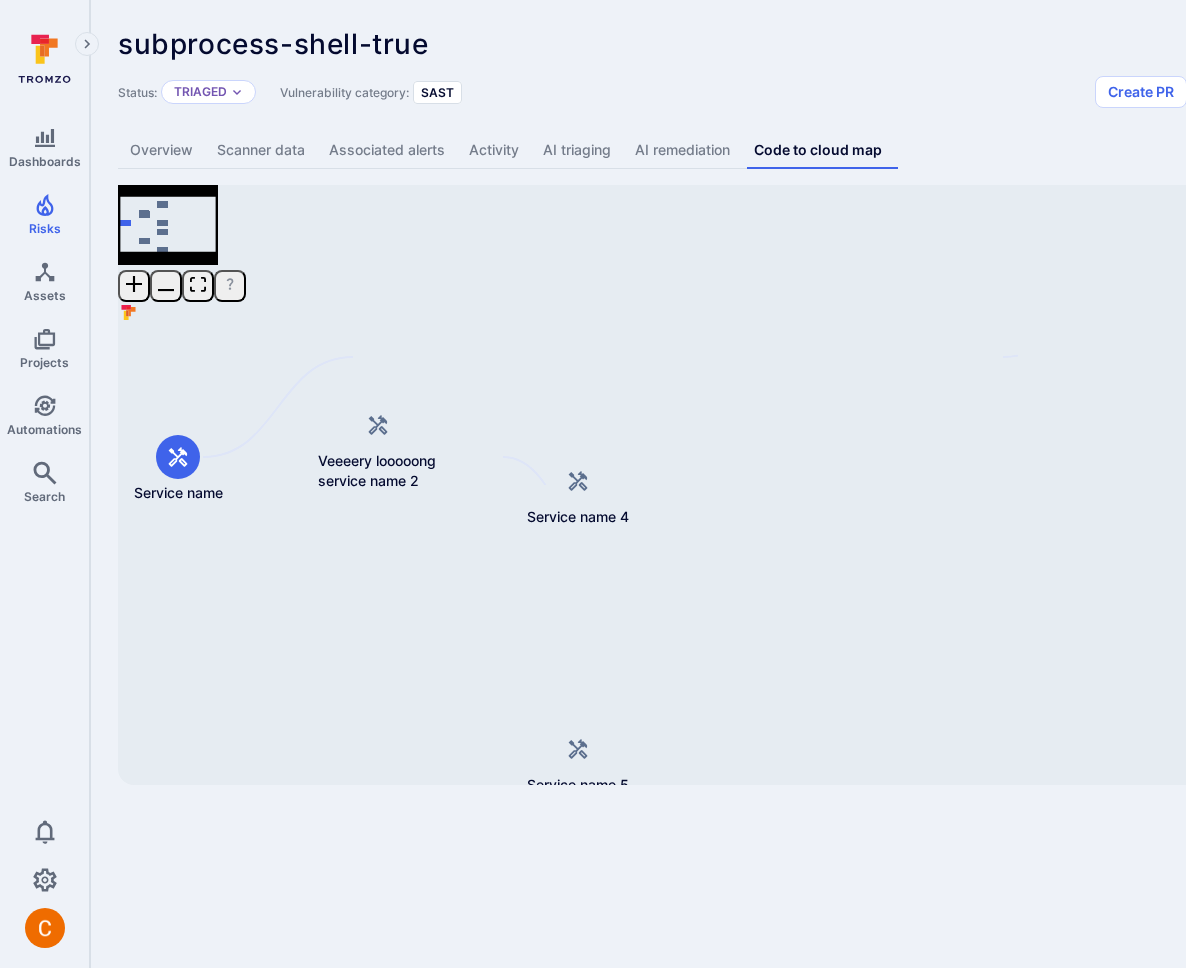click on "Dashboards Risks Assets Projects Automations Search 0 Risks Vulnerabilities Alerts subprocess-shell-true ...   Show  more Status: Triaged Vulnerability category: SAST Create PR Create ticket Overview Scanner data Associated alerts Activity AI triaging AI remediation Code to cloud map Service name Veeeery looooong service name 2 Service name 3 Service name 4 Service name 5 Service name 6 Service name 7 Mini Map Press enter or space to select a node. You can then use the arrow keys to move the node around. Press delete to remove it and escape to cancel. Press enter or space to select an edge. You can then press delete to remove it or escape to cancel." at bounding box center [593, 484] 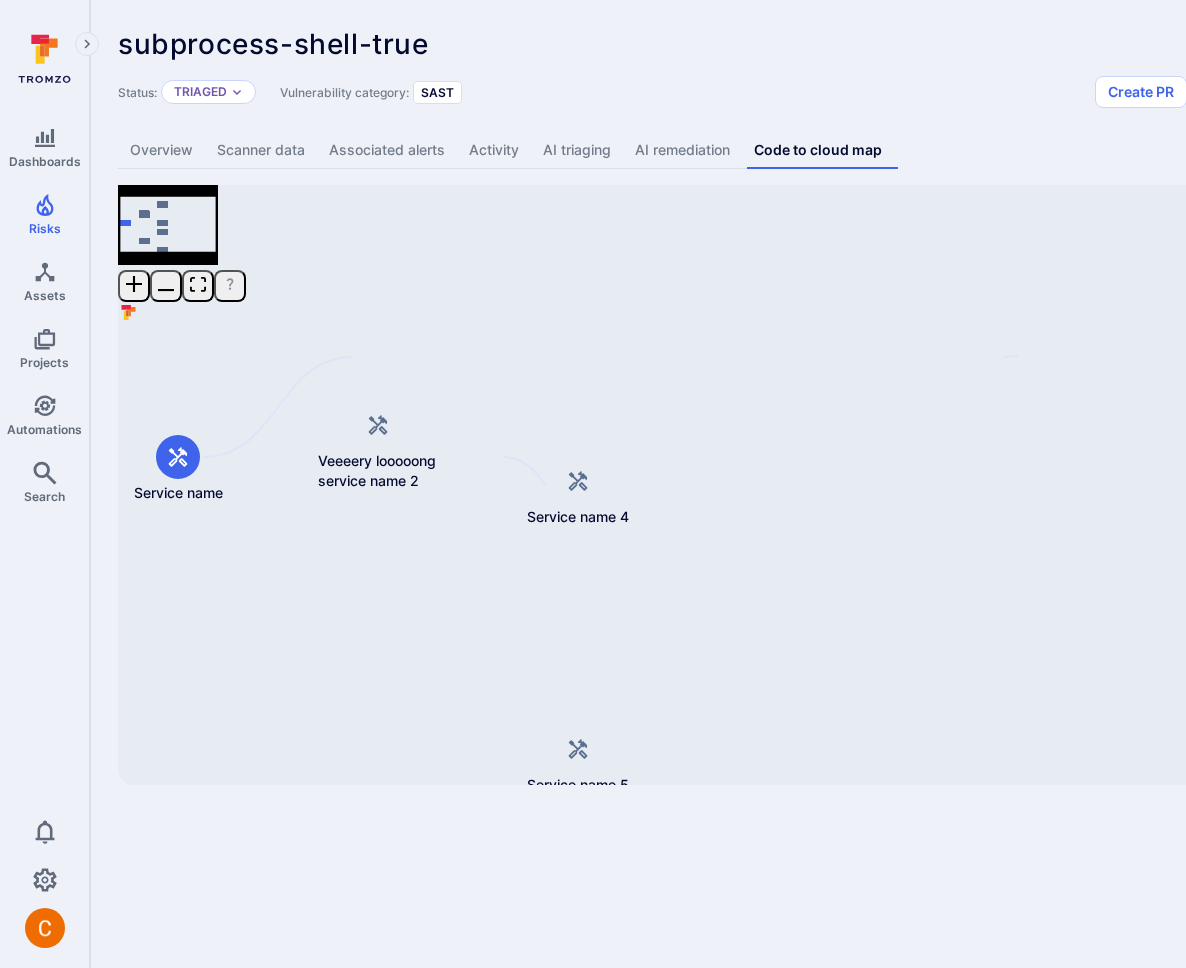 click on "subprocess-shell-true ...   Show  more" at bounding box center (622, 44) 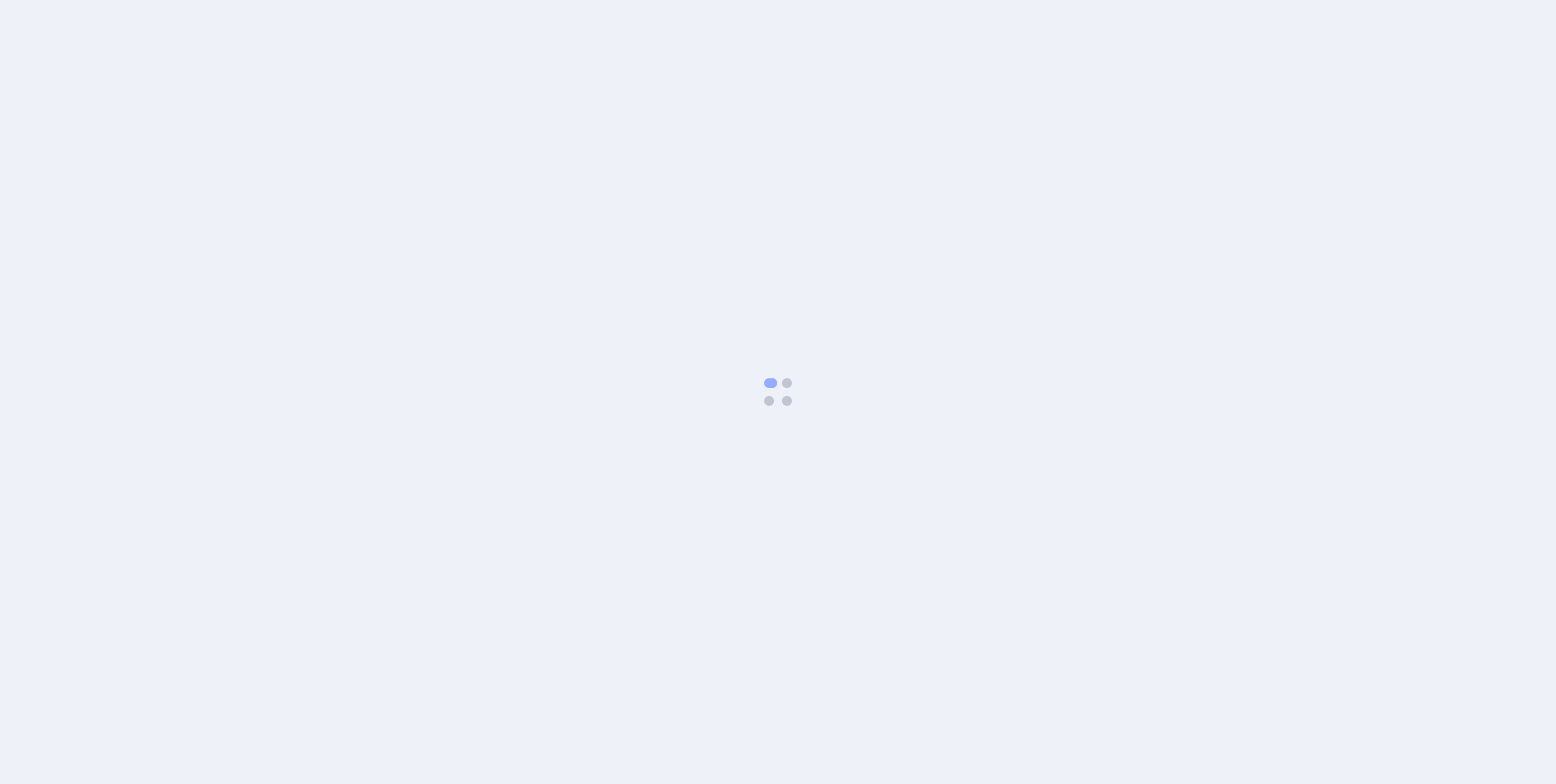 scroll, scrollTop: 0, scrollLeft: 0, axis: both 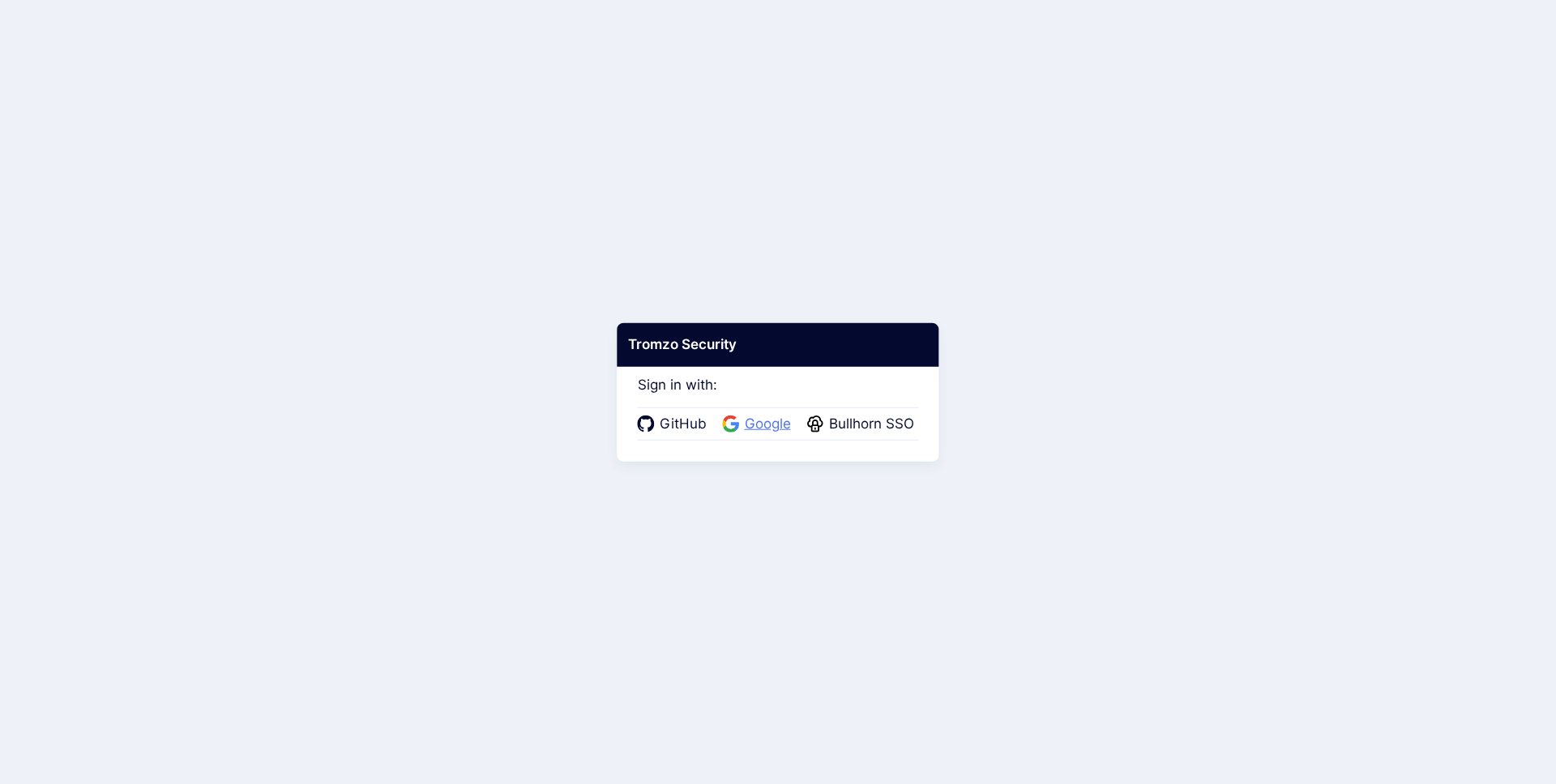 click on "Google" at bounding box center [767, 424] 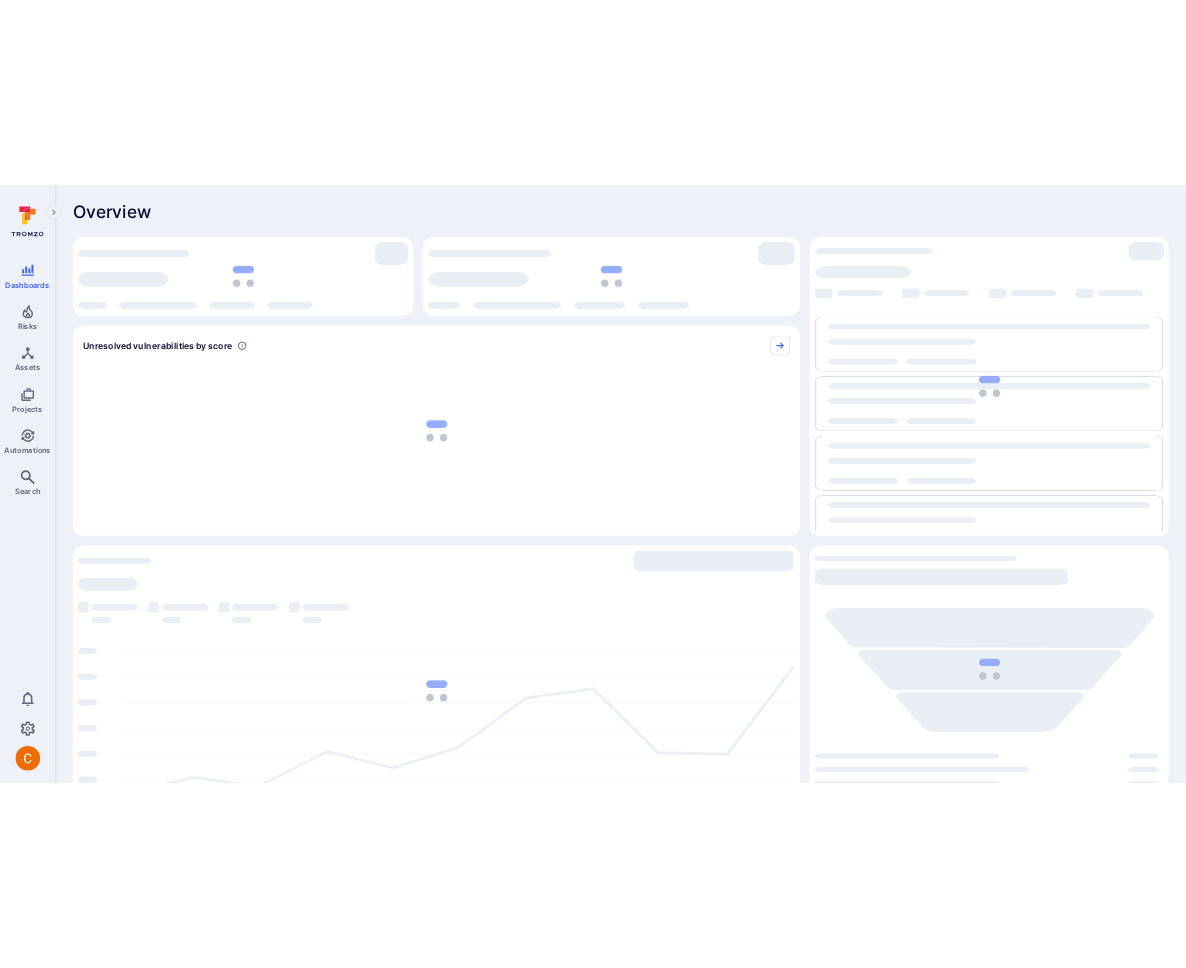 scroll, scrollTop: 0, scrollLeft: 0, axis: both 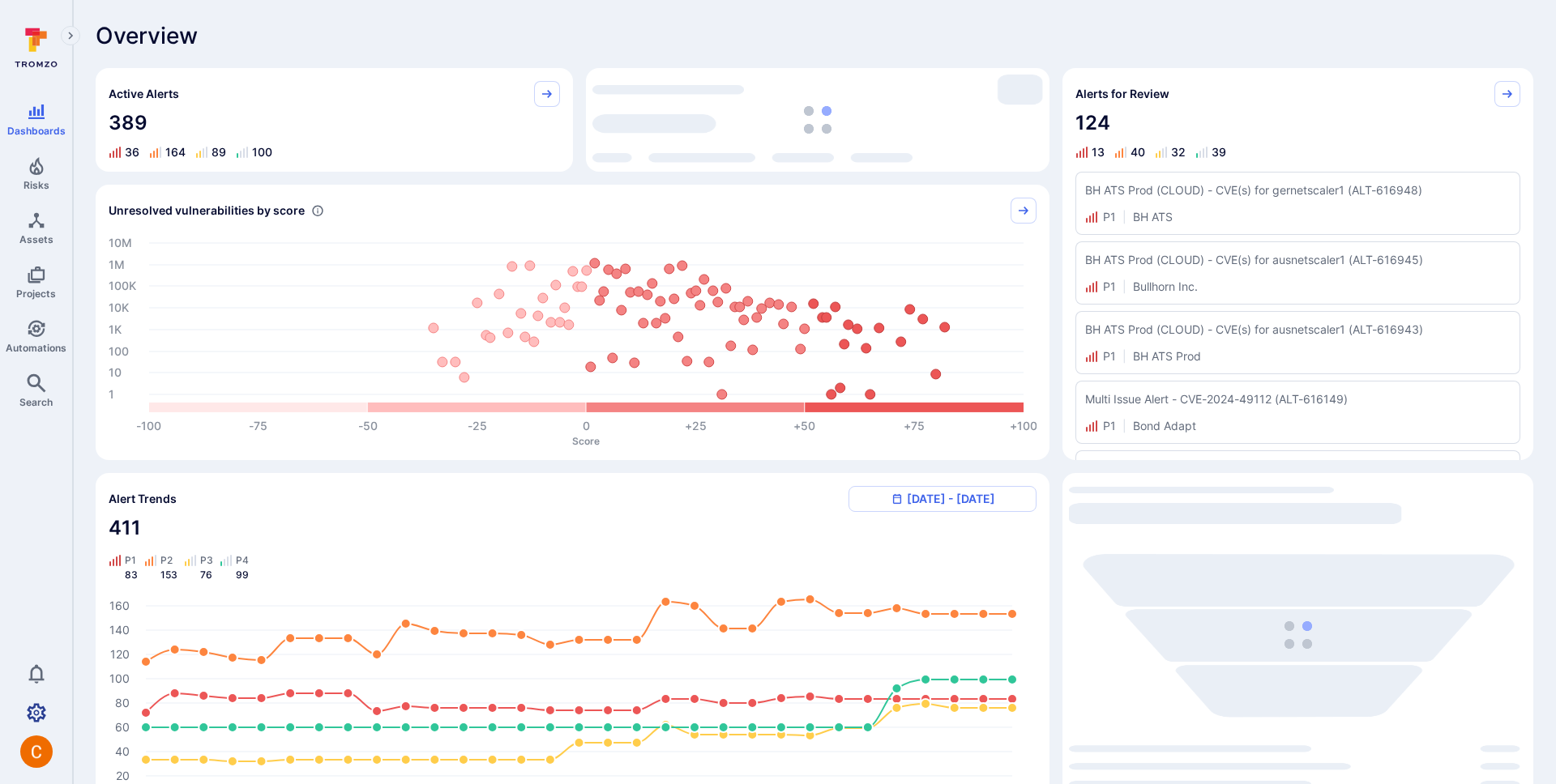click at bounding box center [36, 713] 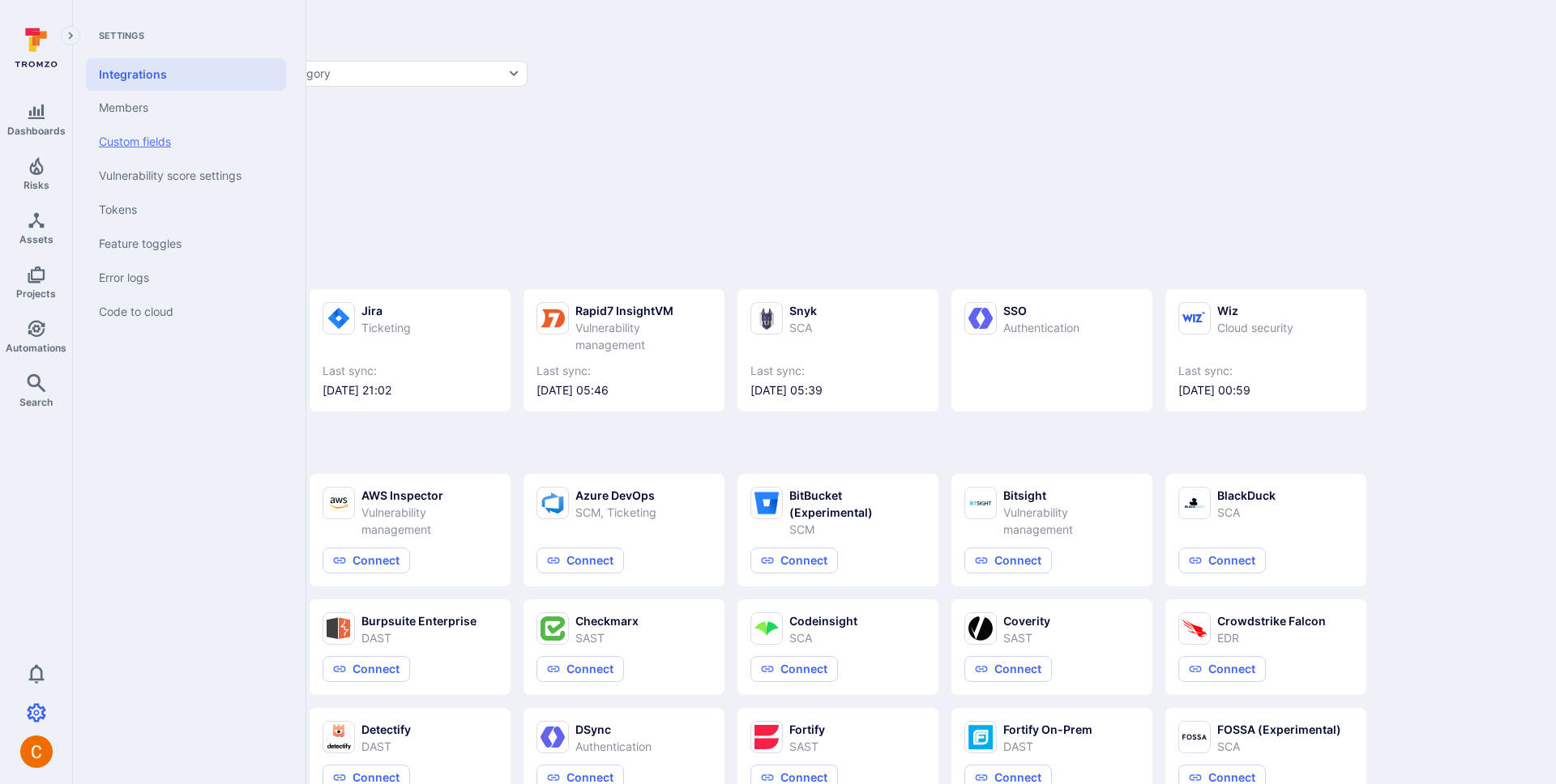 click on "Custom fields" at bounding box center (186, 142) 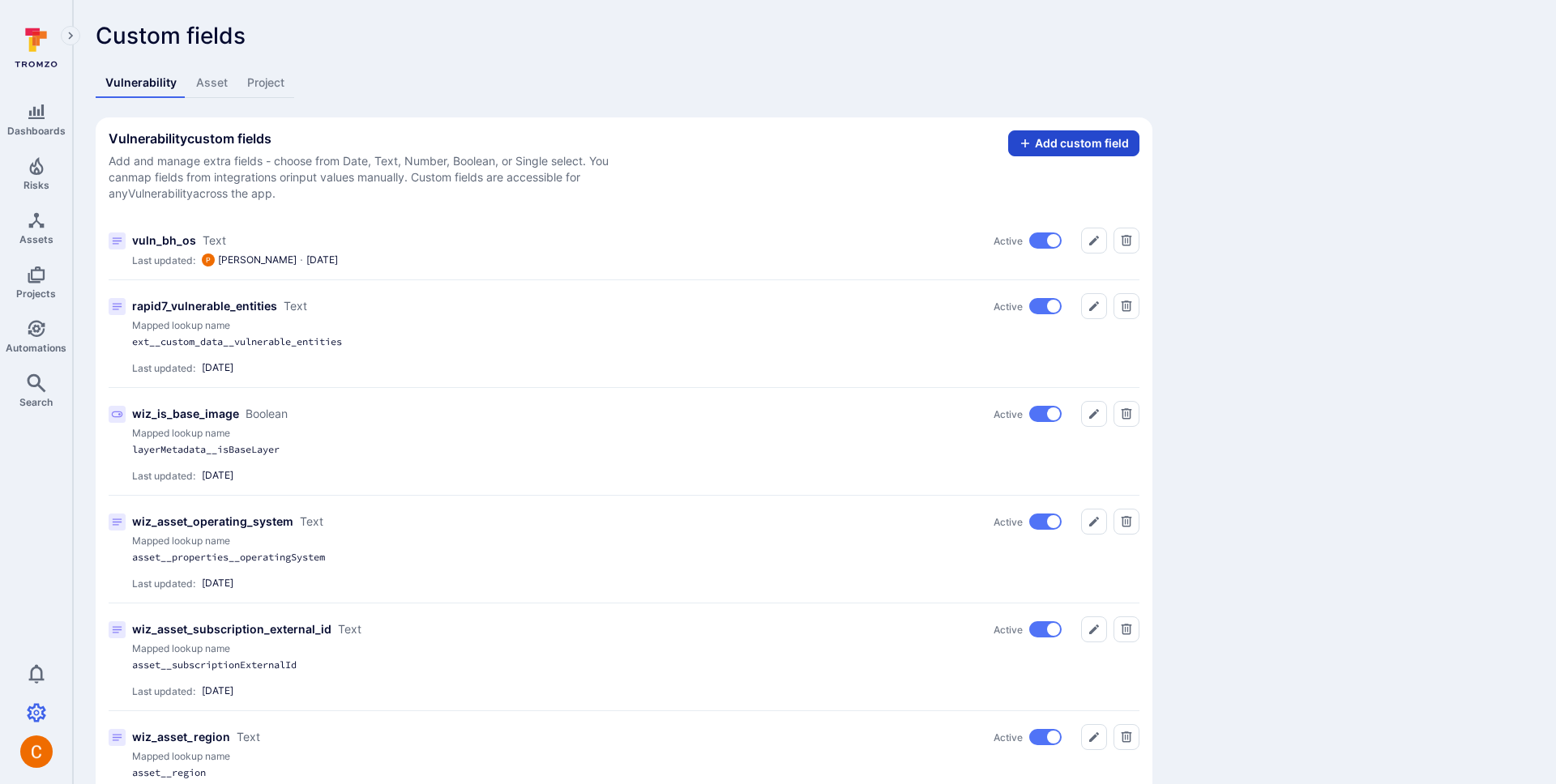 click on "Add custom field" at bounding box center (1074, 143) 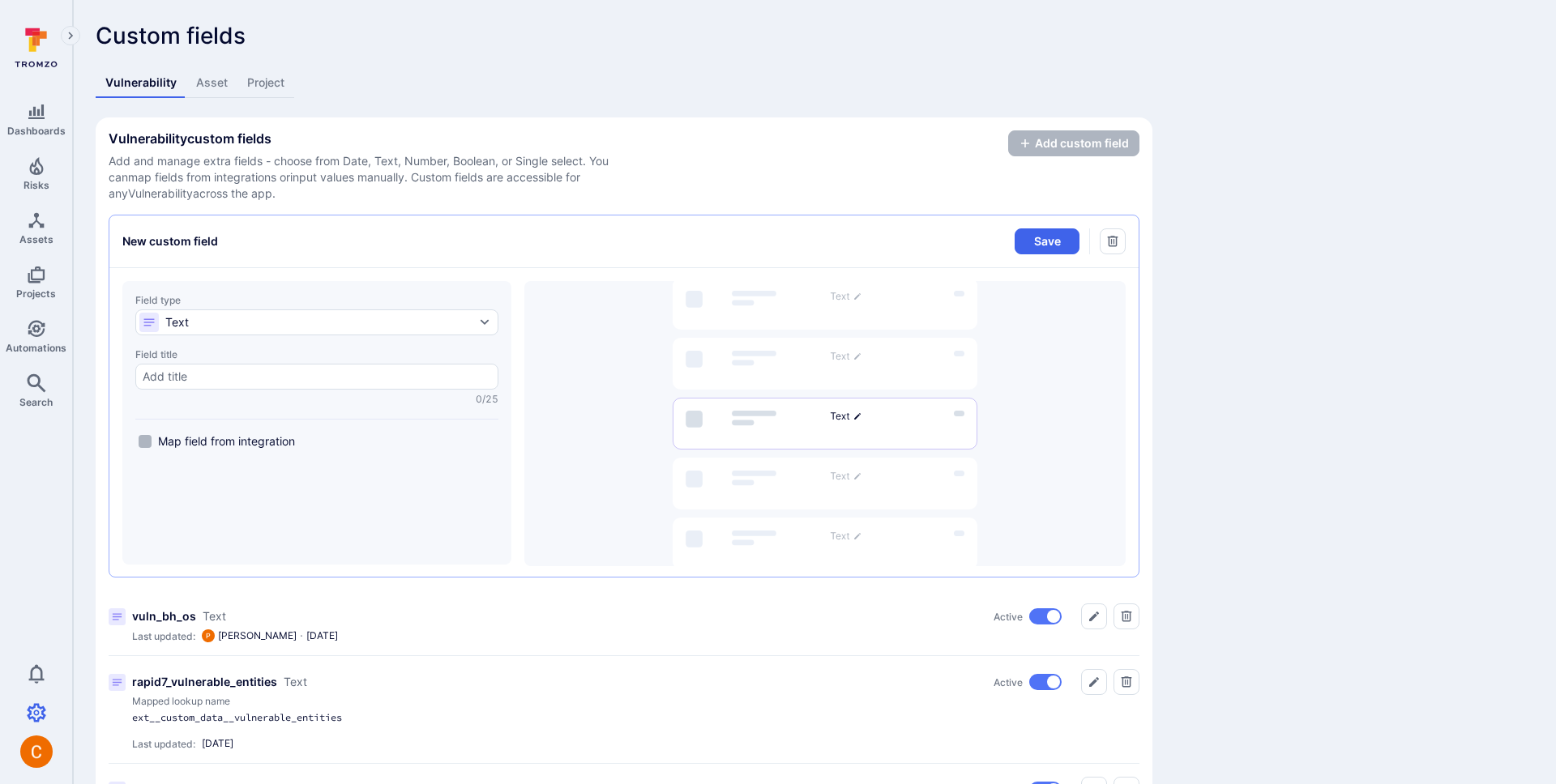 click on "Map field from integration" at bounding box center [226, 441] 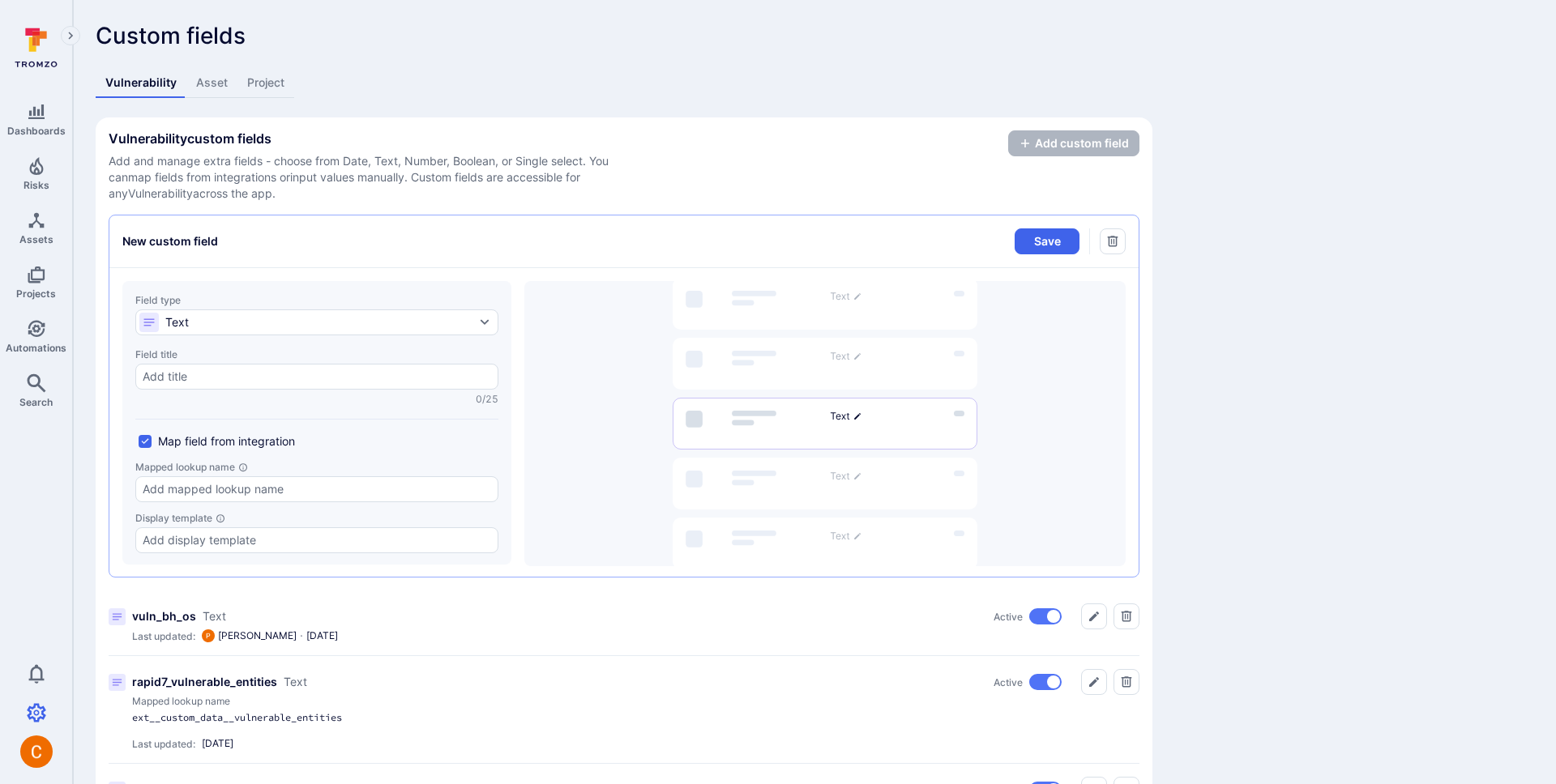 click on "Map field from integration" at bounding box center [226, 441] 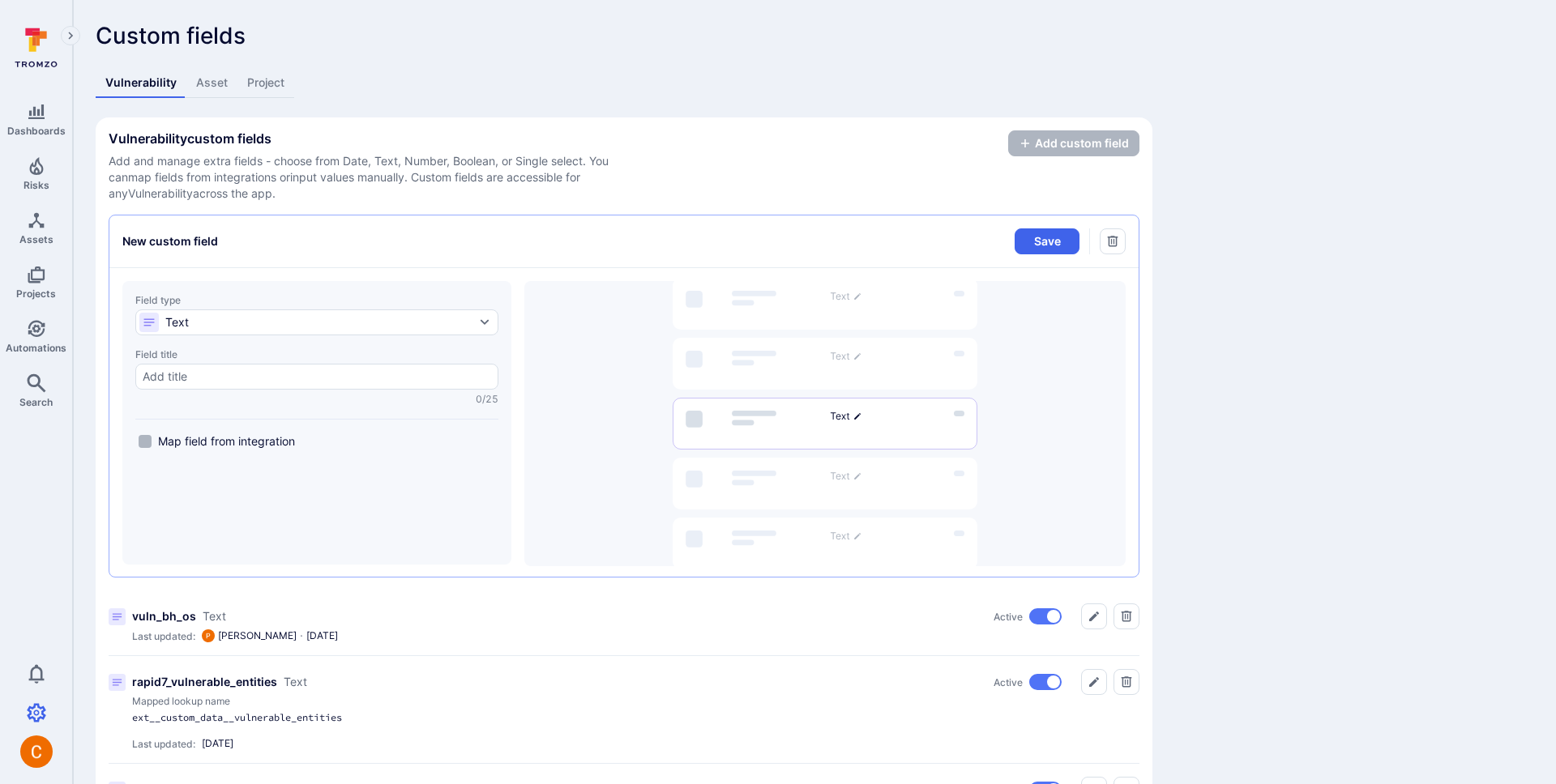 click on "Map field from integration" at bounding box center [226, 441] 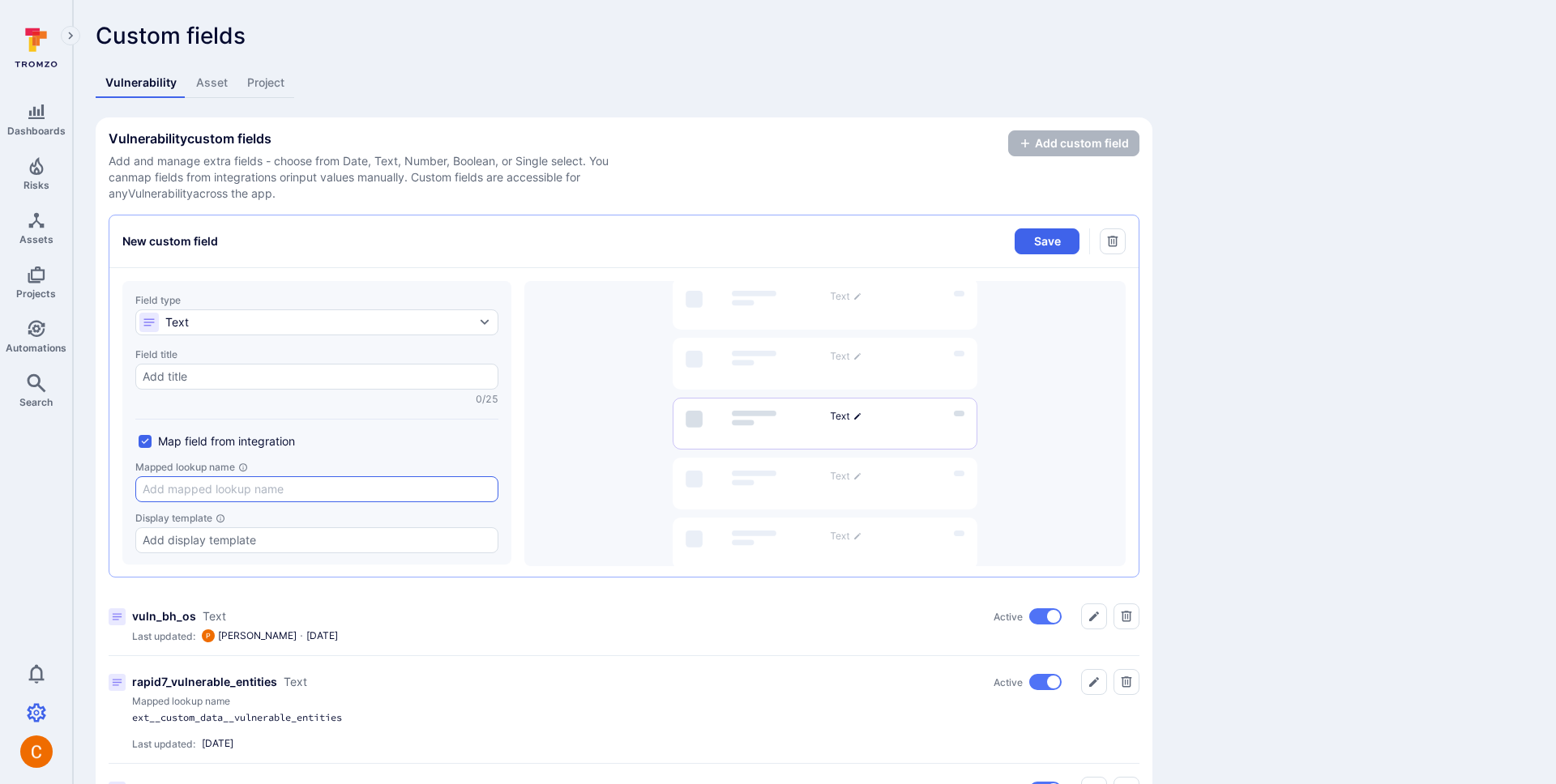 click on "Mapped lookup name" 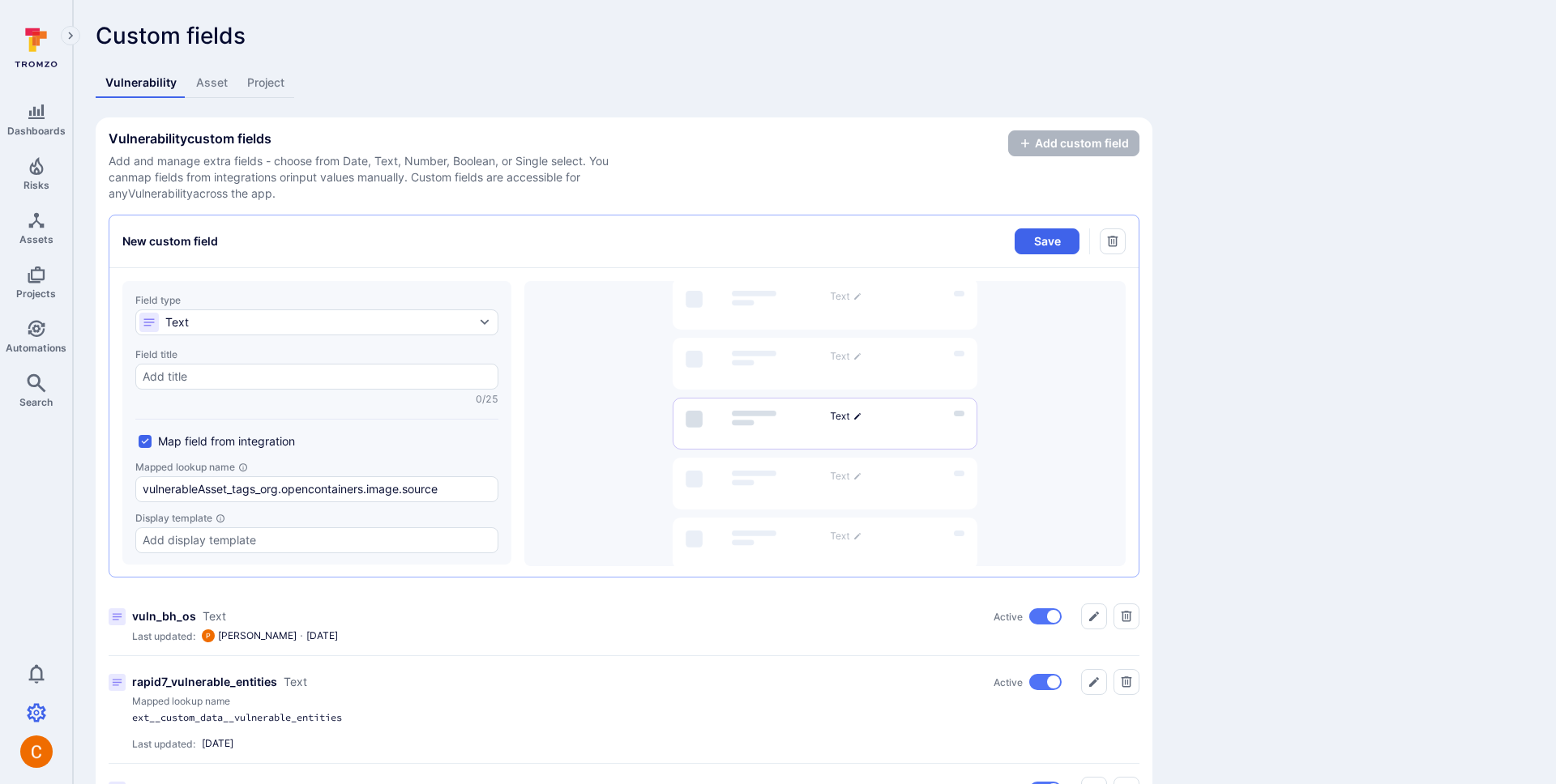 type on "vulnerableAsset_tags_org.opencontainers.image.source" 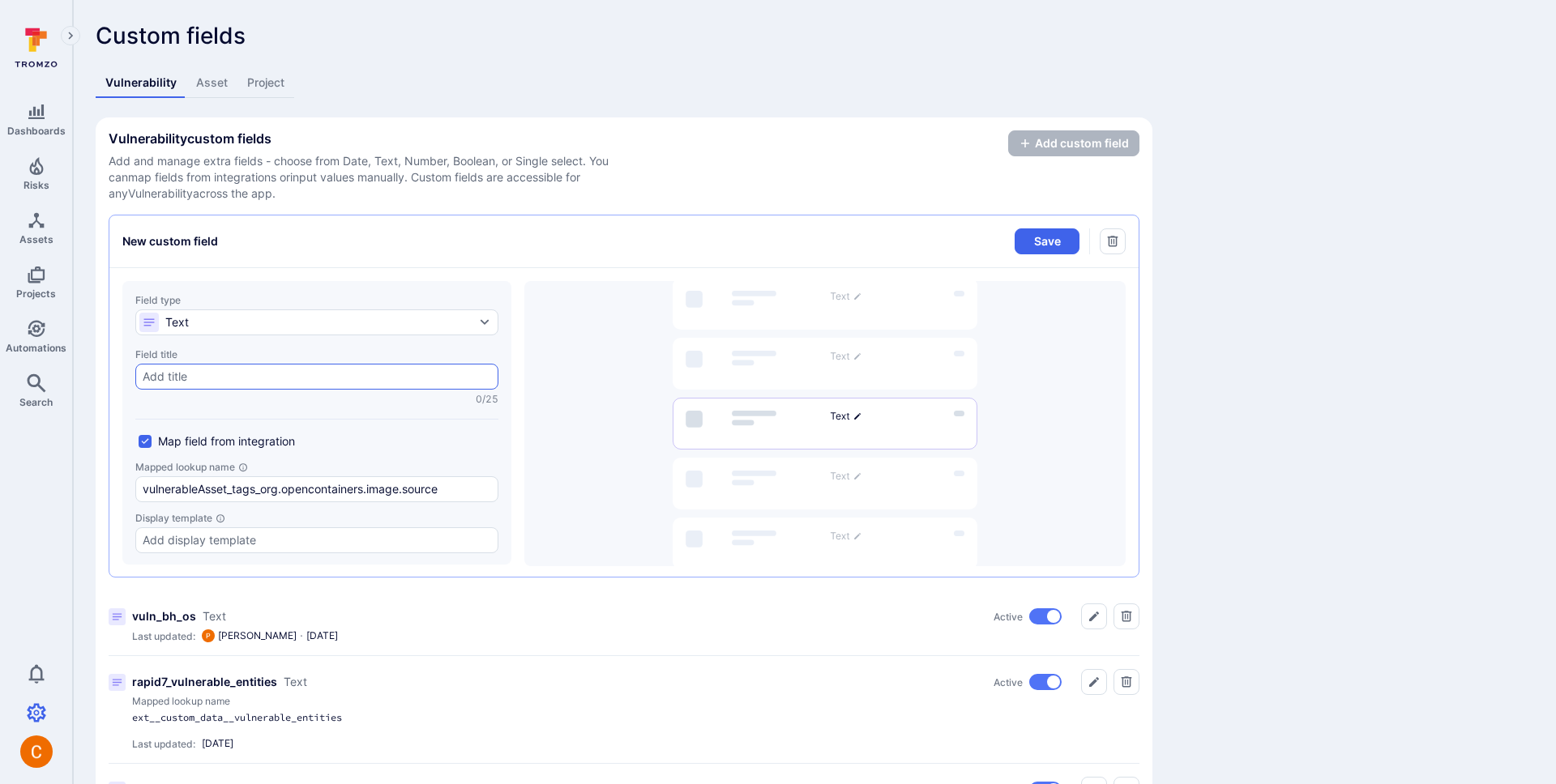 click at bounding box center (317, 377) 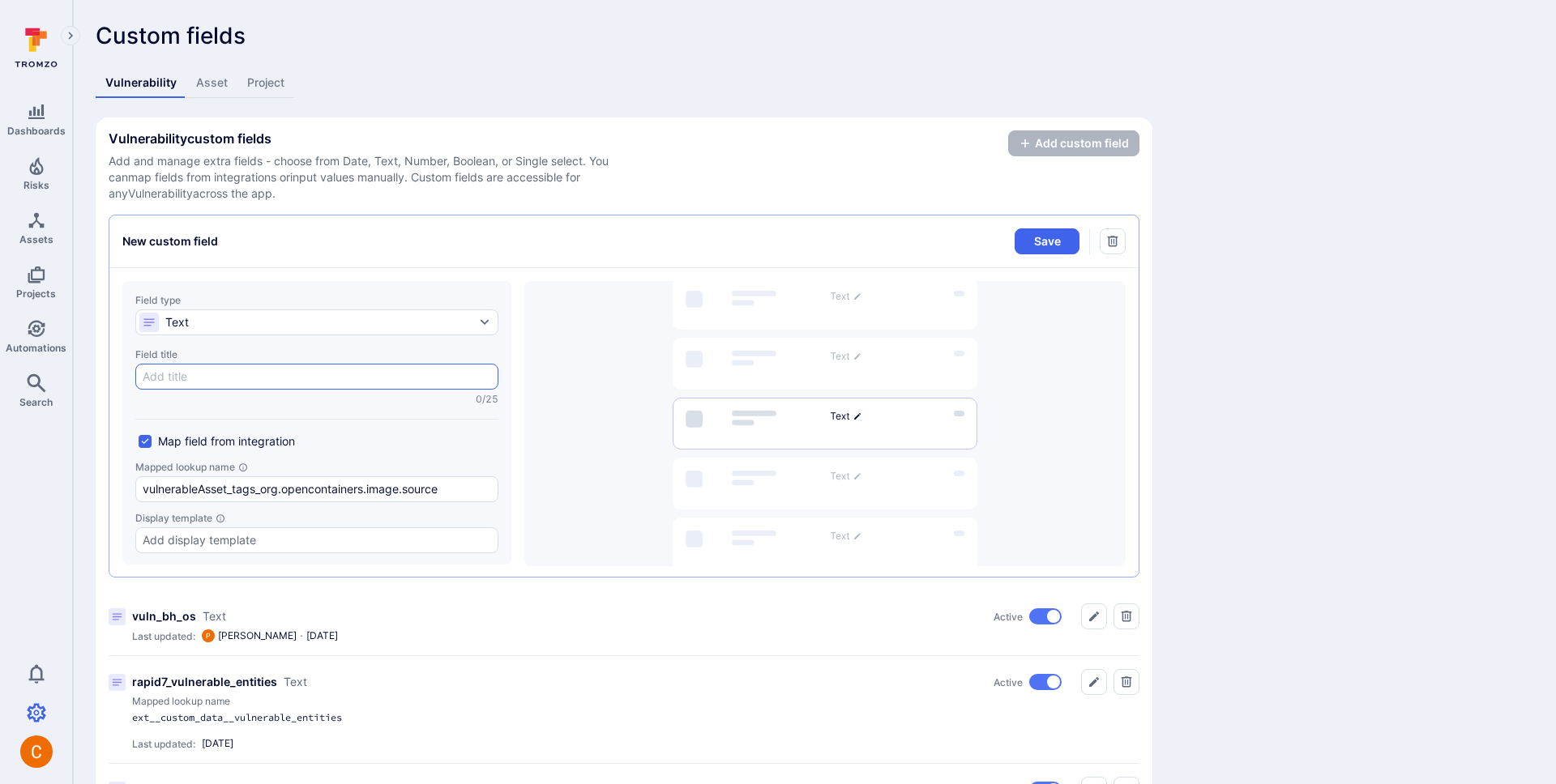 click on "Field title 0/25" 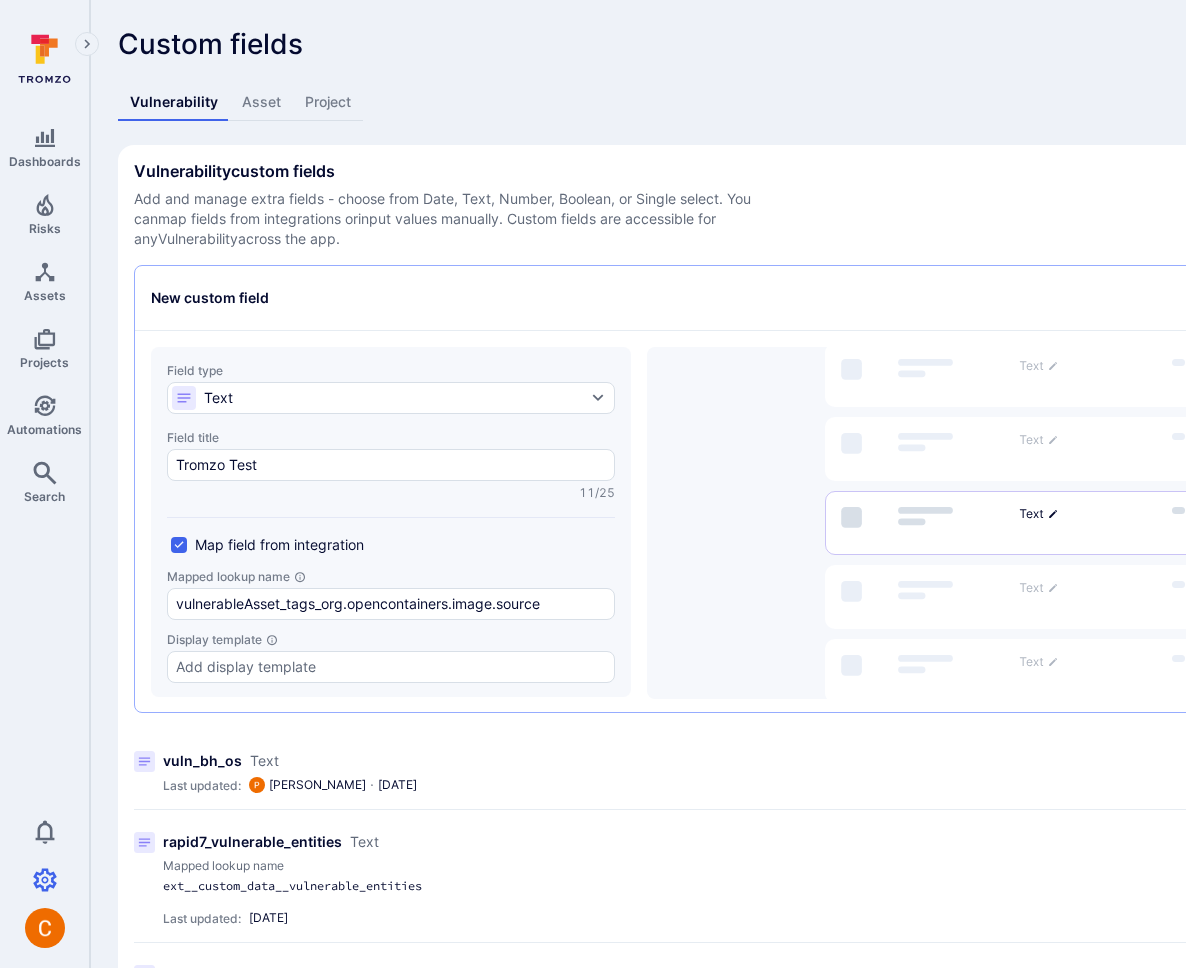 click on "Vulnerability  custom fields Add and manage extra fields - choose from Date, Text, Number, Boolean, or Single select. You can  map fields from integrations or  input values manually. Custom fields are accessible for any  Vulnerability  across the app. Add custom field" at bounding box center [765, 205] 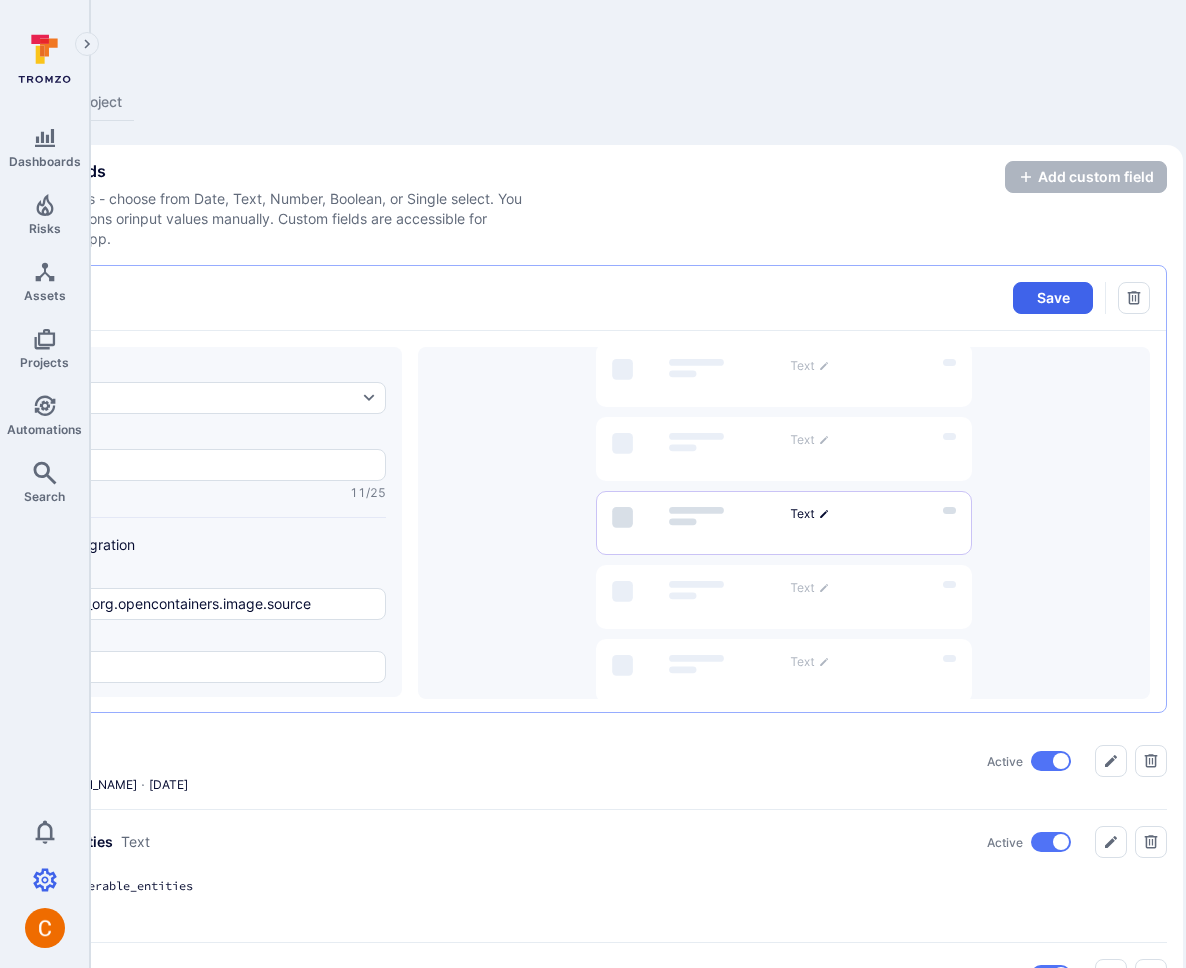 scroll, scrollTop: 0, scrollLeft: 254, axis: horizontal 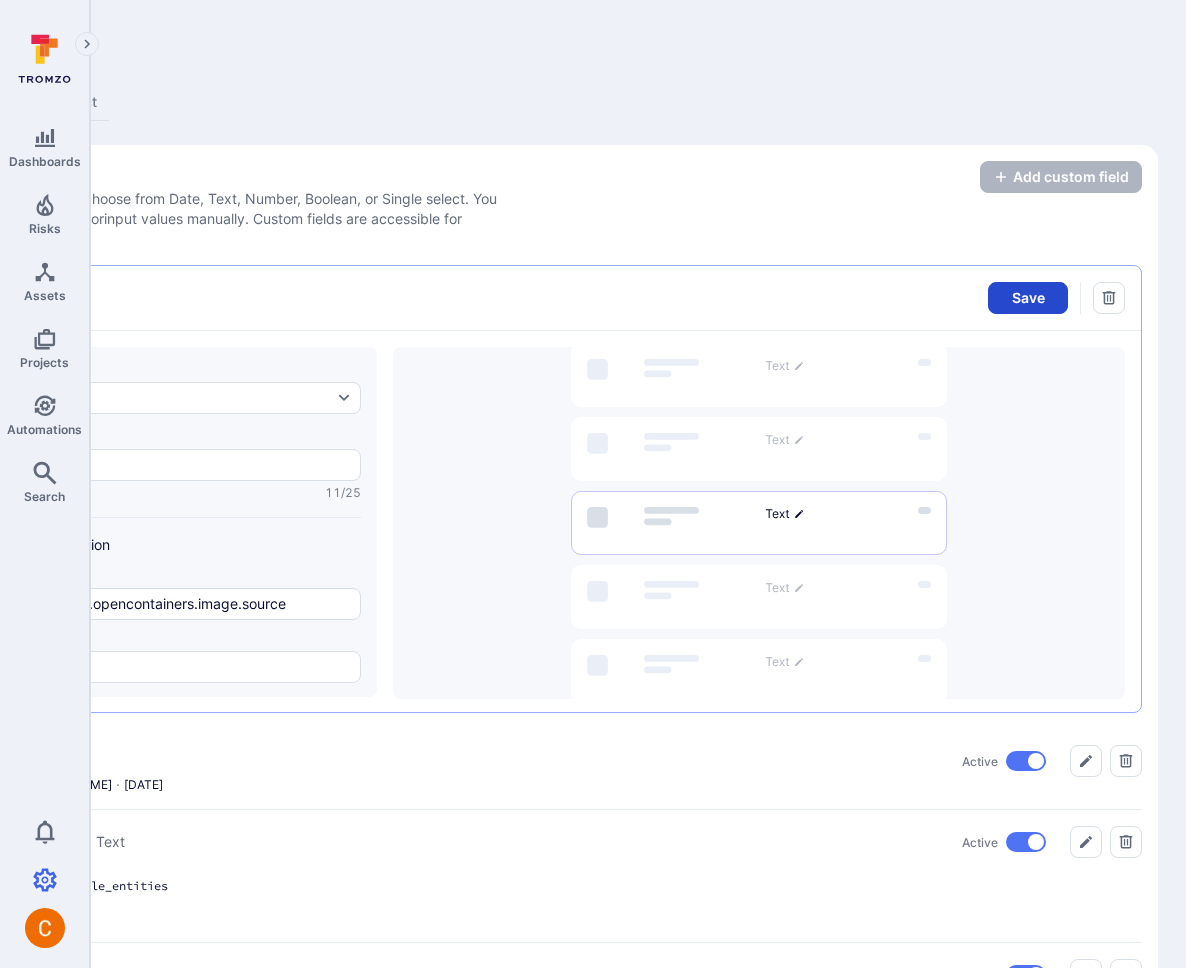 click on "Save" at bounding box center (1028, 298) 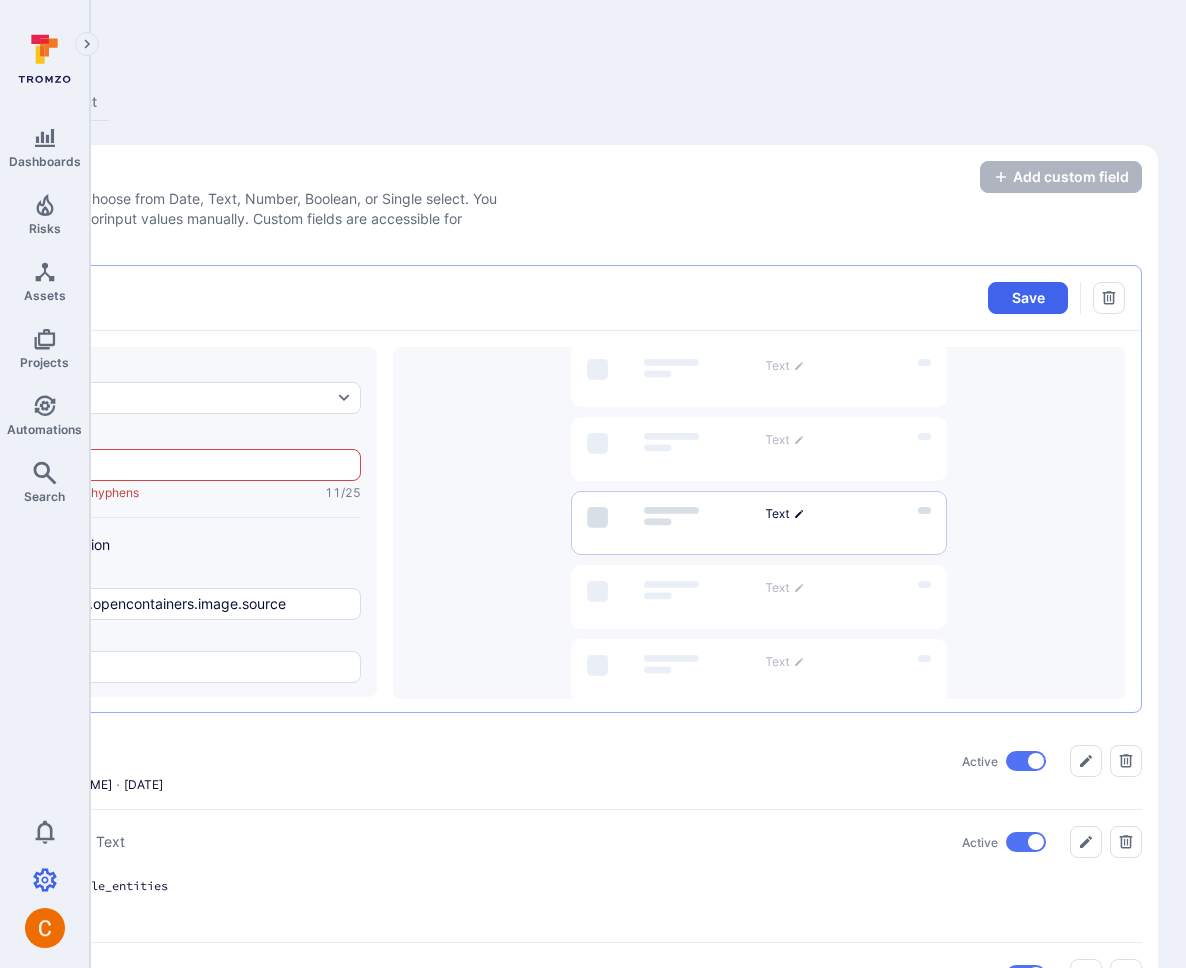 scroll, scrollTop: 0, scrollLeft: 0, axis: both 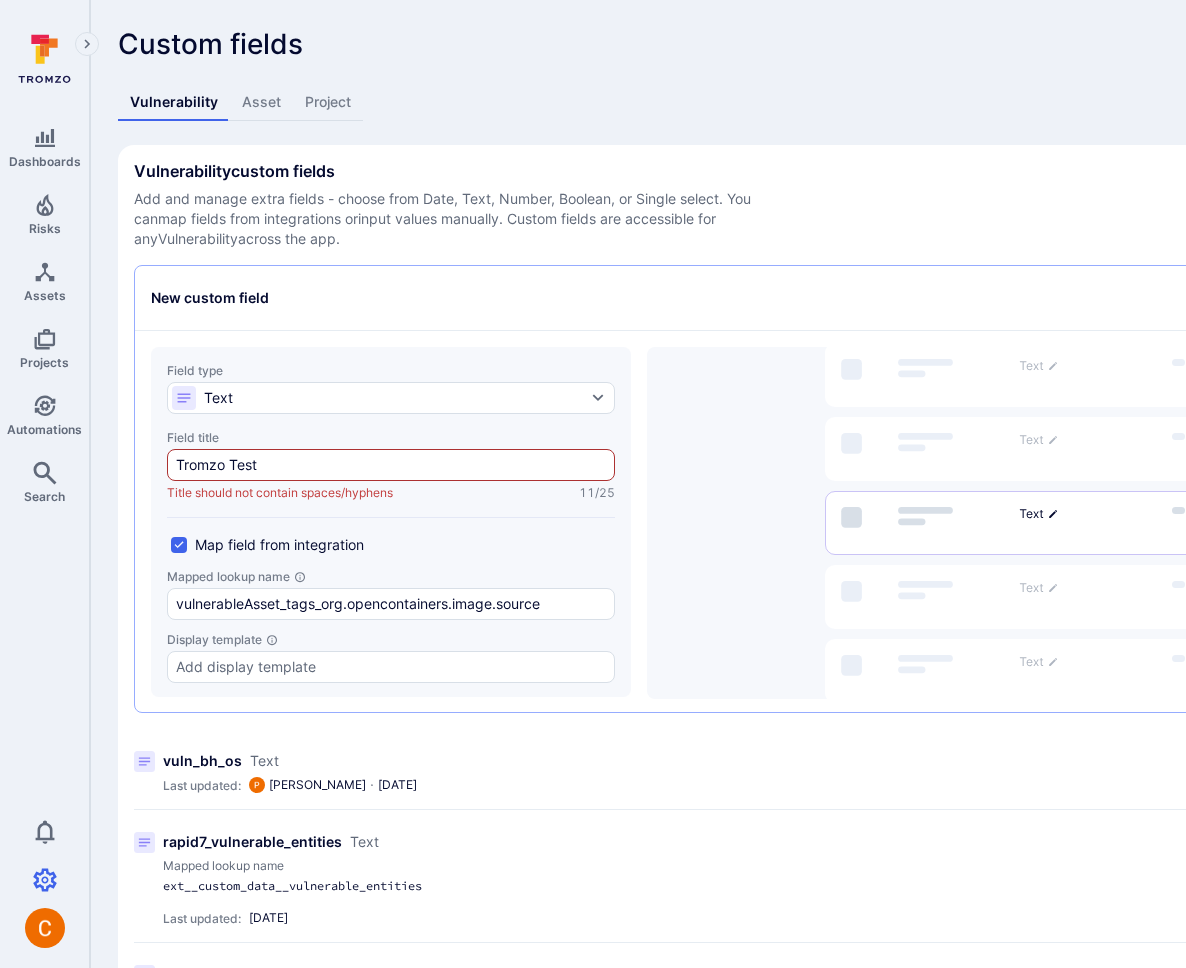click on "Tromzo Test" 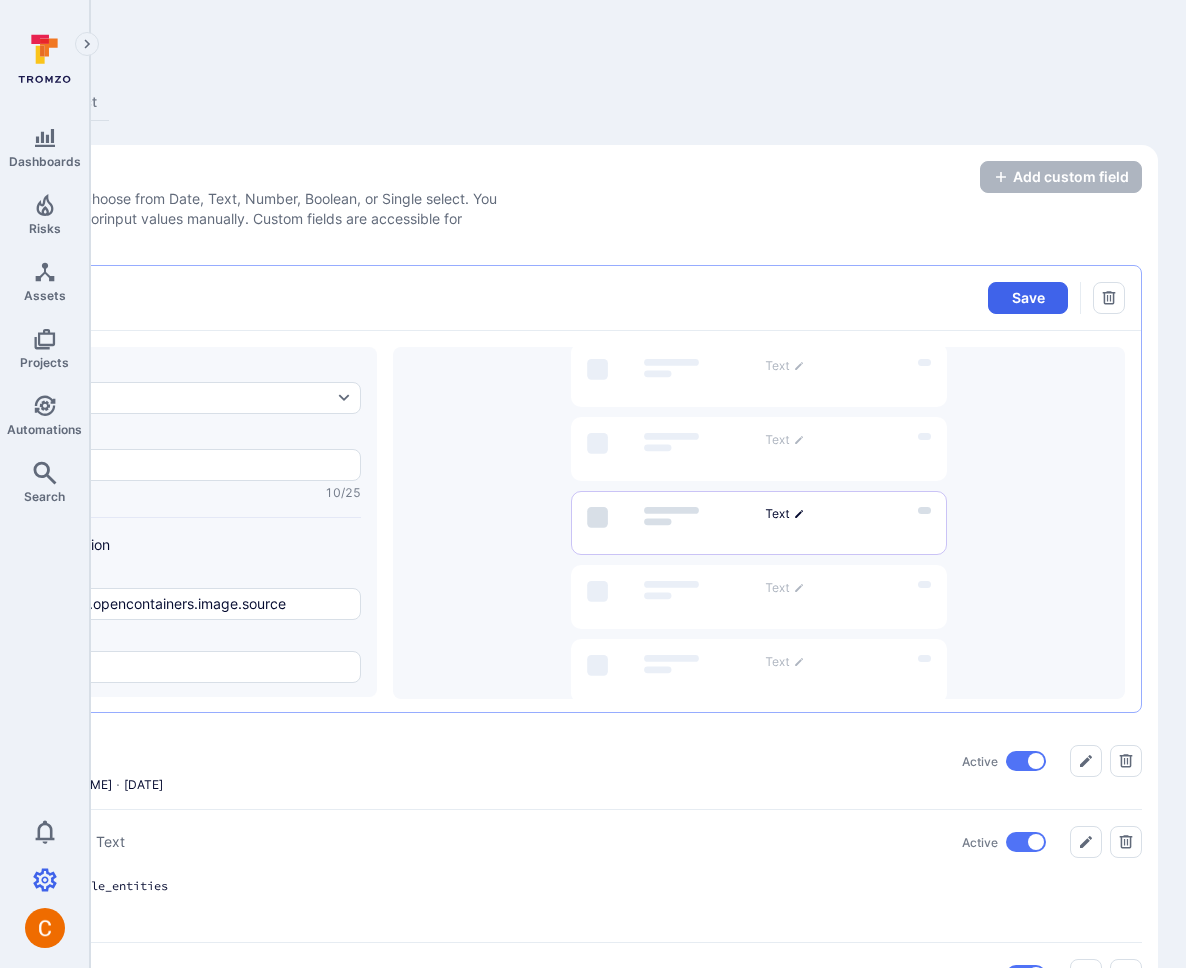 scroll, scrollTop: 0, scrollLeft: 0, axis: both 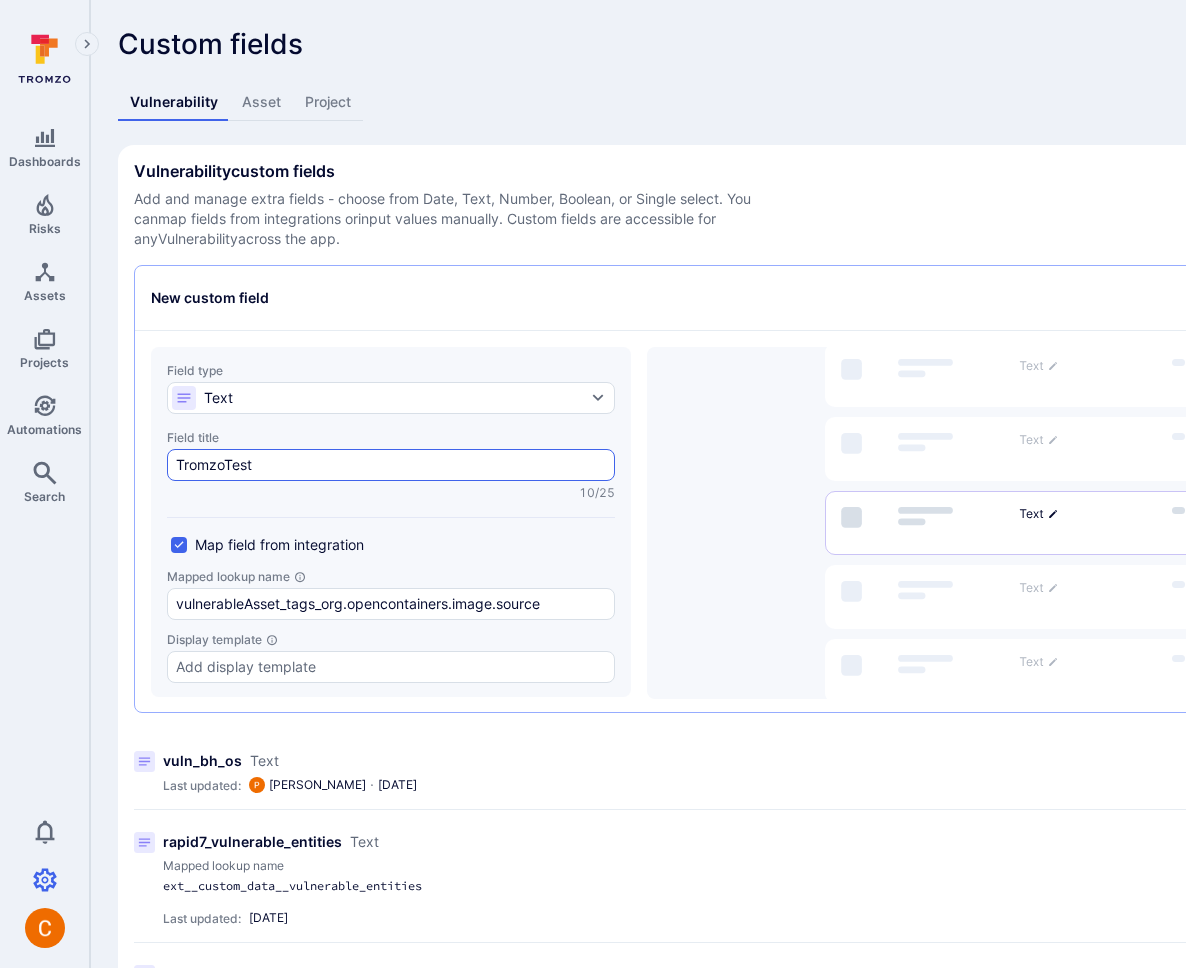 click on "TromzoTest" at bounding box center (391, 465) 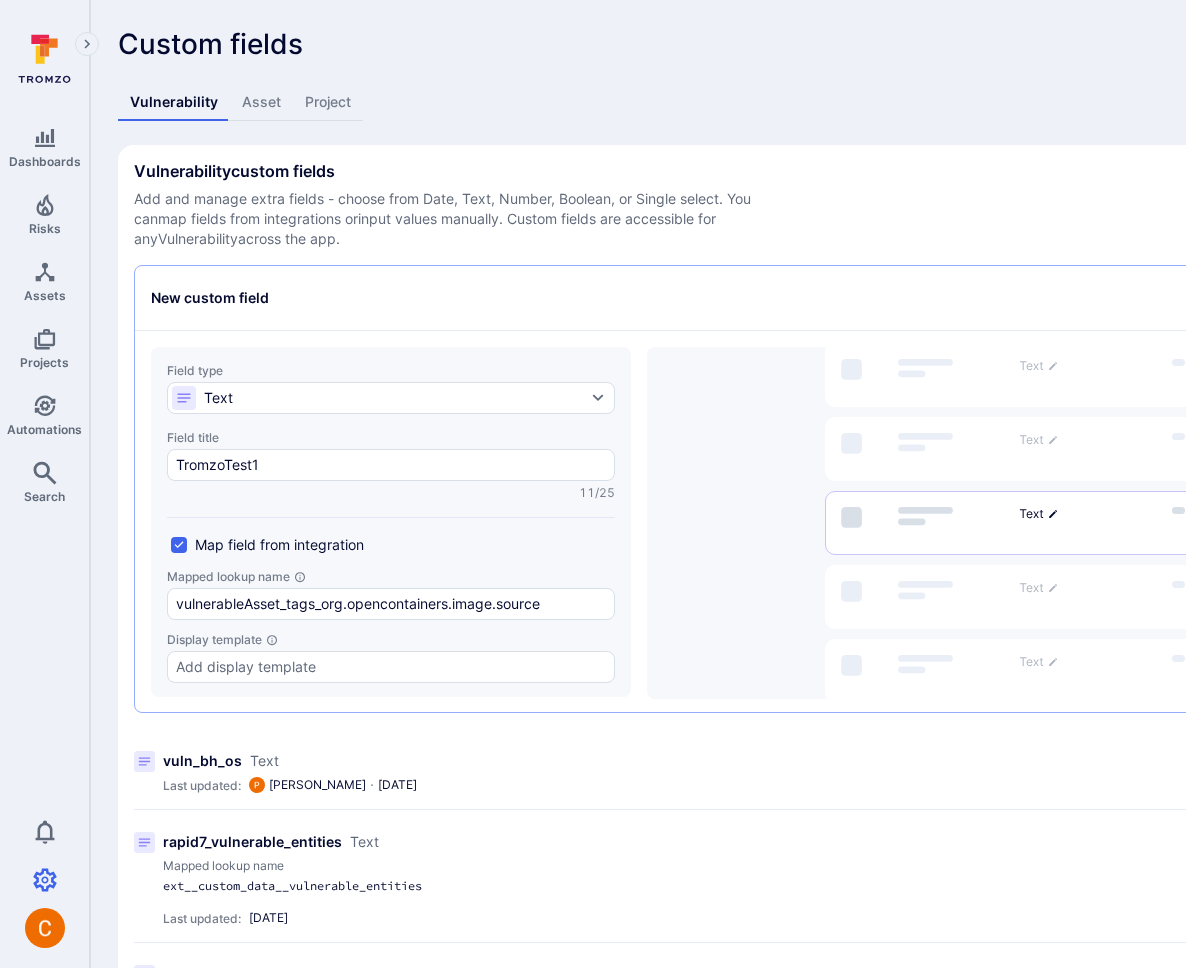 type on "TromzoTest1" 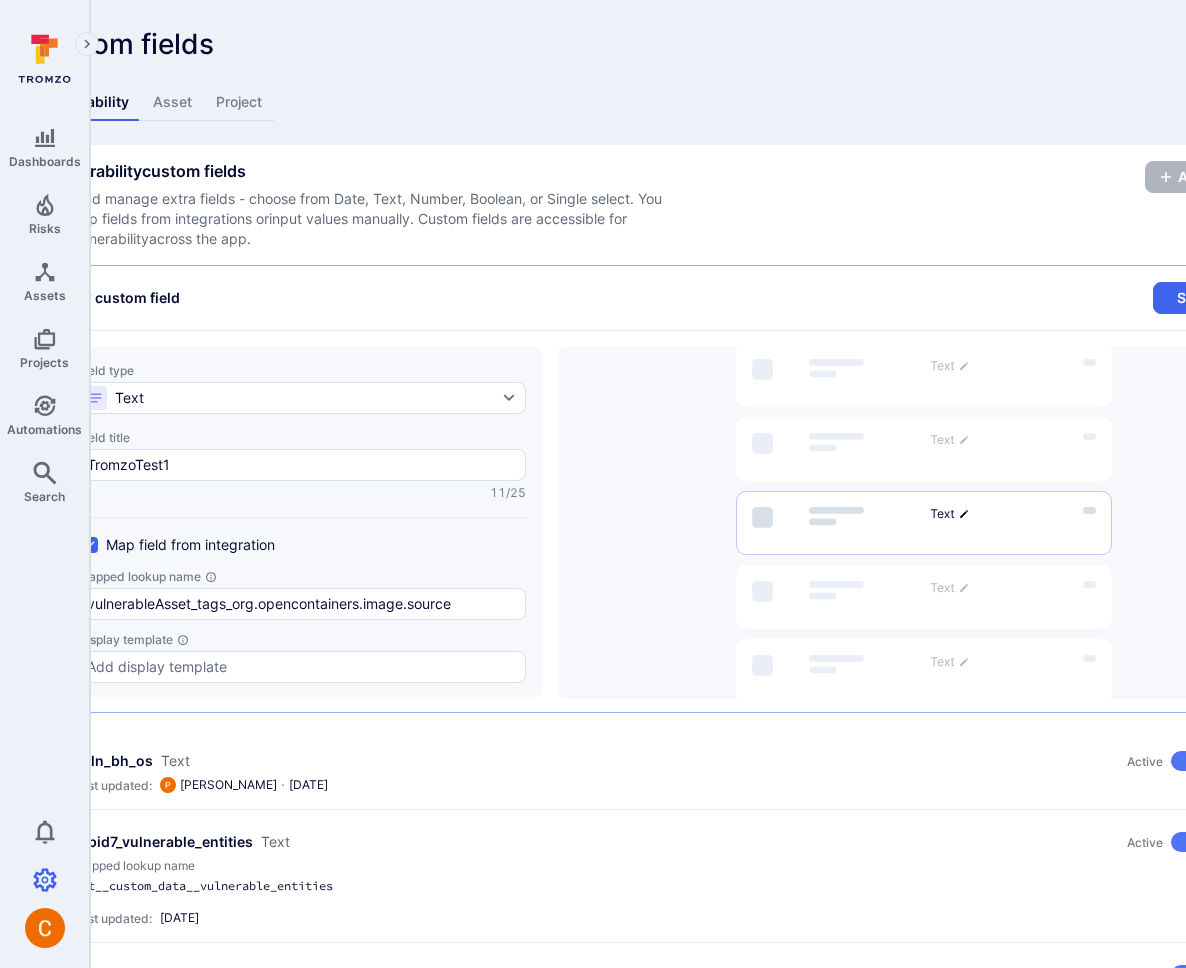 scroll, scrollTop: 0, scrollLeft: 254, axis: horizontal 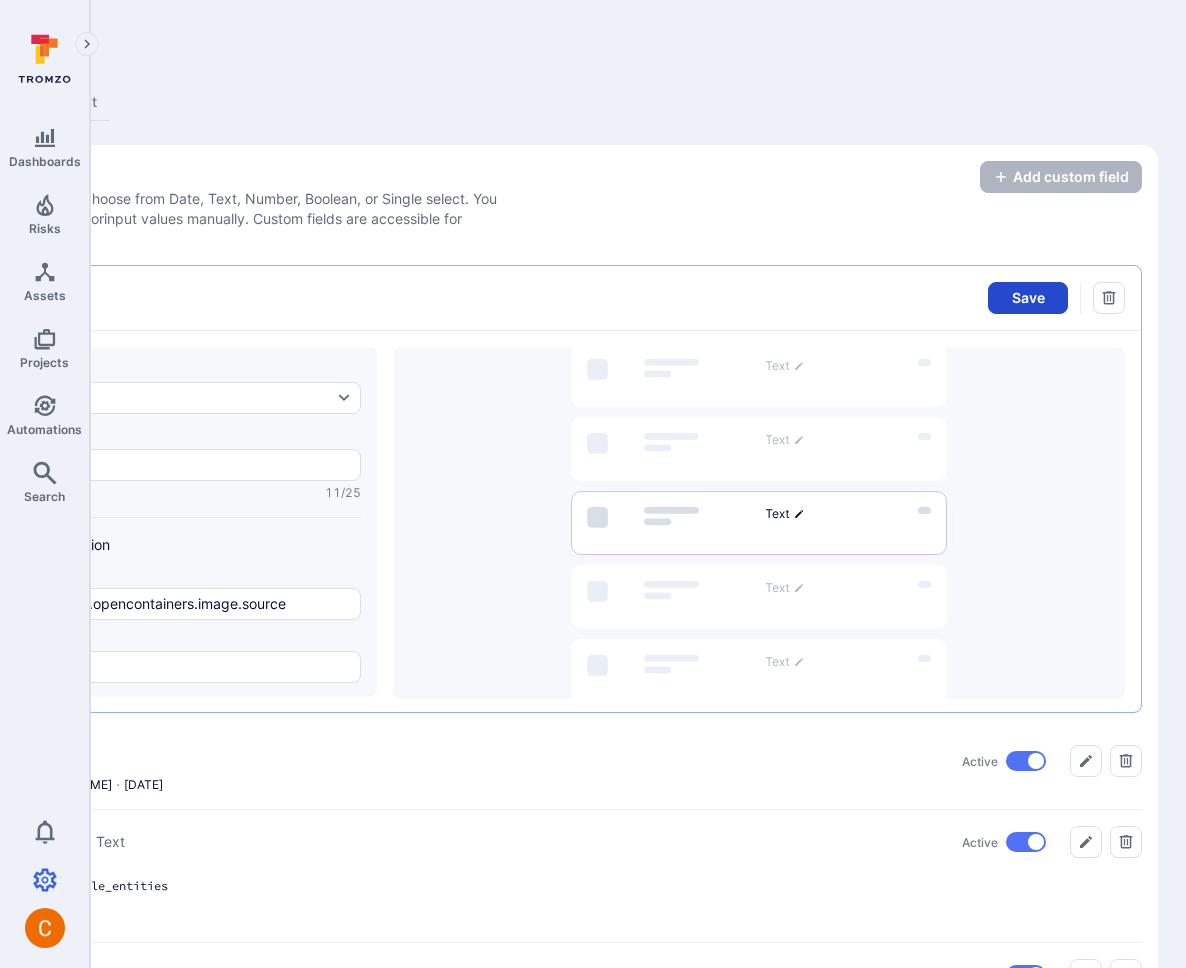 click on "Save" at bounding box center (1028, 298) 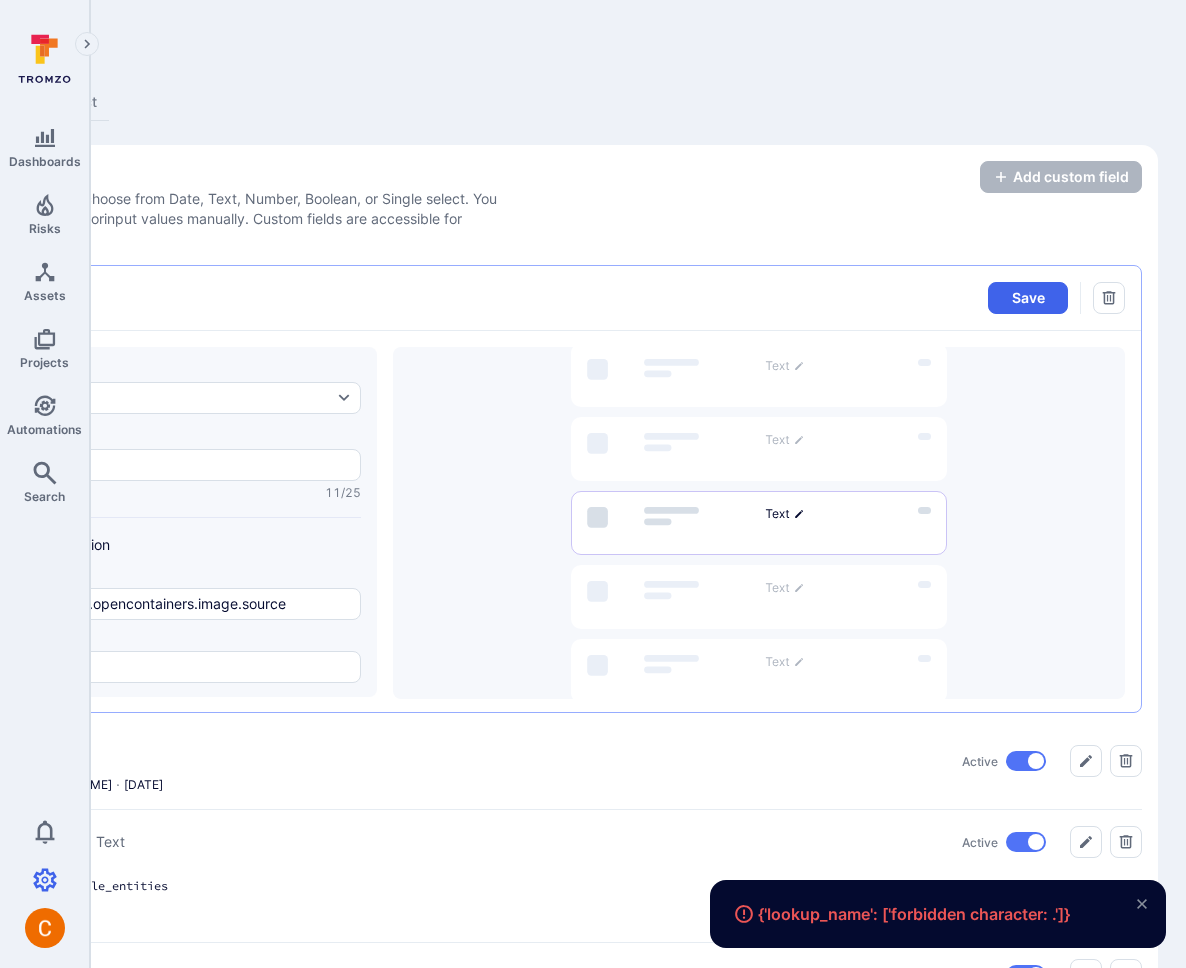 scroll, scrollTop: 0, scrollLeft: 0, axis: both 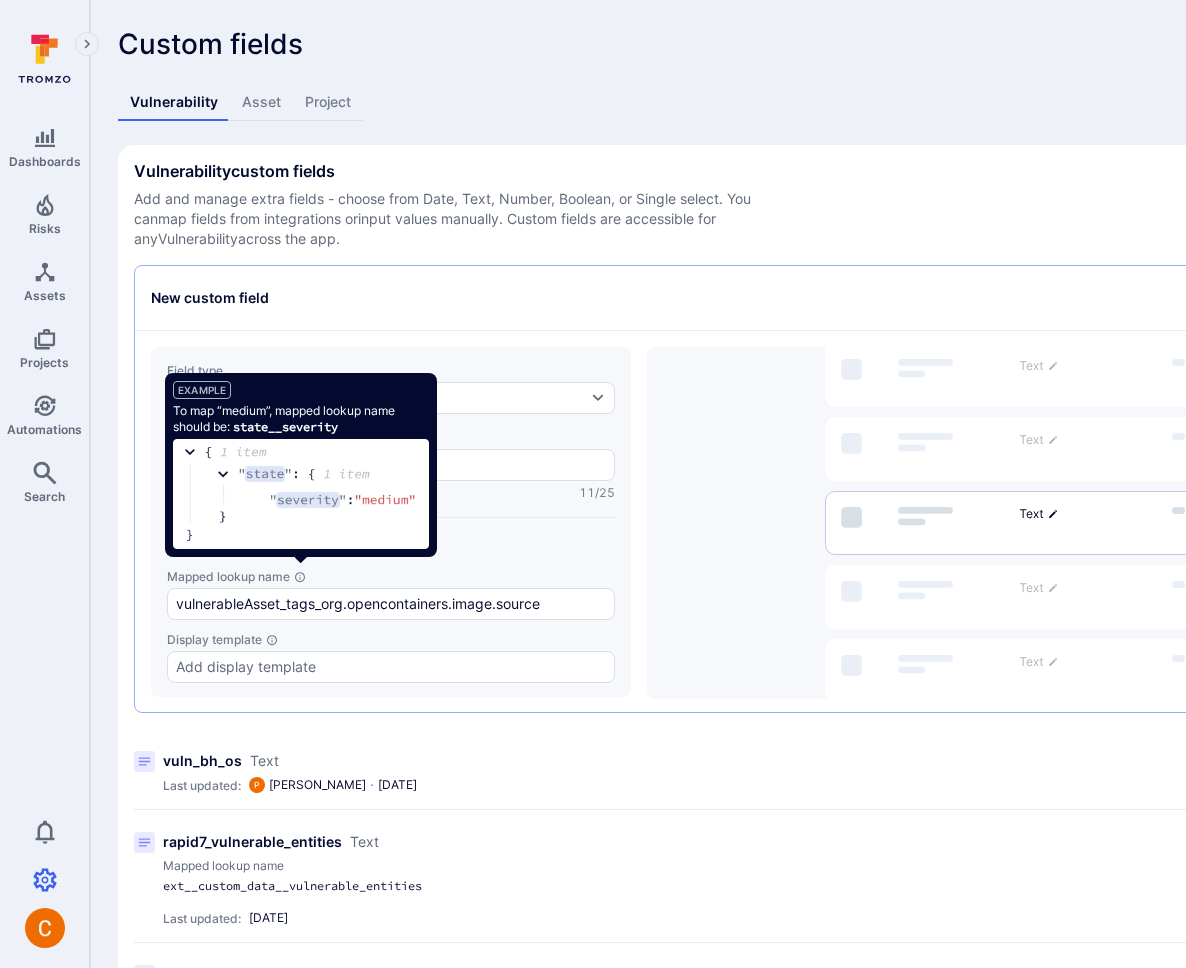 click at bounding box center (301, 494) 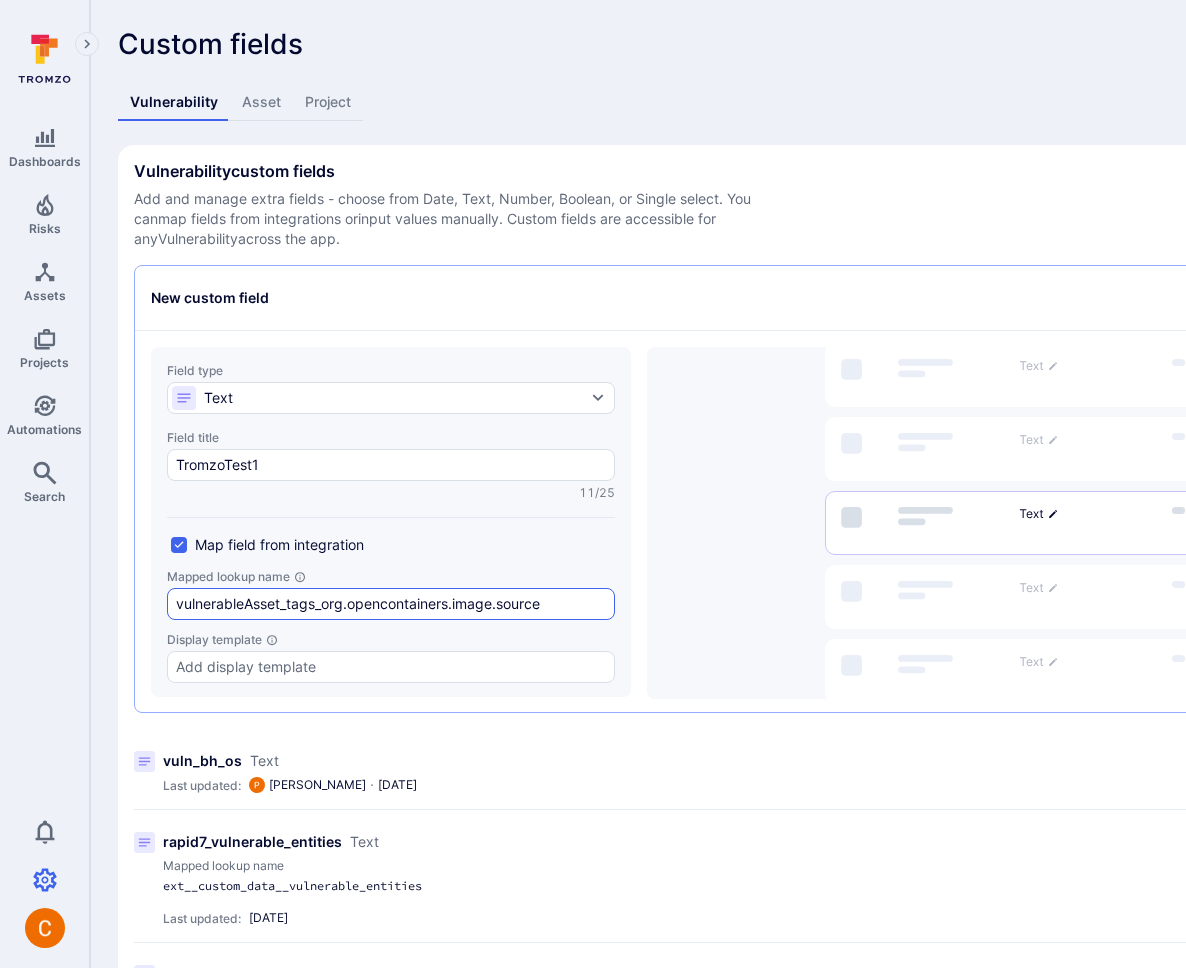click on "vulnerableAsset_tags_org.opencontainers.image.source" 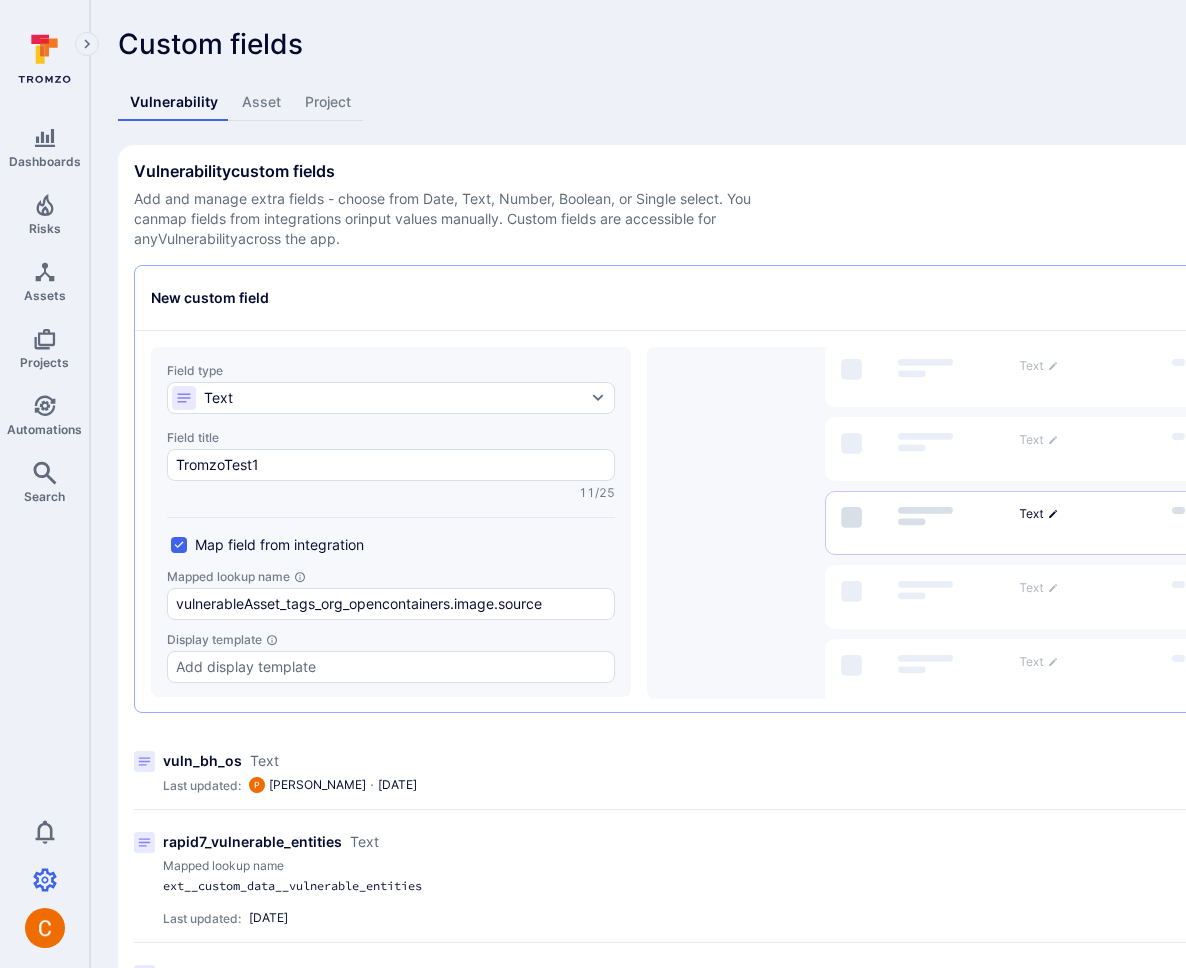 type on "vulnerableAsset_tags_org__opencontainers.image.source" 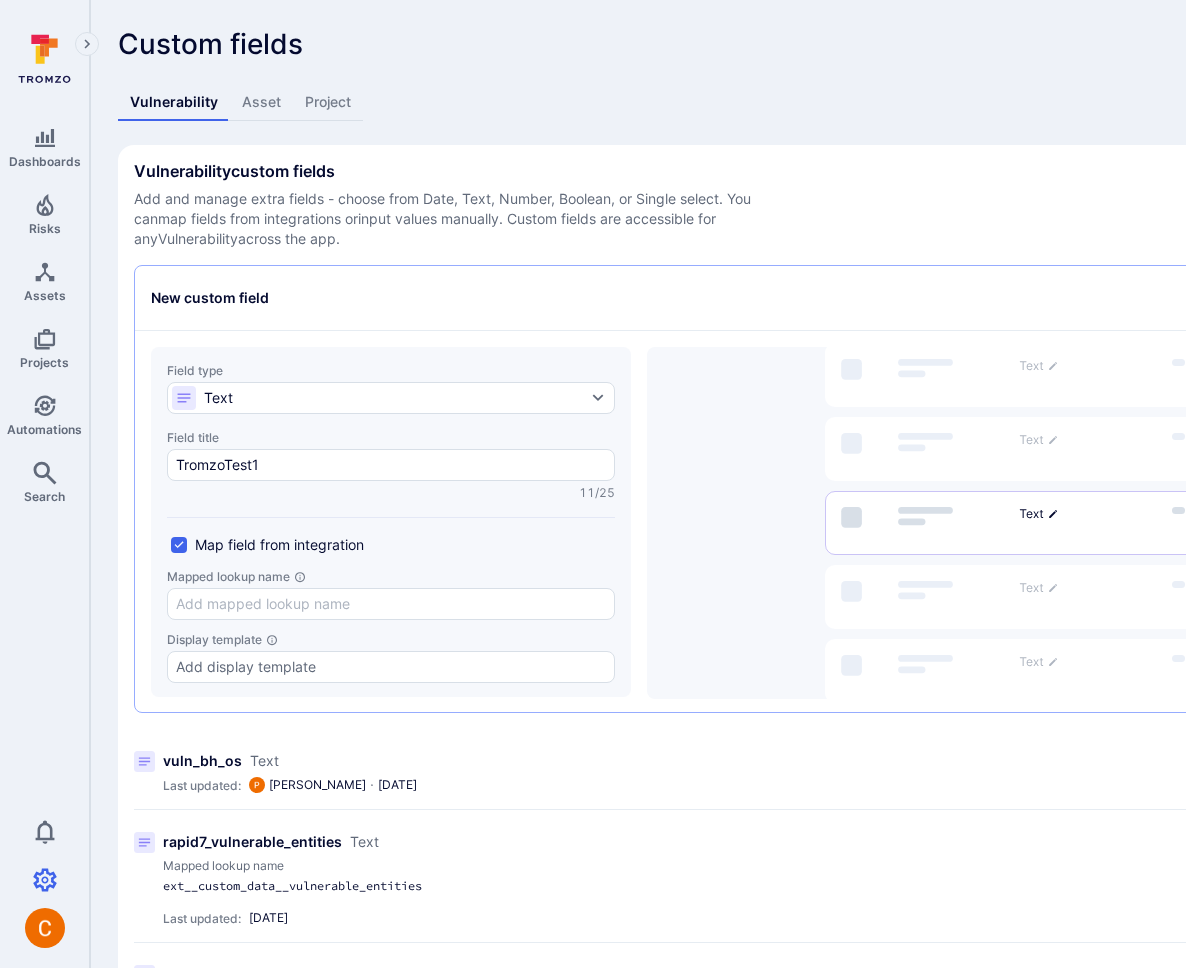 type 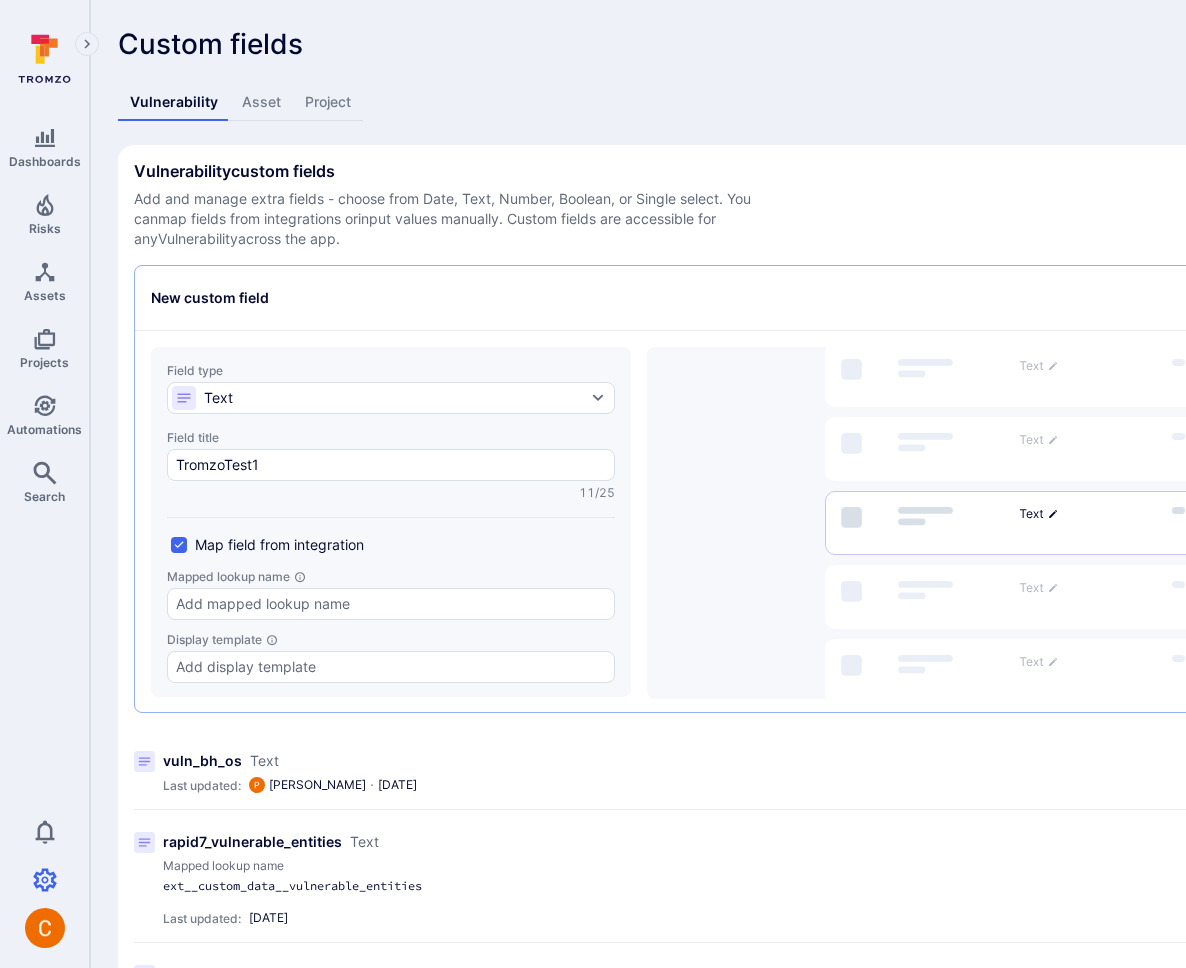 click on "Mapped lookup name" at bounding box center [391, 576] 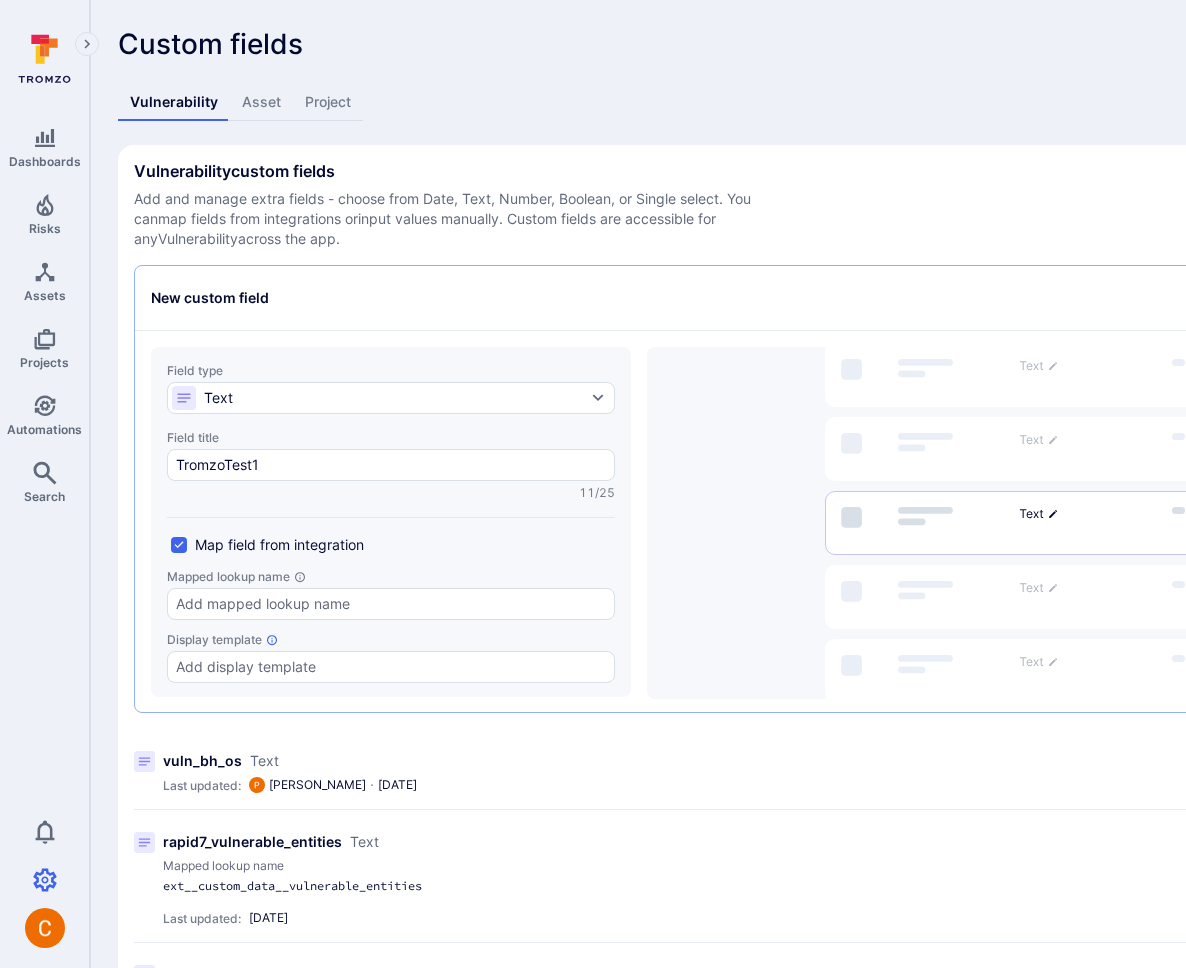 click 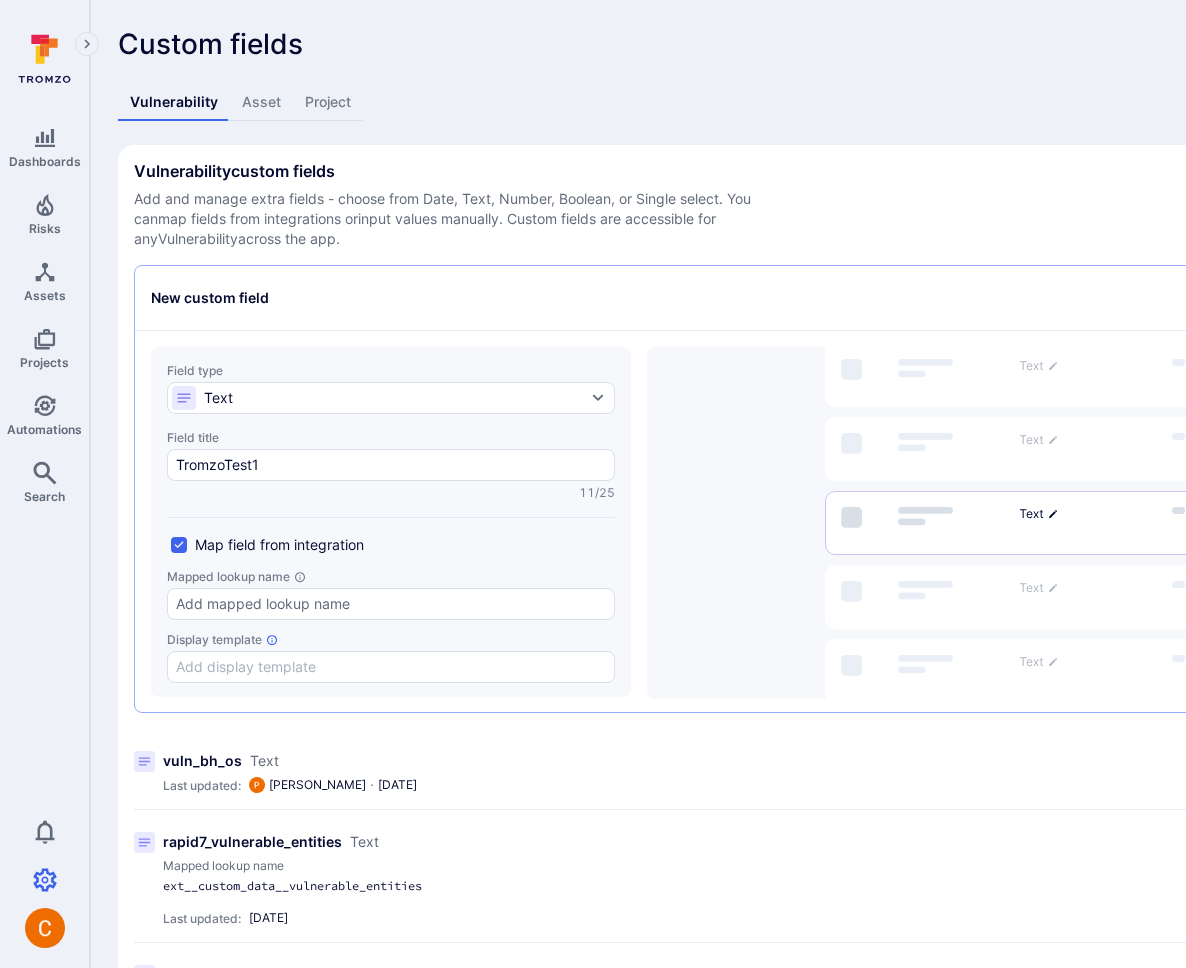 click on "Display template" 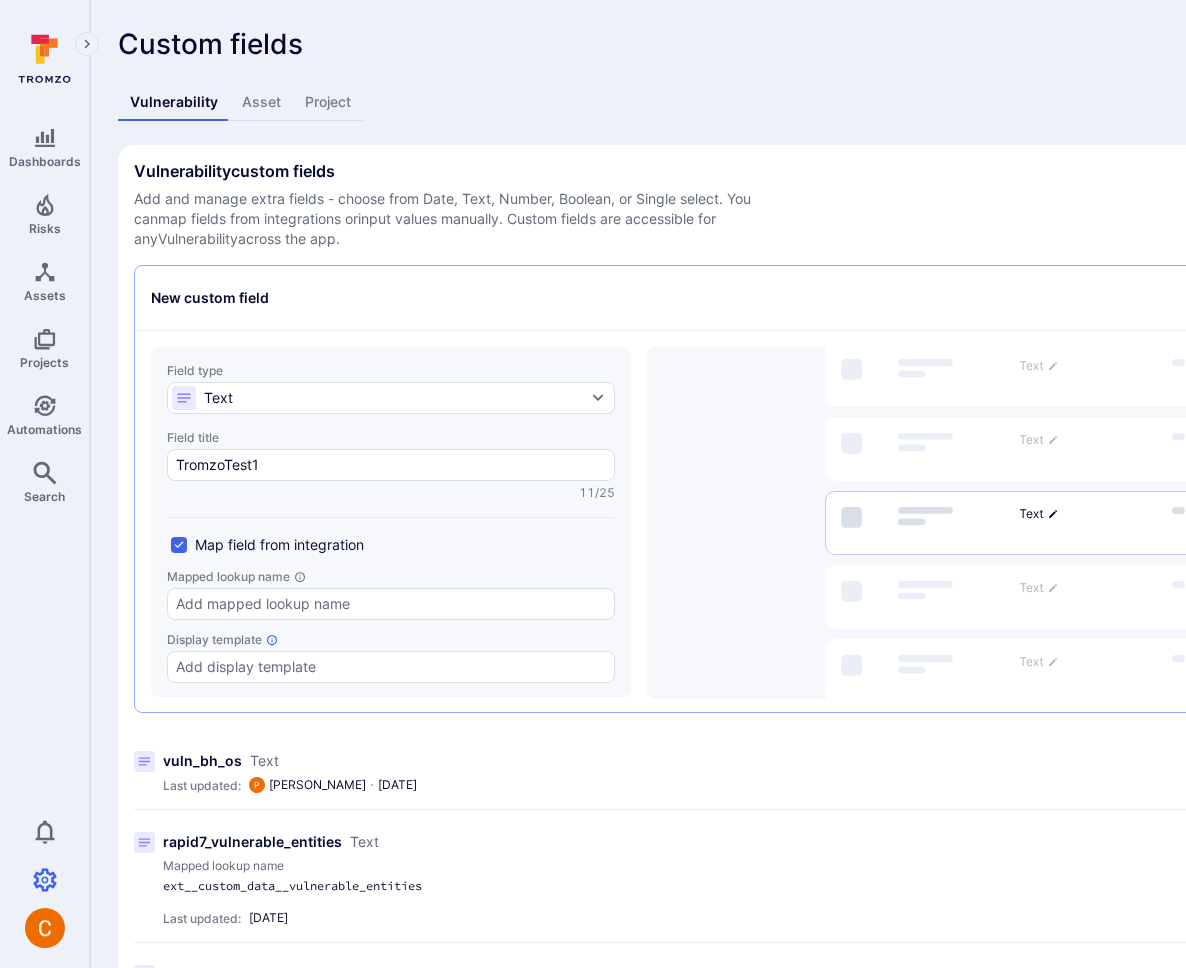 click 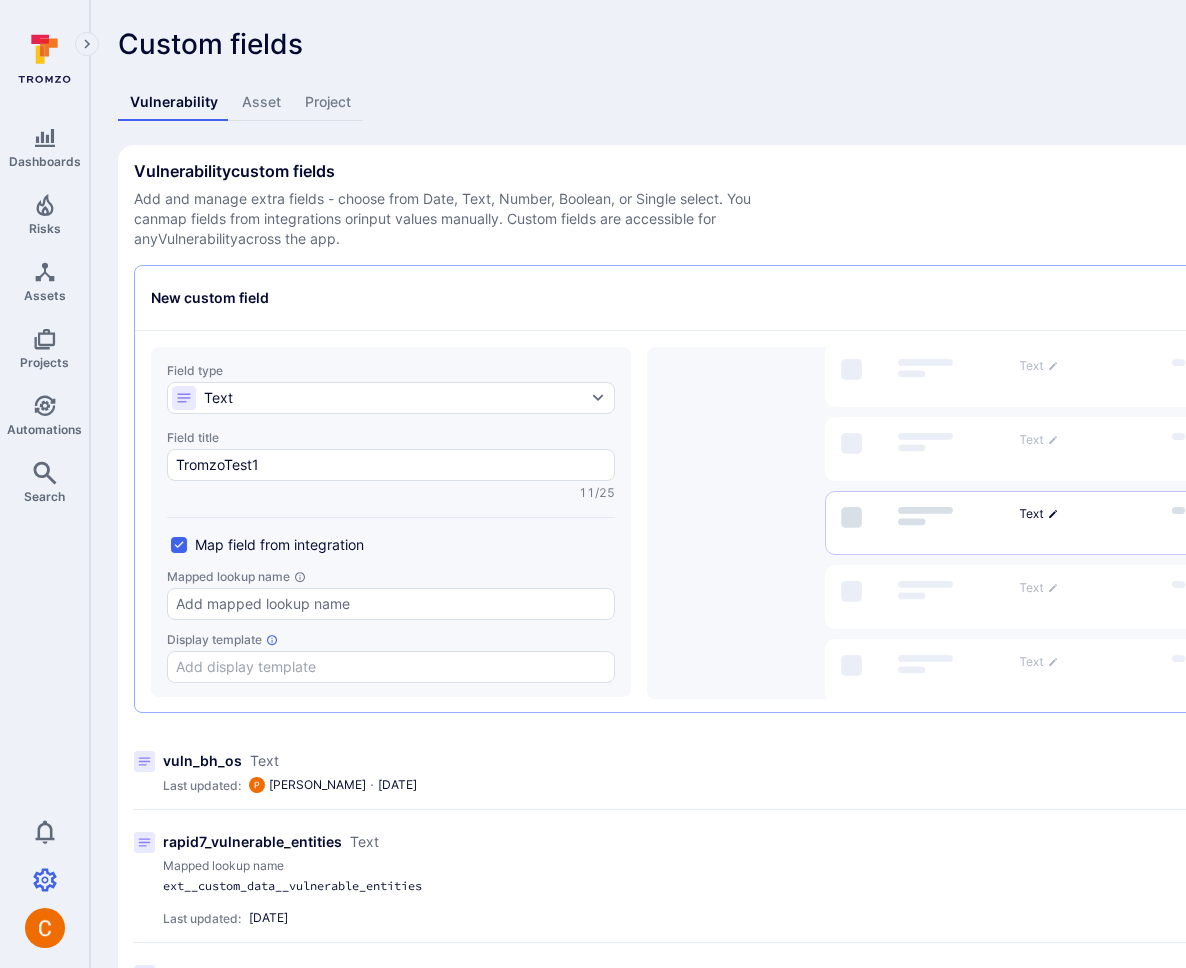 click on "Display template" 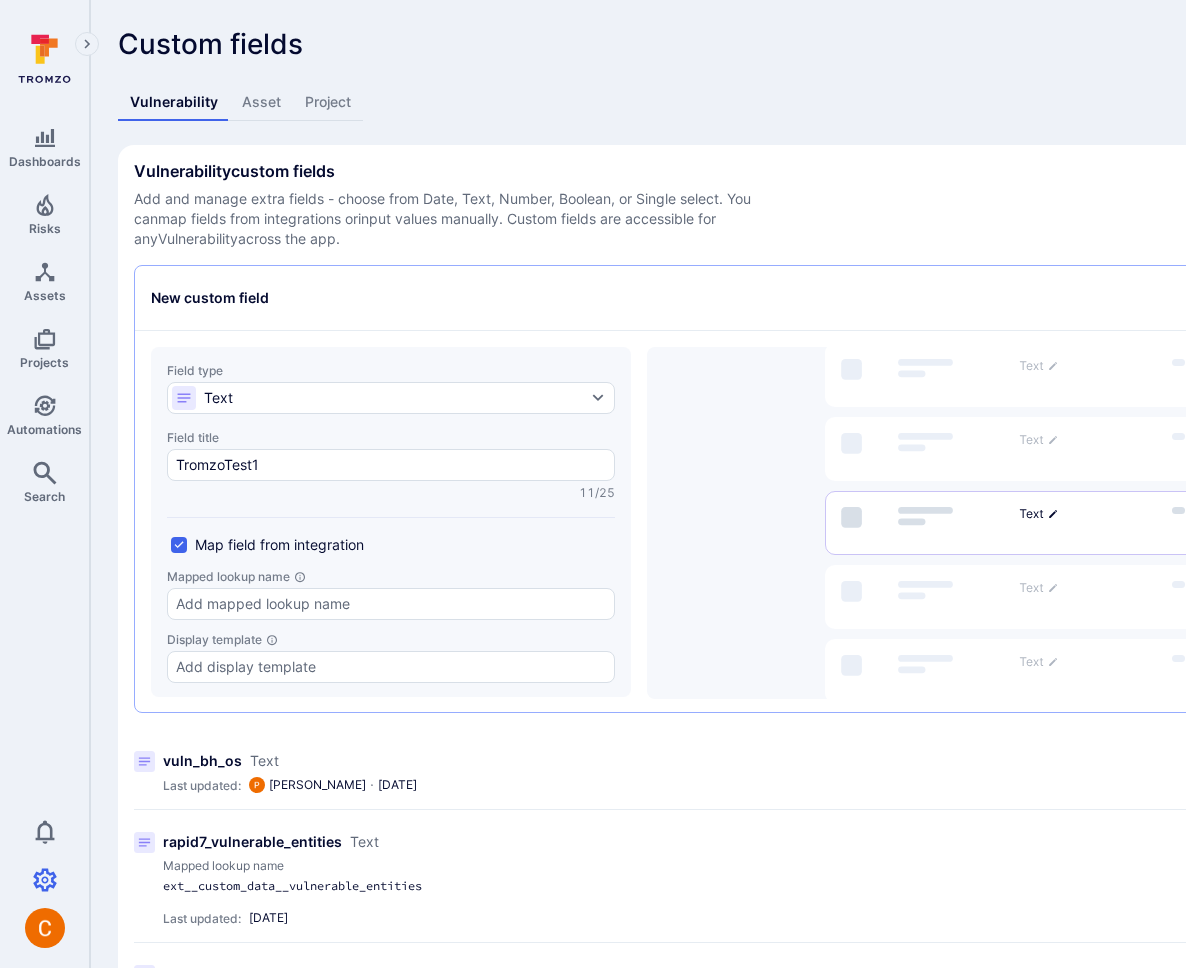 click on "Custom fields Vulnerability Asset Project Vulnerability  custom fields Add and manage extra fields - choose from Date, Text, Number, Boolean, or Single select. You can  map fields from integrations or  input values manually. Custom fields are accessible for any  Vulnerability  across the app. Add custom field New custom field Save Field type Text Field title TromzoTest1 11/25 Map field from integration Mapped lookup name Display template Add description Mapped lookup name can be found under the "Scanner data" tab under any vulnerability page. Copy an attribute name that needs to be mapped and paste it in the field above. Use 2 underscores to access nested attributes. vuln_bh_os Text Active Last updated: Peter Baker · Jul 2, 2025 rapid7_vulnerable_entities Text Active Mapped lookup name ext__custom_data__vulnerable_entities Last updated: Apr 9, 2025 wiz_is_base_image Boolean Active Mapped lookup name layerMetadata__isBaseLayer Last updated: Feb 21, 2025 wiz_asset_operating_system Text Active Last updated: ·" at bounding box center (765, 4457) 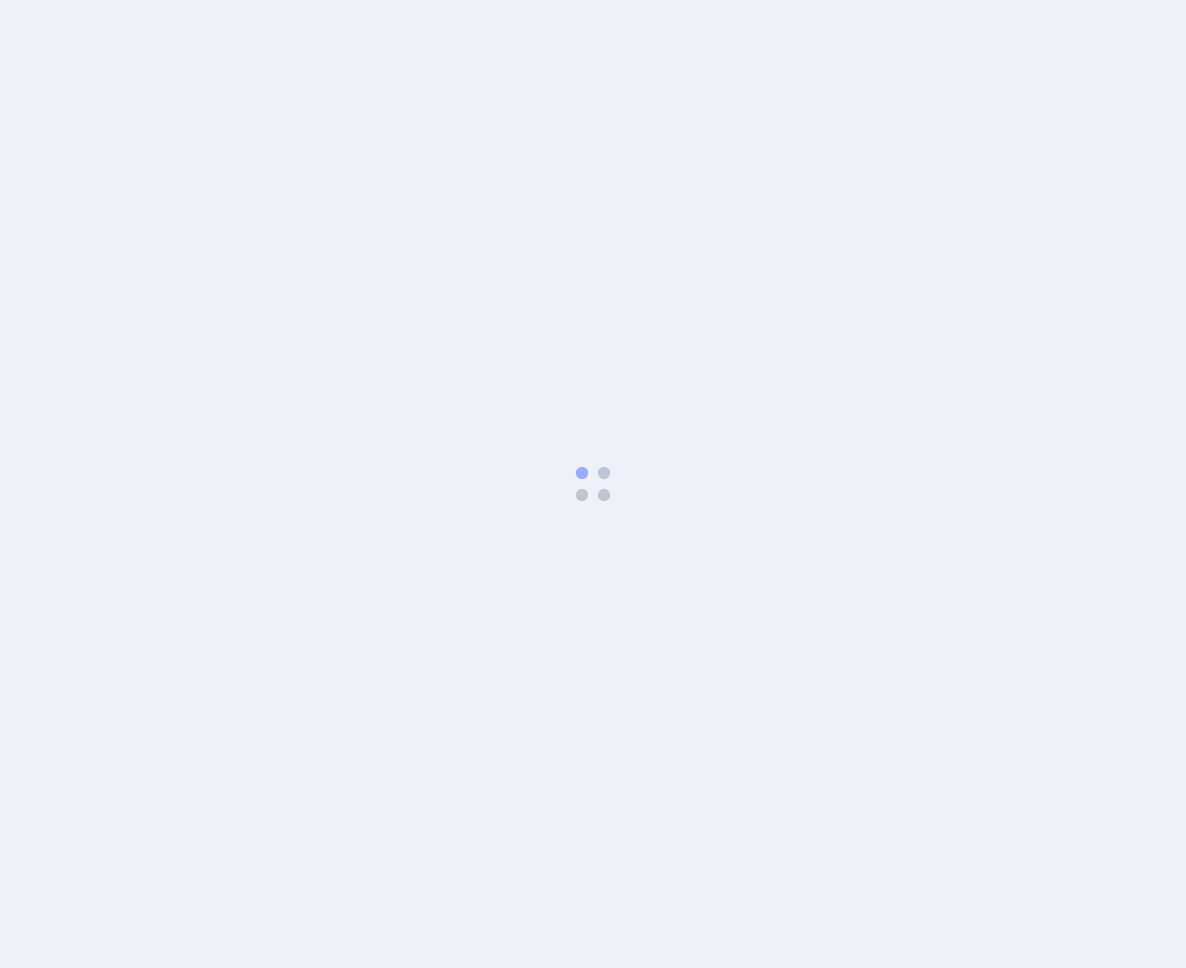 scroll, scrollTop: 0, scrollLeft: 0, axis: both 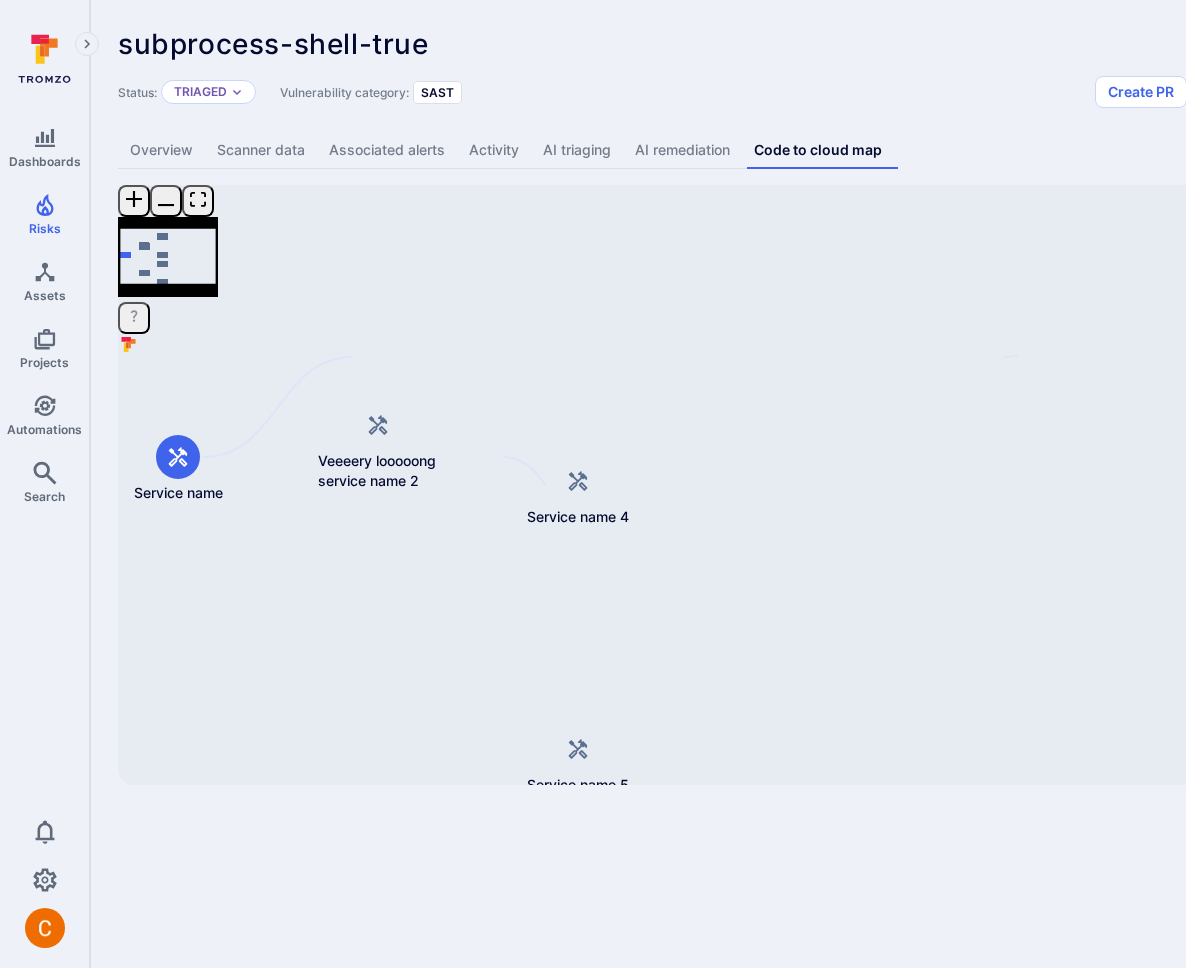 click on "subprocess-shell-true ...   Show  more" at bounding box center [622, 44] 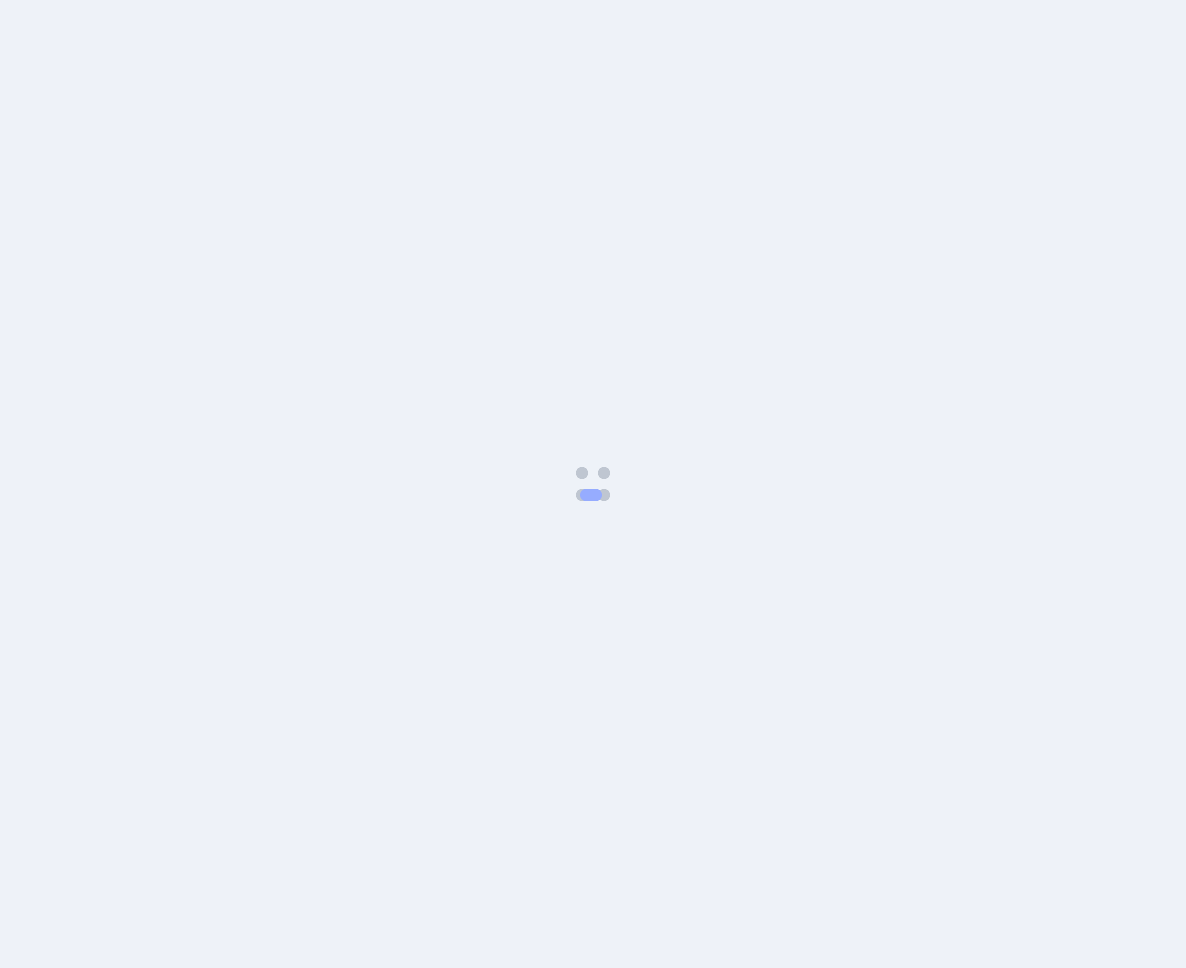 scroll, scrollTop: 0, scrollLeft: 0, axis: both 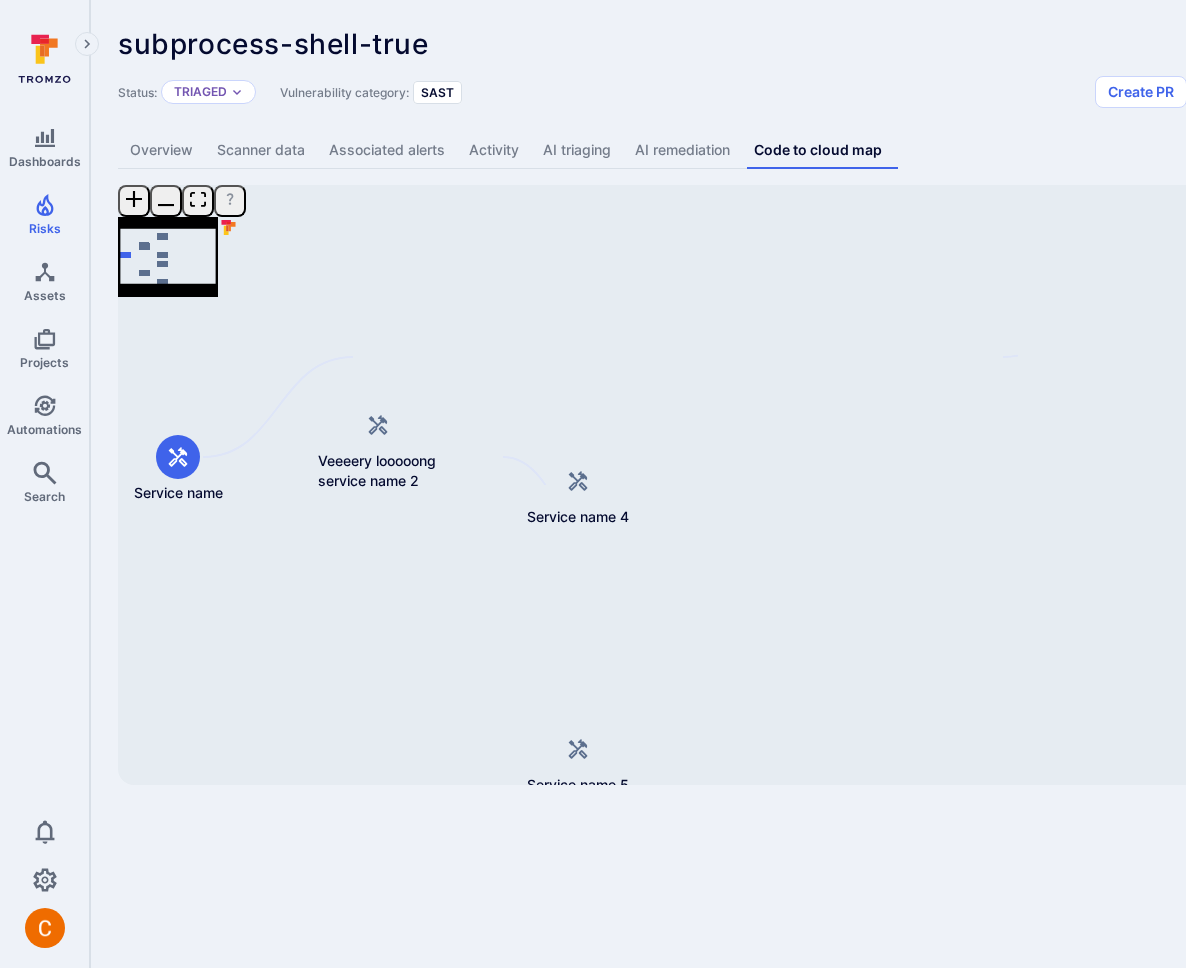 click on "subprocess-shell-true ...   Show  more Status: Triaged Vulnerability category: SAST Create PR Create ticket Overview Scanner data Associated alerts Activity AI triaging AI remediation Code to cloud map Service name Veeeery looooong service name 2 Service name 3 Service name 4 Service name 5 Service name 6 Service name 7 Mini Map Press enter or space to select a node. You can then use the arrow keys to move the node around. Press delete to remove it and escape to cancel. Press enter or space to select an edge. You can then press delete to remove it or escape to cancel." at bounding box center (765, 406) 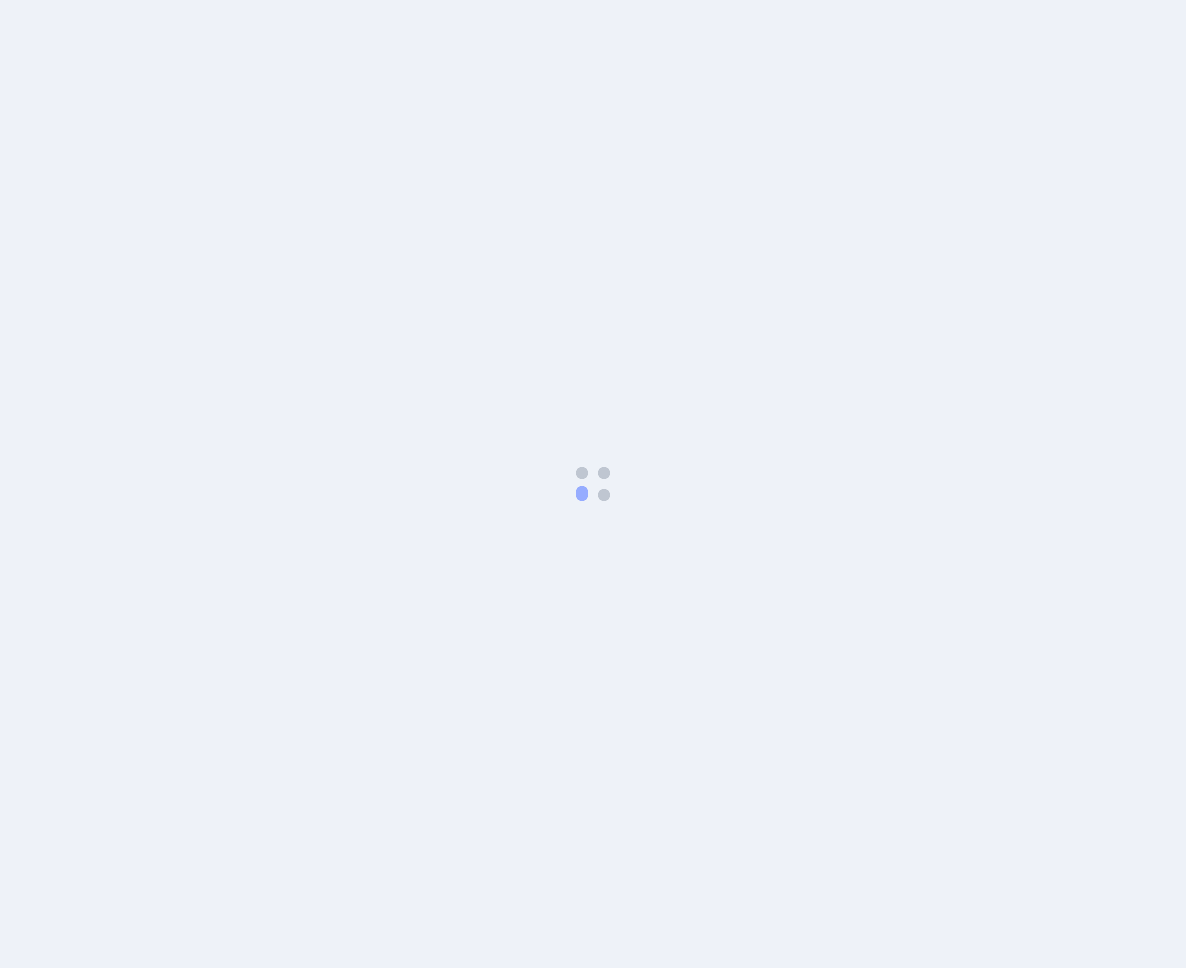 scroll, scrollTop: 0, scrollLeft: 0, axis: both 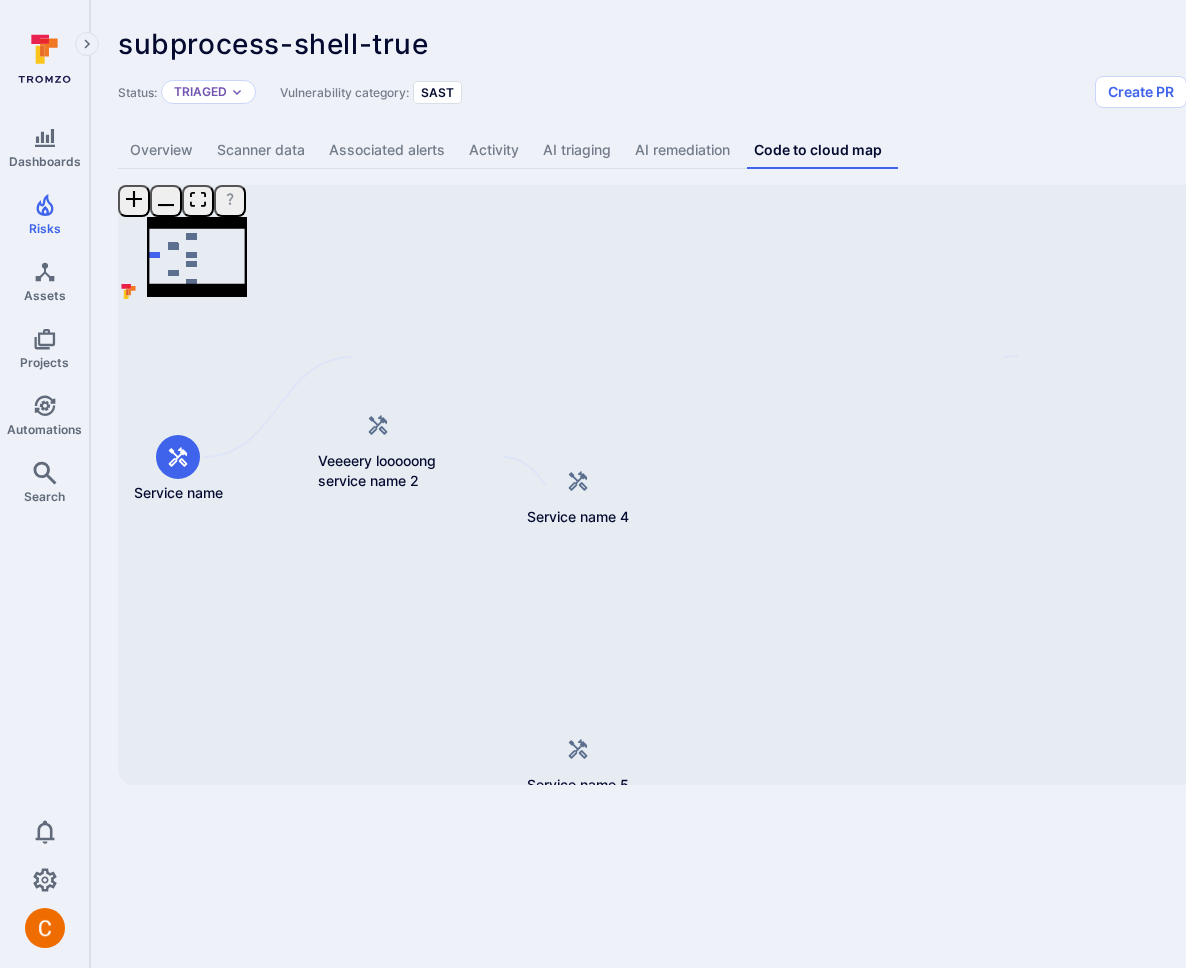 click on "Dashboards Risks Assets Projects Automations Search 0 Risks Vulnerabilities Alerts subprocess-shell-true ...   Show  more Status: Triaged Vulnerability category: SAST Create PR Create ticket Overview Scanner data Associated alerts Activity AI triaging AI remediation Code to cloud map Service name Veeeery looooong service name 2 Service name 3 Service name 4 Service name 5 Service name 6 Service name 7 Mini Map Press enter or space to select a node. You can then use the arrow keys to move the node around. Press delete to remove it and escape to cancel. Press enter or space to select an edge. You can then press delete to remove it or escape to cancel." at bounding box center (593, 484) 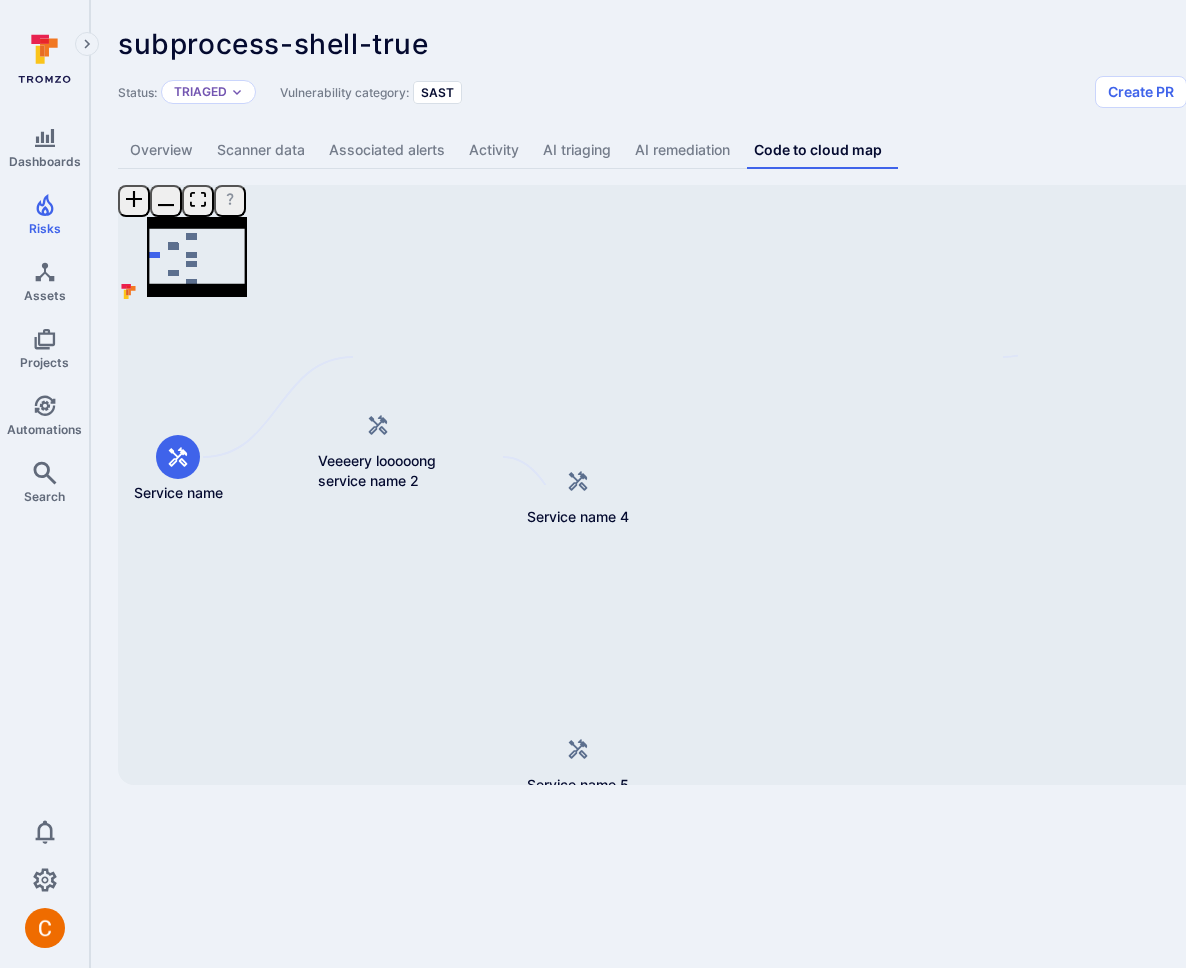 click on "subprocess-shell-true ...   Show  more Status: Triaged Vulnerability category: SAST Create PR Create ticket Overview Scanner data Associated alerts Activity AI triaging AI remediation Code to cloud map Service name Veeeery looooong service name 2 Service name 3 Service name 4 Service name 5 Service name 6 Service name 7 Mini Map Press enter or space to select a node. You can then use the arrow keys to move the node around. Press delete to remove it and escape to cancel. Press enter or space to select an edge. You can then press delete to remove it or escape to cancel." at bounding box center [765, 406] 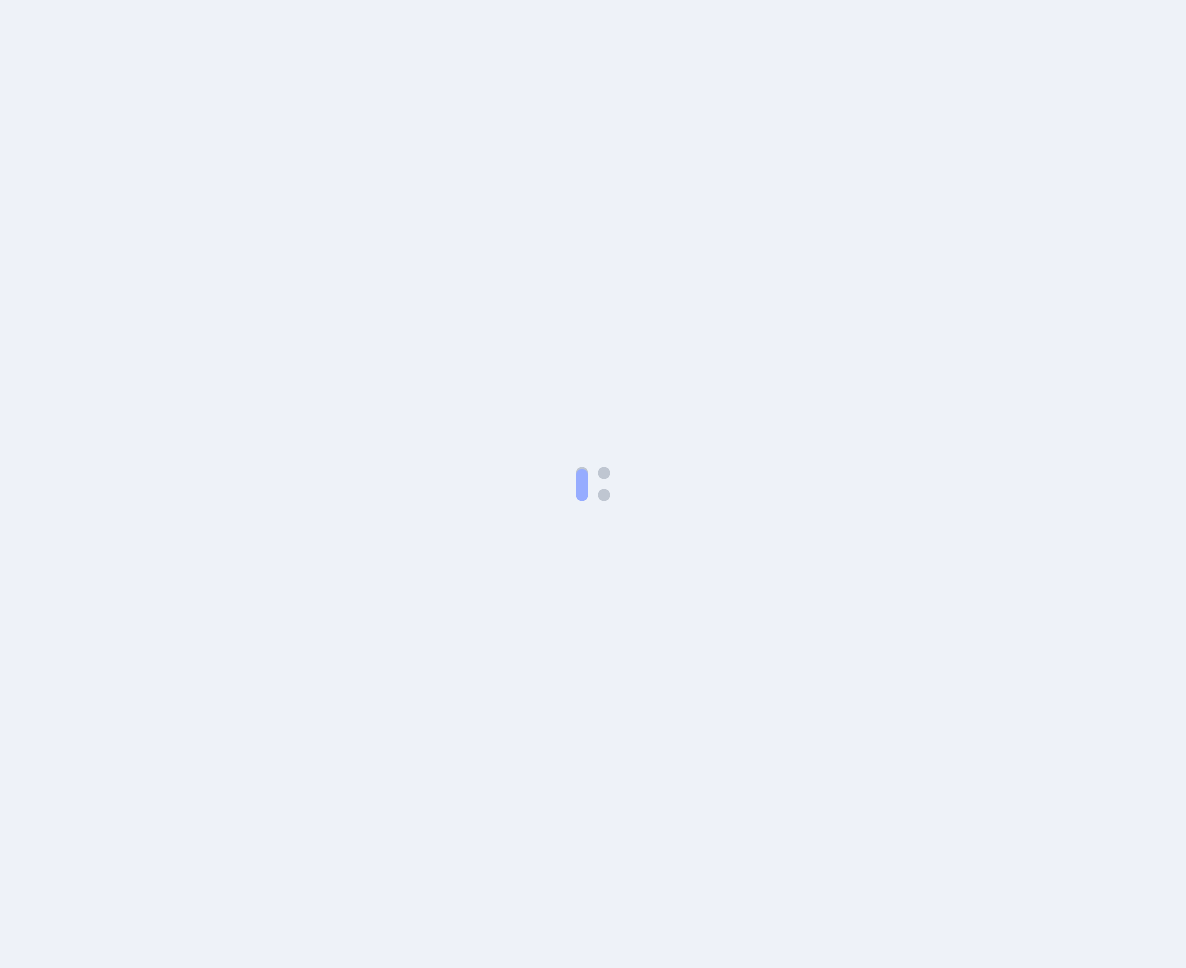 scroll, scrollTop: 0, scrollLeft: 0, axis: both 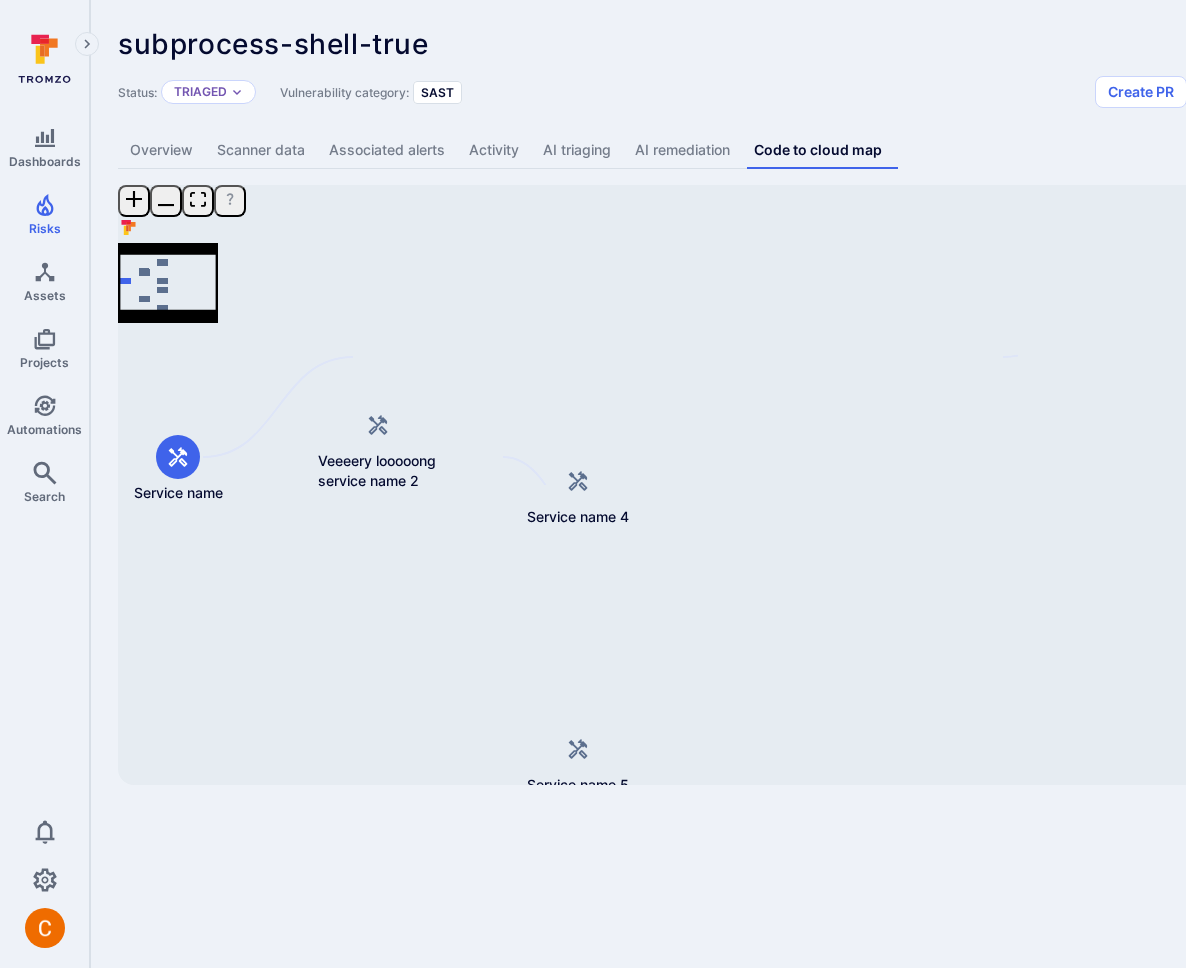 click on "Dashboards Risks Assets Projects Automations Search 0 Risks Vulnerabilities Alerts subprocess-shell-true ...   Show  more Status: Triaged Vulnerability category: SAST Create PR Create ticket Overview Scanner data Associated alerts Activity AI triaging AI remediation Code to cloud map Service name Veeeery looooong service name 2 Service name 3 Service name 4 Service name 5 Service name 6 Service name 7 Mini Map Press enter or space to select a node. You can then use the arrow keys to move the node around. Press delete to remove it and escape to cancel. Press enter or space to select an edge. You can then press delete to remove it or escape to cancel." at bounding box center [593, 484] 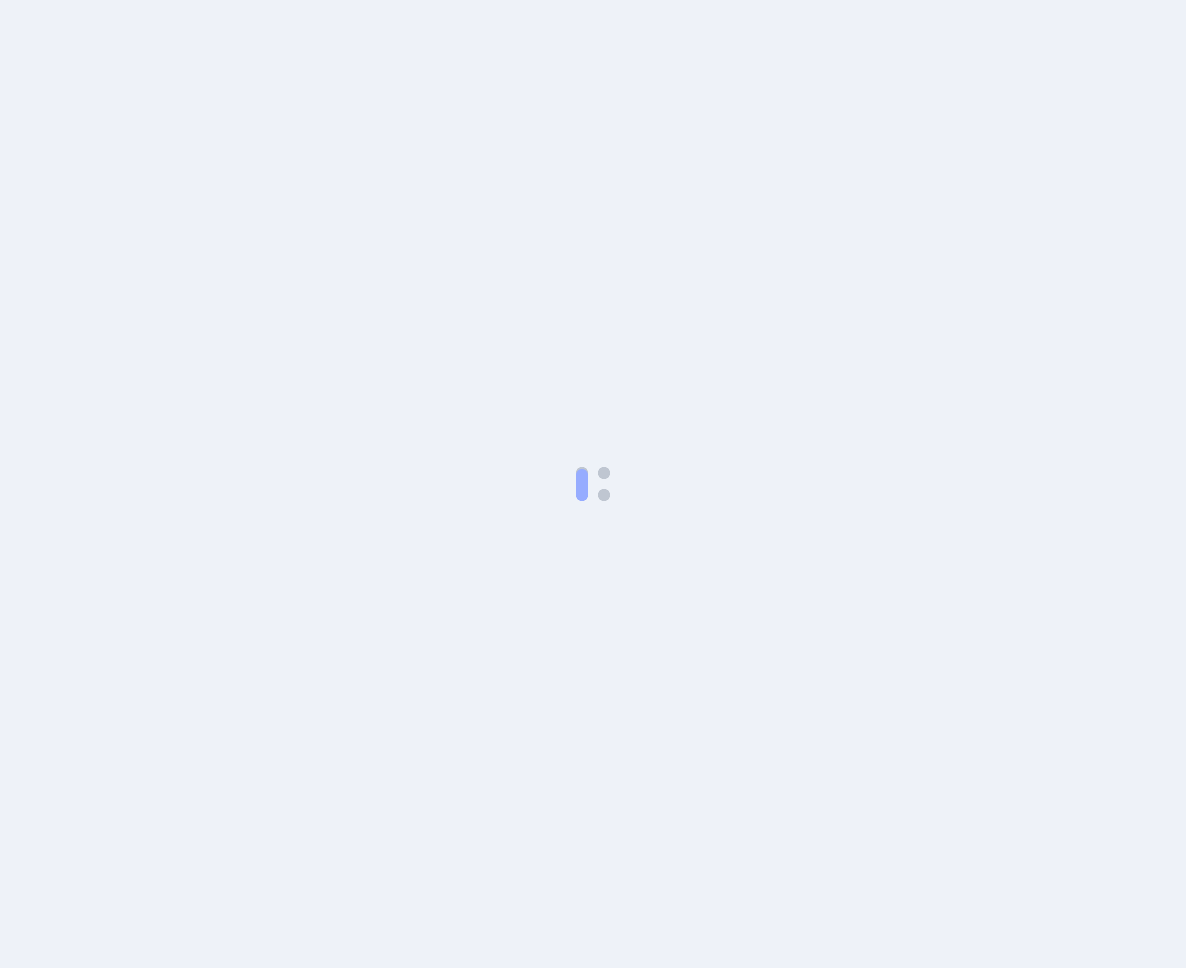 scroll, scrollTop: 0, scrollLeft: 0, axis: both 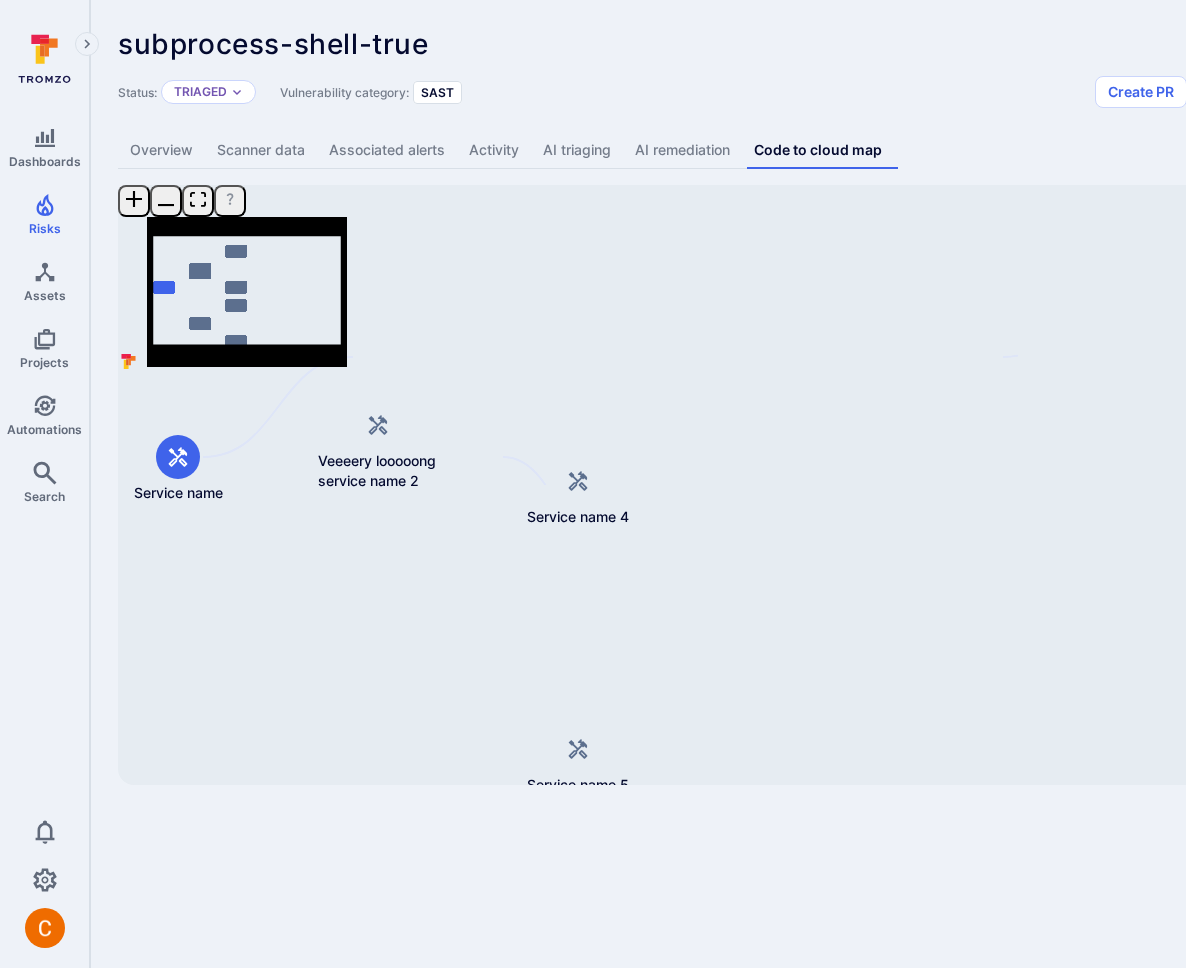 click on "subprocess-shell-true ...   Show  more Status: Triaged Vulnerability category: SAST Create PR Create ticket" at bounding box center (765, 68) 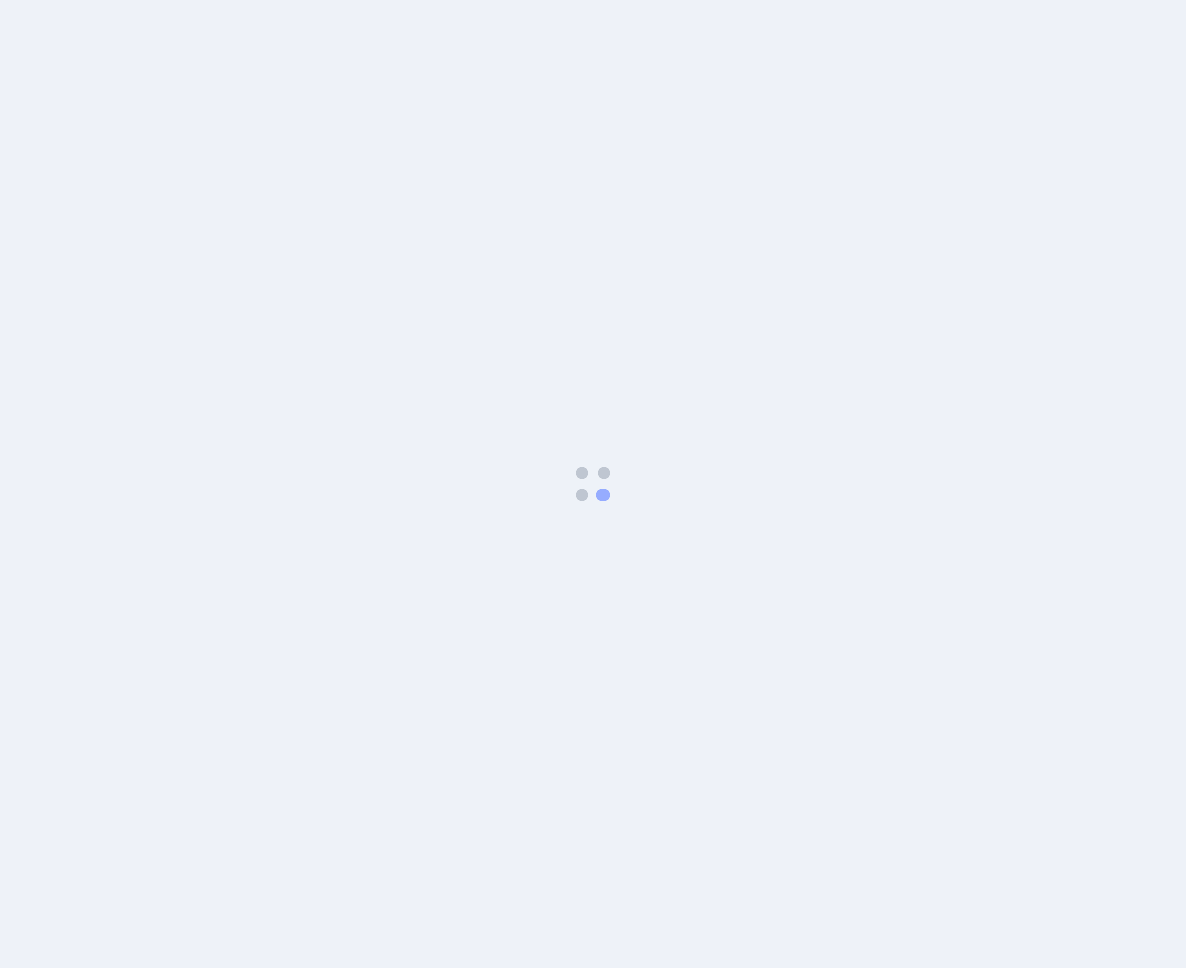 scroll, scrollTop: 0, scrollLeft: 0, axis: both 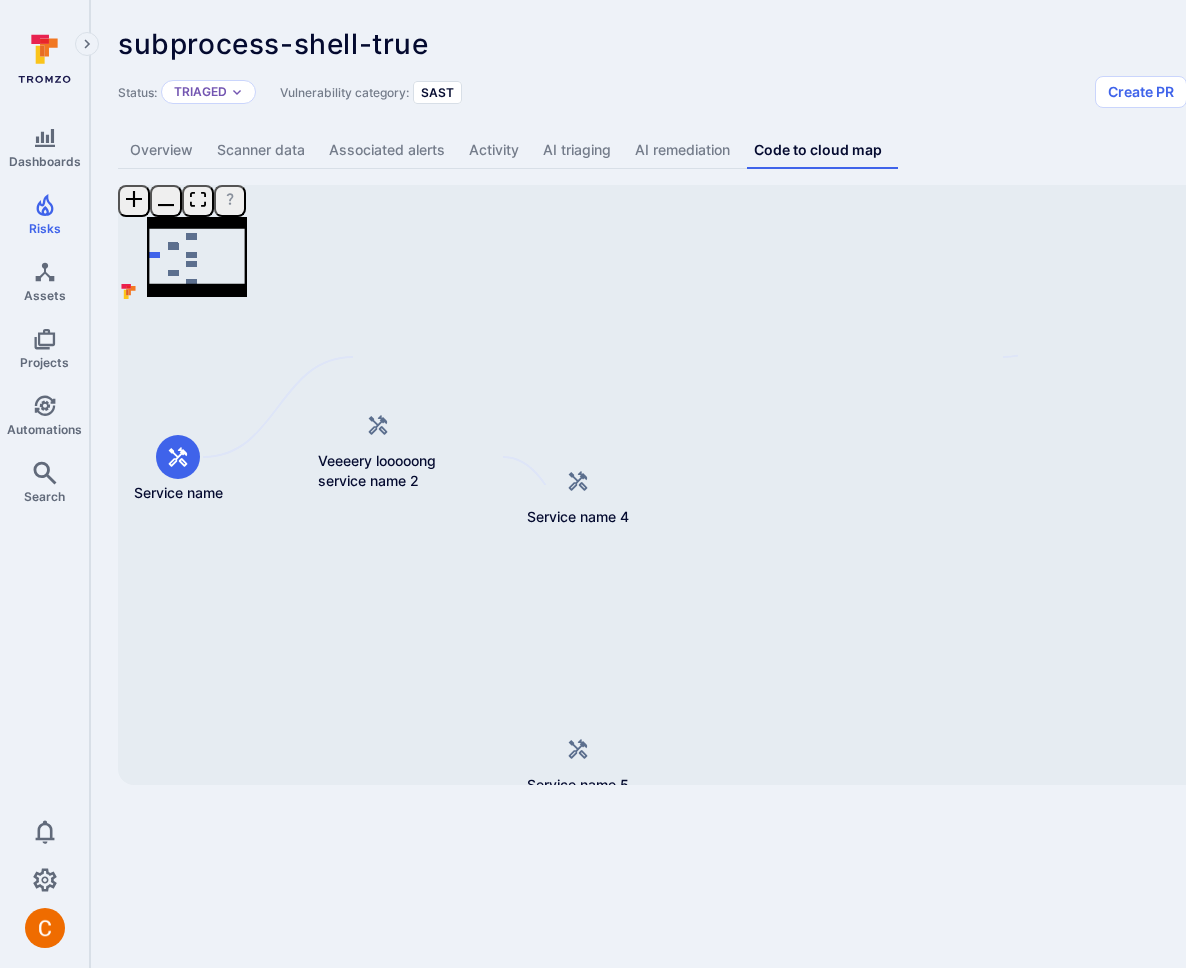 click on "Dashboards Risks Assets Projects Automations Search 0 Risks Vulnerabilities Alerts subprocess-shell-true ...   Show  more Status: Triaged Vulnerability category: SAST Create PR Create ticket Overview Scanner data Associated alerts Activity AI triaging AI remediation Code to cloud map Service name Veeeery looooong service name 2 Service name 3 Service name 4 Service name 5 Service name 6 Service name 7 Mini Map Press enter or space to select a node. You can then use the arrow keys to move the node around. Press delete to remove it and escape to cancel. Press enter or space to select an edge. You can then press delete to remove it or escape to cancel." at bounding box center [593, 484] 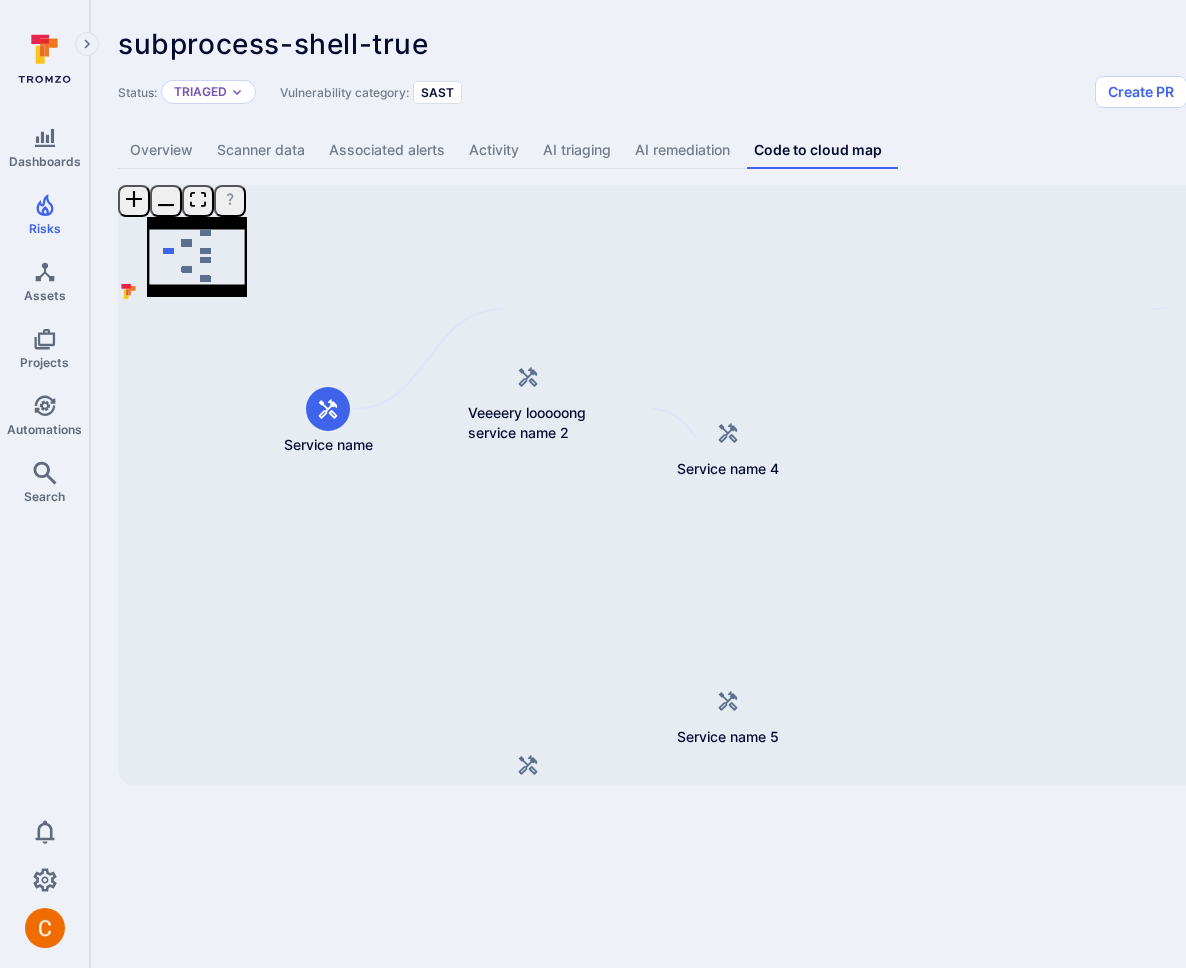 drag, startPoint x: 927, startPoint y: 699, endPoint x: 1077, endPoint y: 652, distance: 157.19096 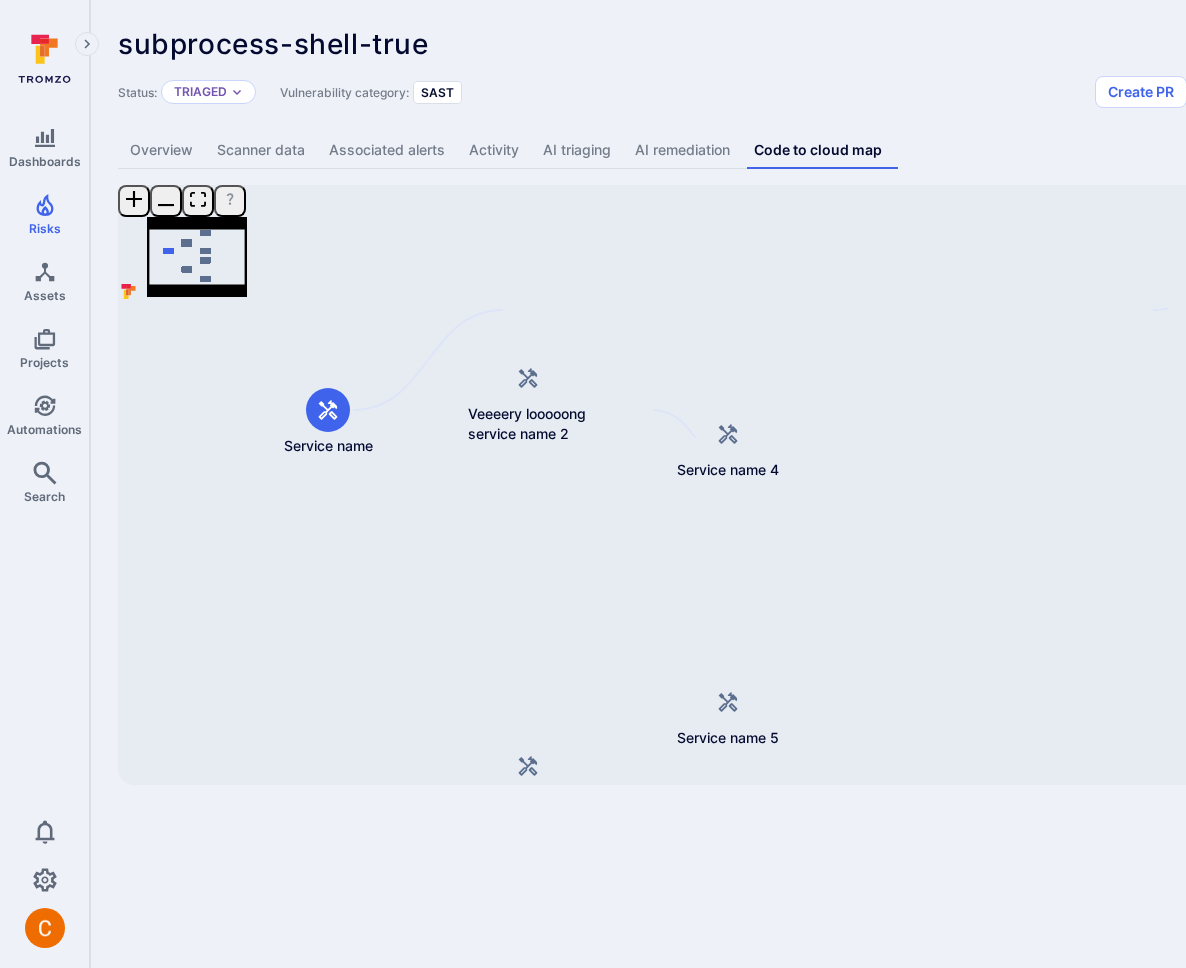 click on "Dashboards Risks Assets Projects Automations Search 0 Risks Vulnerabilities Alerts subprocess-shell-true ...   Show  more Status: Triaged Vulnerability category: SAST Create PR Create ticket Overview Scanner data Associated alerts Activity AI triaging AI remediation Code to cloud map Service name Veeeery looooong service name 2 Service name 3 Service name 4 Service name 5 Service name 6 Service name 7 Mini Map Press enter or space to select a node. You can then use the arrow keys to move the node around. Press delete to remove it and escape to cancel. Press enter or space to select an edge. You can then press delete to remove it or escape to cancel." at bounding box center [593, 484] 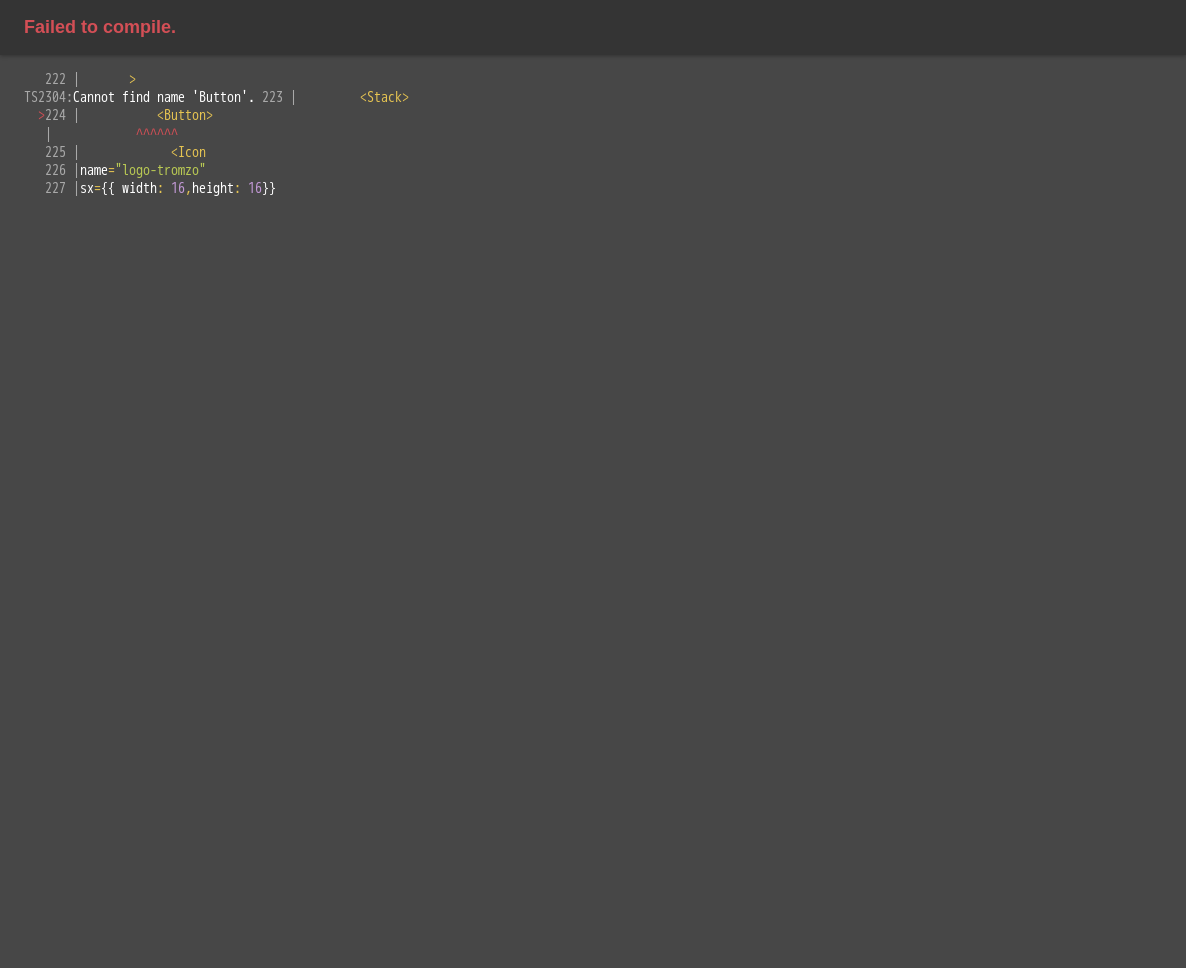 scroll, scrollTop: 0, scrollLeft: 0, axis: both 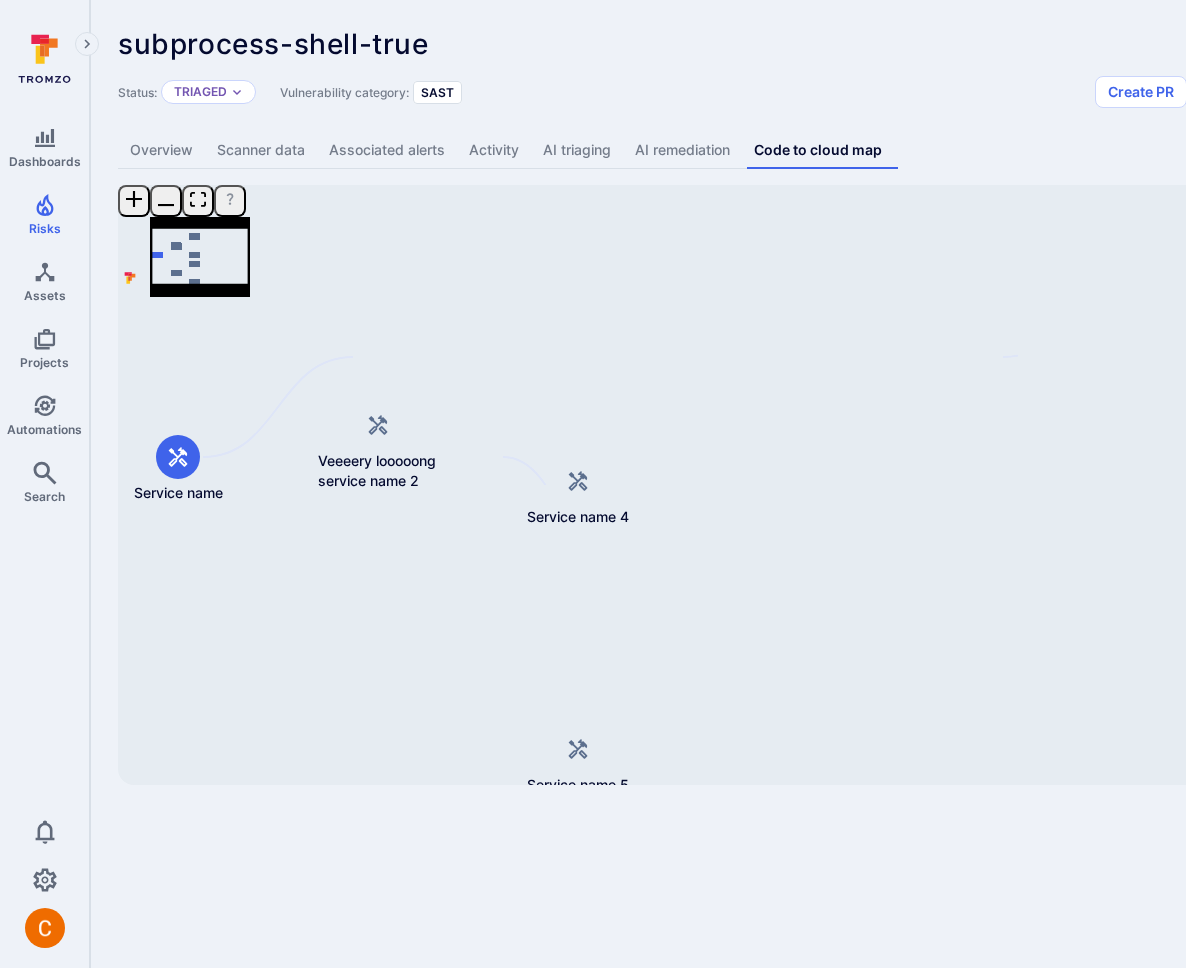 click on "Dashboards Risks Assets Projects Automations Search 0 Risks Vulnerabilities Alerts subprocess-shell-true ...   Show  more Status: Triaged Vulnerability category: SAST Create PR Create ticket Overview Scanner data Associated alerts Activity AI triaging AI remediation Code to cloud map Service name Veeeery looooong service name 2 Service name 3 Service name 4 Service name 5 Service name 6 Service name 7 Mini Map Press enter or space to select a node. You can then use the arrow keys to move the node around. Press delete to remove it and escape to cancel. Press enter or space to select an edge. You can then press delete to remove it or escape to cancel." at bounding box center [593, 484] 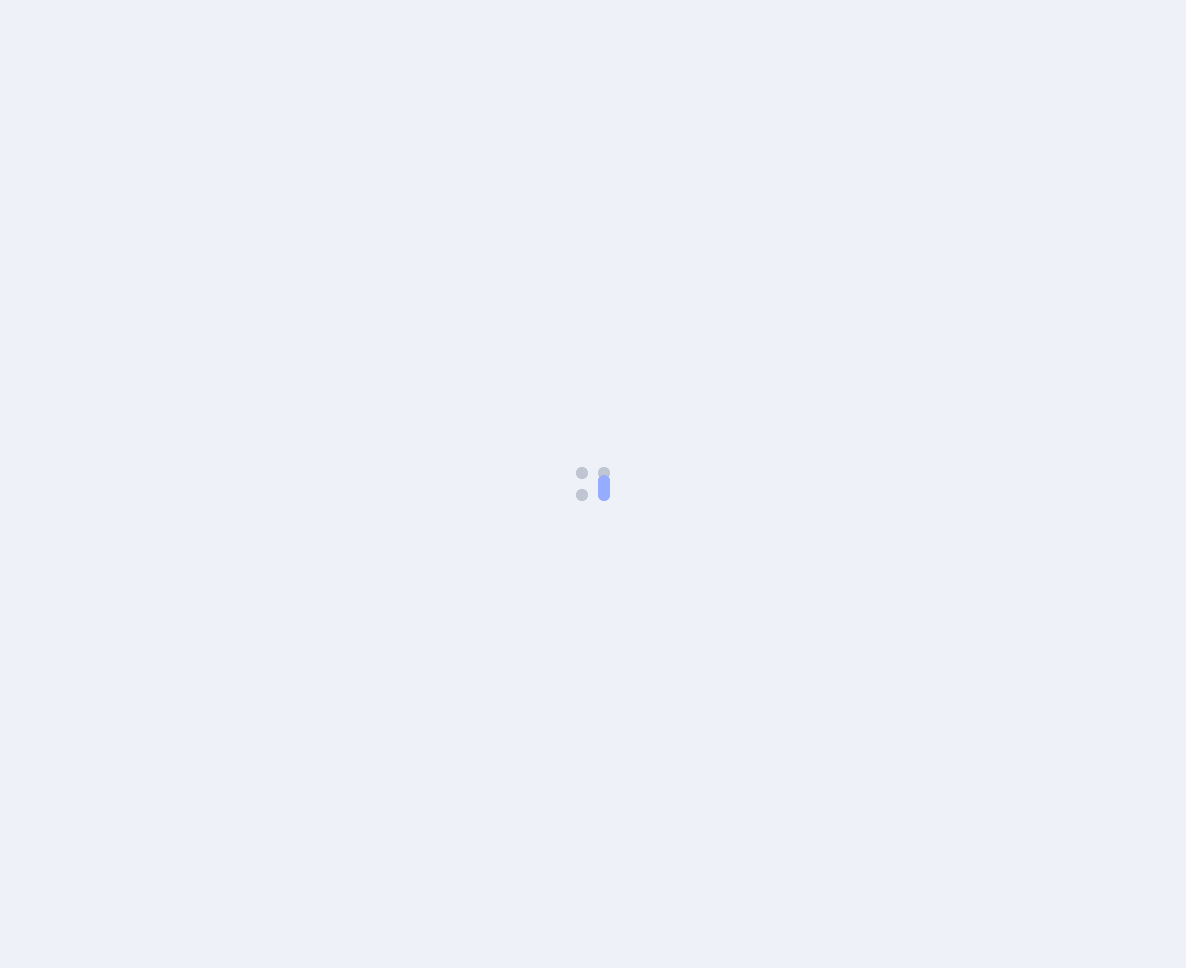 scroll, scrollTop: 0, scrollLeft: 0, axis: both 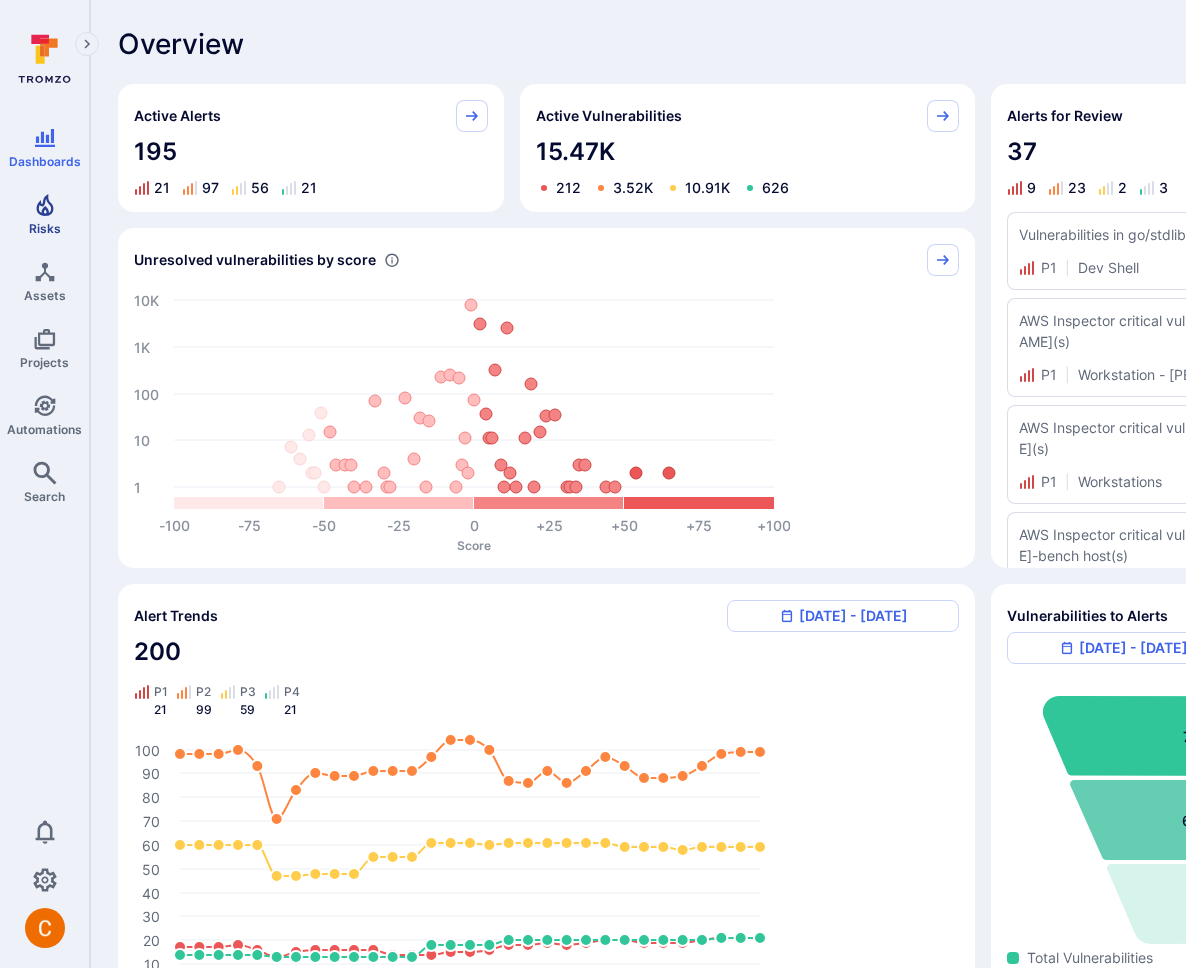 click 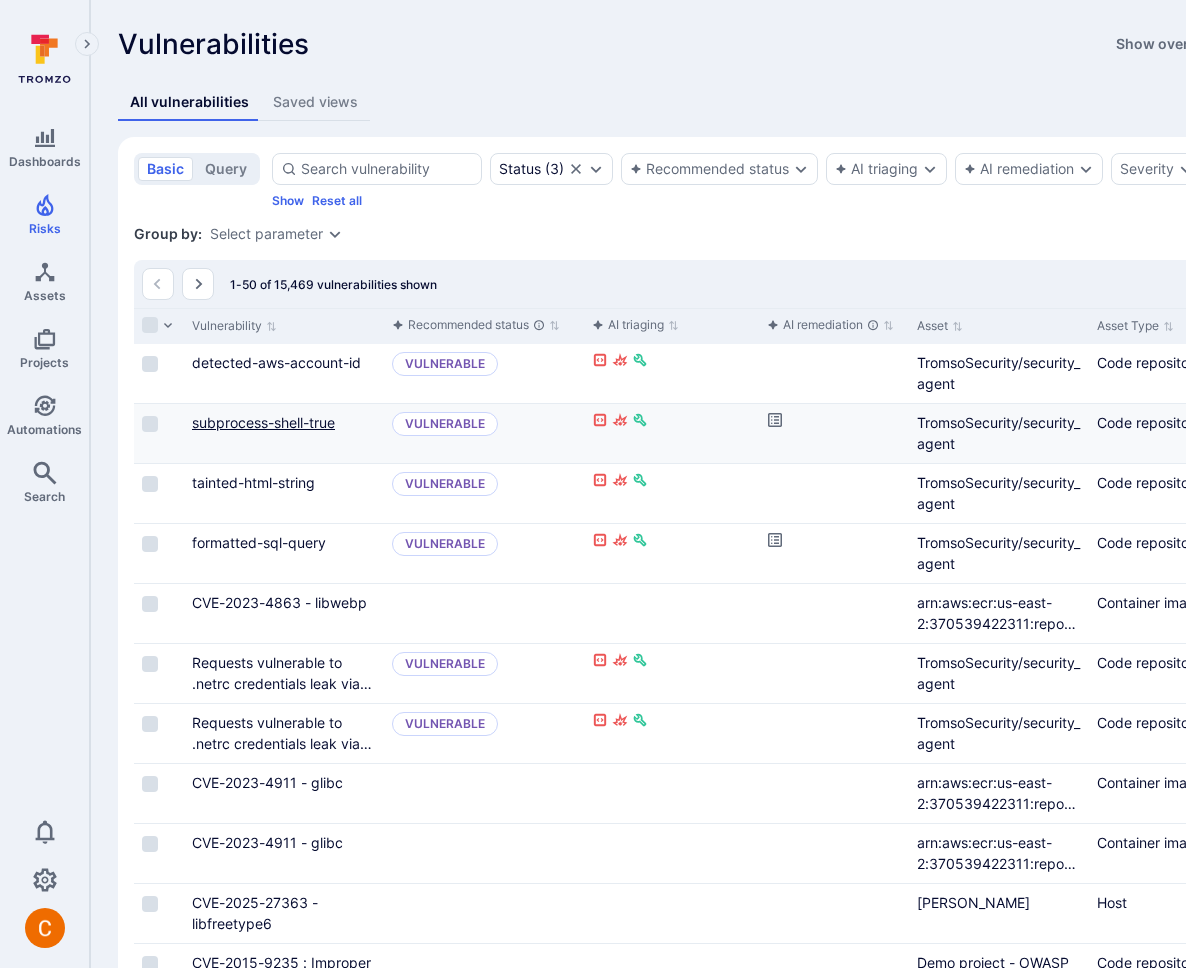 click on "subprocess-shell-true" at bounding box center [263, 422] 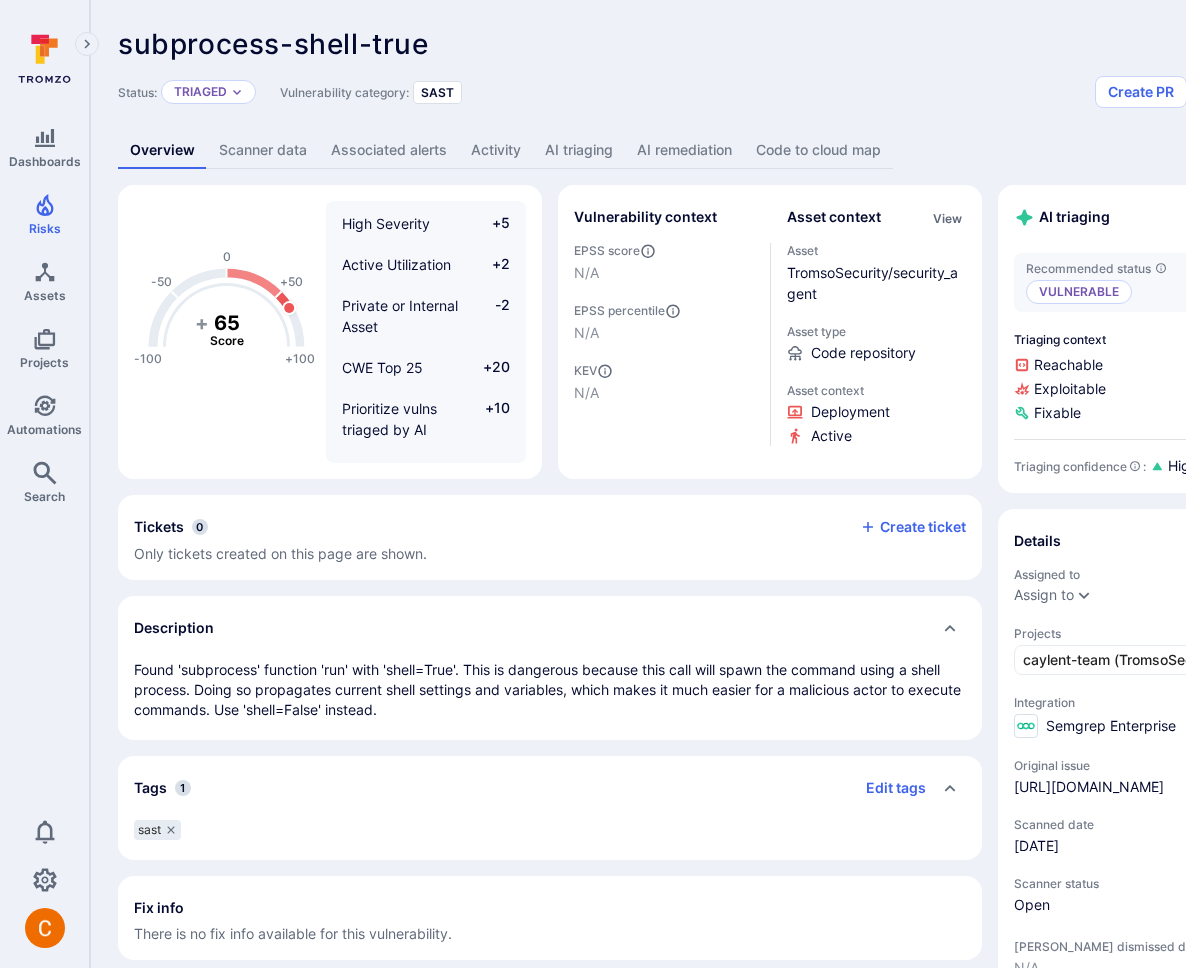 click on "Code to cloud map" at bounding box center (818, 150) 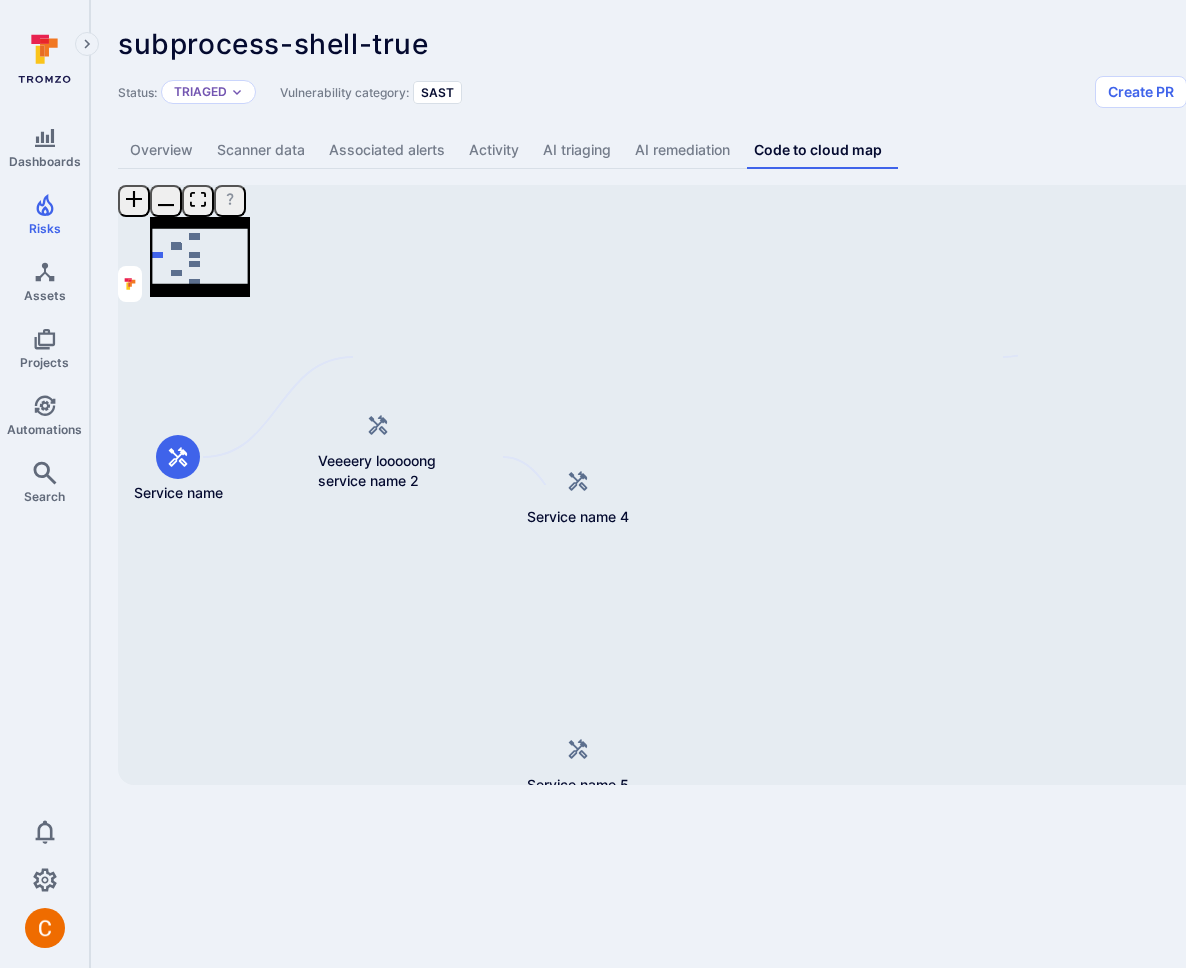 click on "Dashboards Risks Assets Projects Automations Search 0 Risks Vulnerabilities Alerts subprocess-shell-true ...   Show  more Status: Triaged Vulnerability category: SAST Create PR Create ticket Overview Scanner data Associated alerts Activity AI triaging AI remediation Code to cloud map Service name Veeeery looooong service name 2 Service name 3 Service name 4 Service name 5 Service name 6 Service name 7 Mini Map Press enter or space to select a node. You can then use the arrow keys to move the node around. Press delete to remove it and escape to cancel. Press enter or space to select an edge. You can then press delete to remove it or escape to cancel." at bounding box center (593, 484) 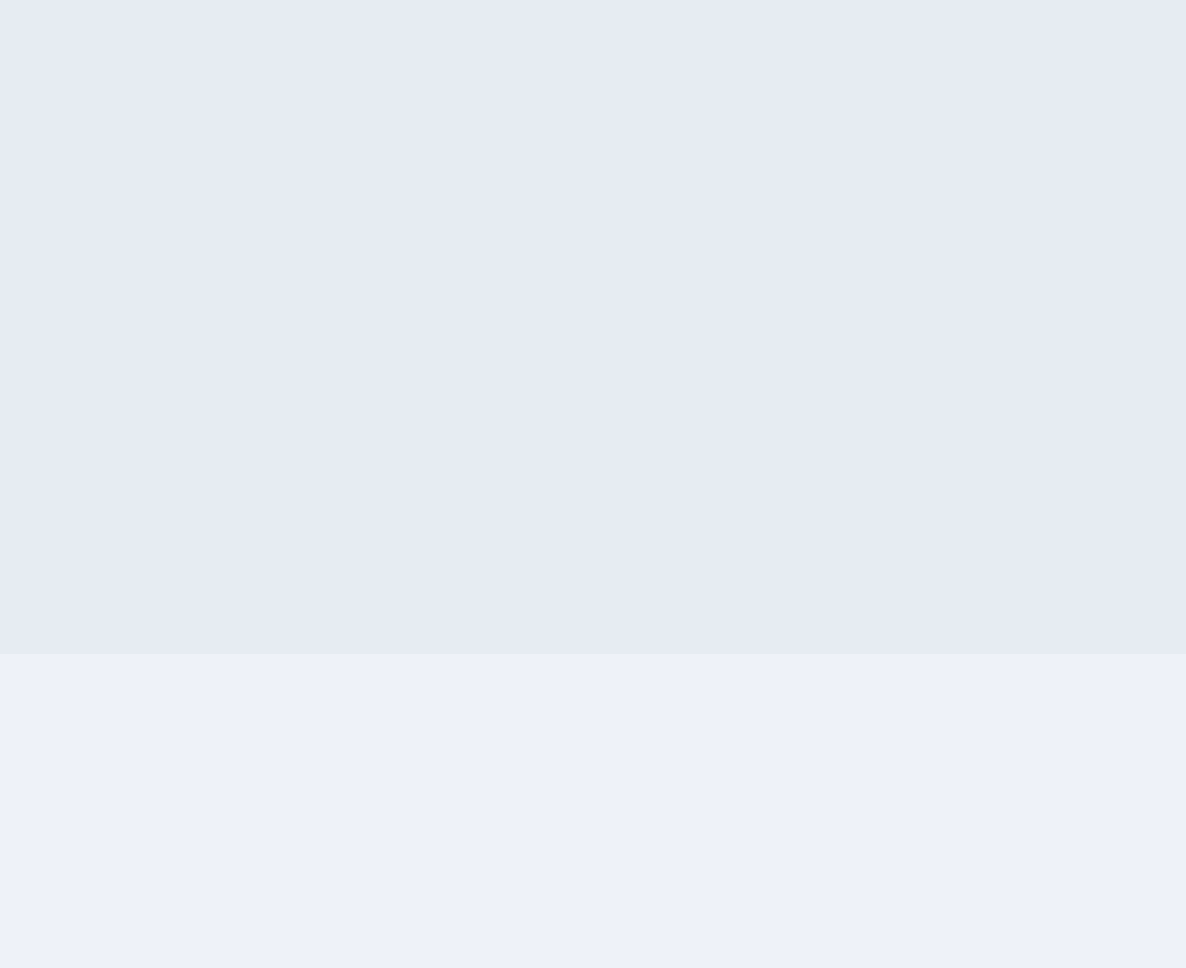 scroll, scrollTop: 0, scrollLeft: 0, axis: both 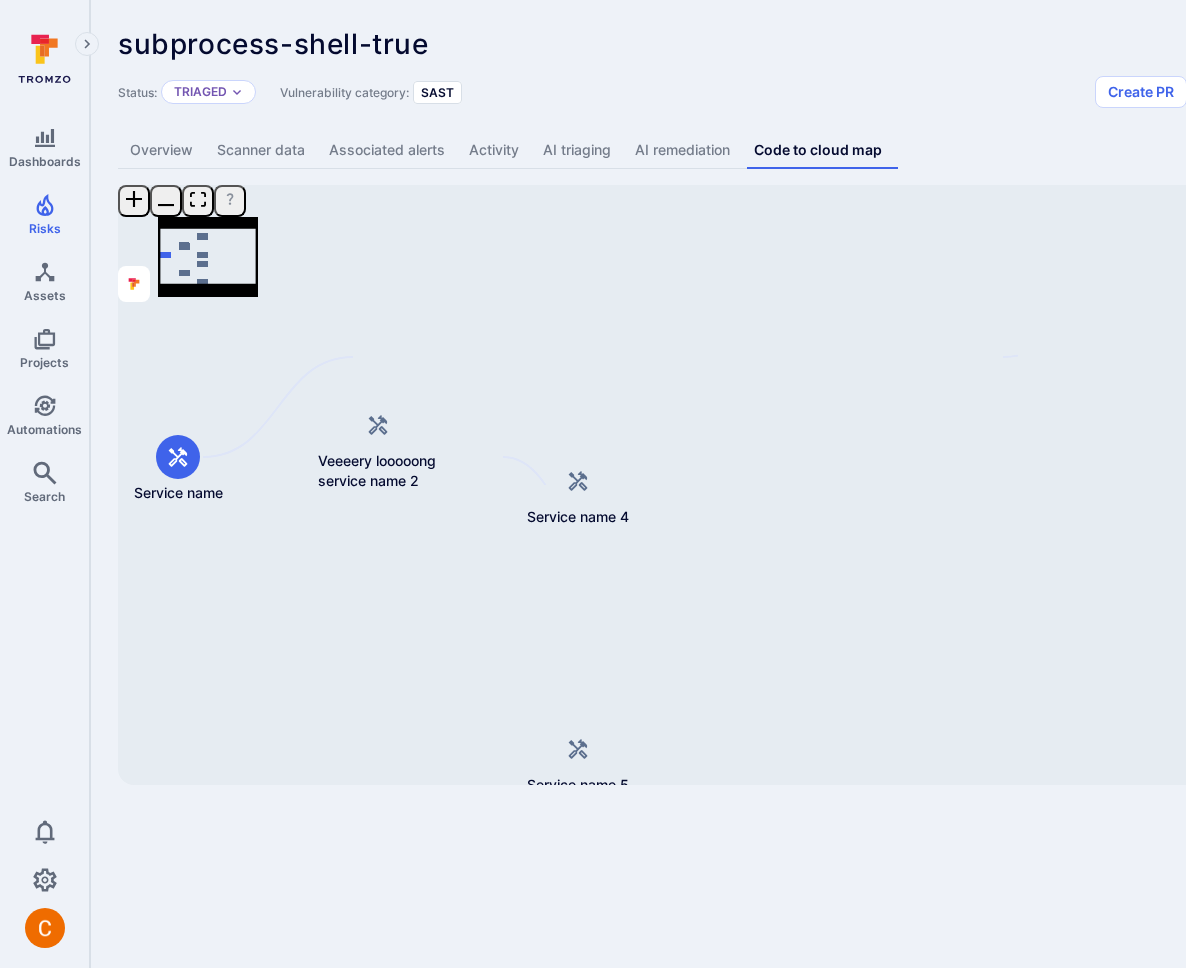 click on "Dashboards Risks Assets Projects Automations Search 0 Risks Vulnerabilities Alerts subprocess-shell-true ...   Show  more Status: Triaged Vulnerability category: SAST Create PR Create ticket Overview Scanner data Associated alerts Activity AI triaging AI remediation Code to cloud map Service name Veeeery looooong service name 2 Service name 3 Service name 4 Service name 5 Service name 6 Service name 7 Mini Map Press enter or space to select a node. You can then use the arrow keys to move the node around. Press delete to remove it and escape to cancel. Press enter or space to select an edge. You can then press delete to remove it or escape to cancel." at bounding box center (593, 484) 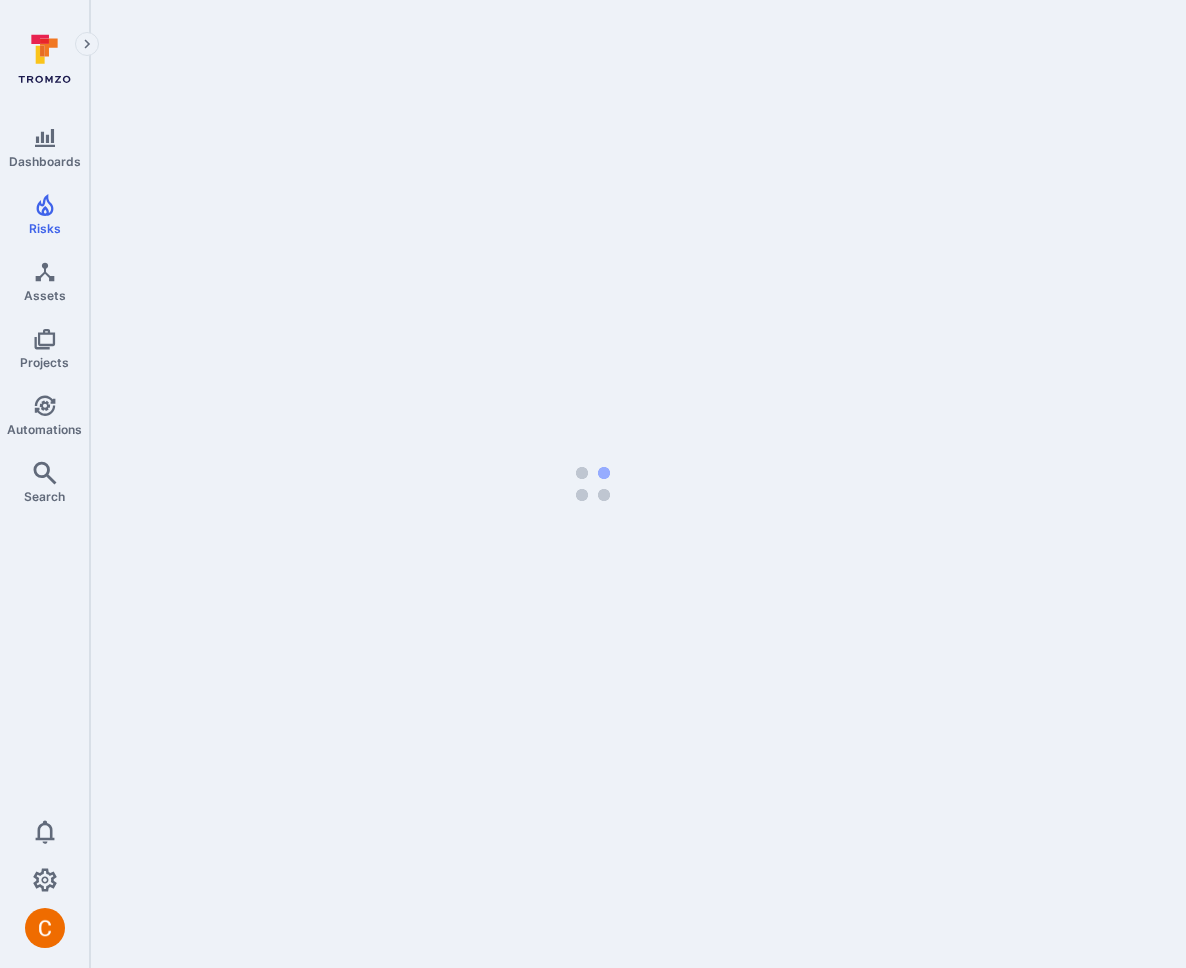 scroll, scrollTop: 0, scrollLeft: 0, axis: both 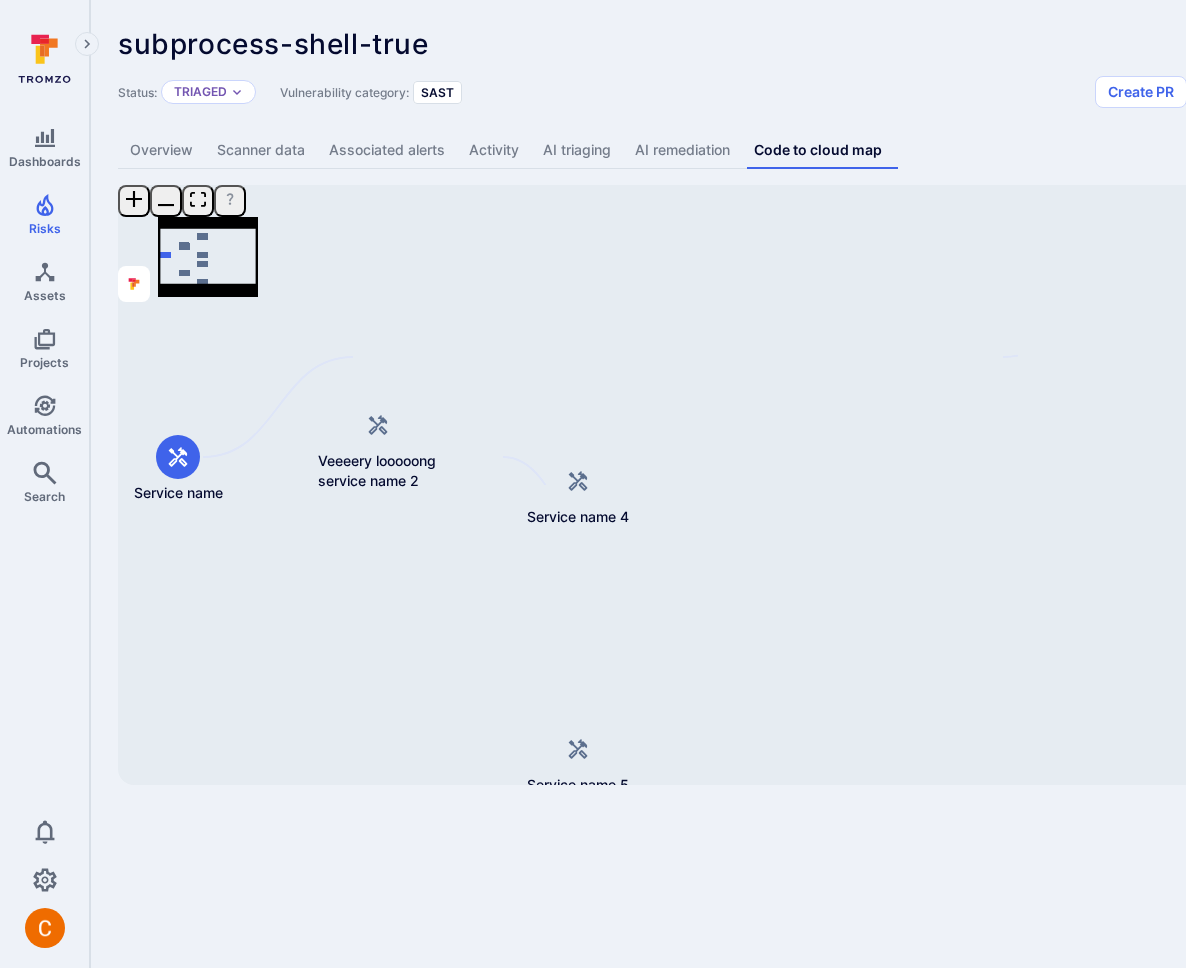 click on "subprocess-shell-true ...   Show  more" at bounding box center [622, 44] 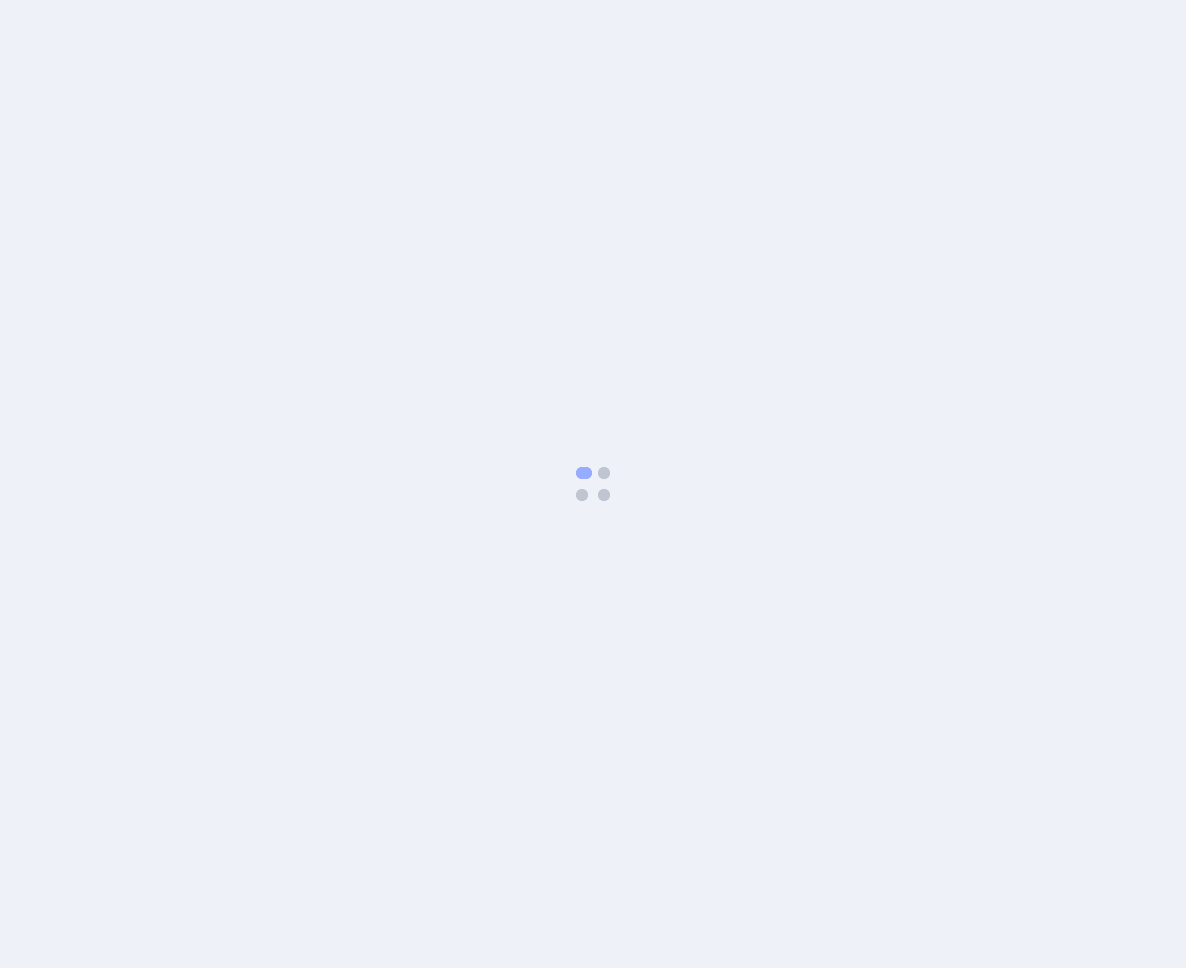 scroll, scrollTop: 0, scrollLeft: 0, axis: both 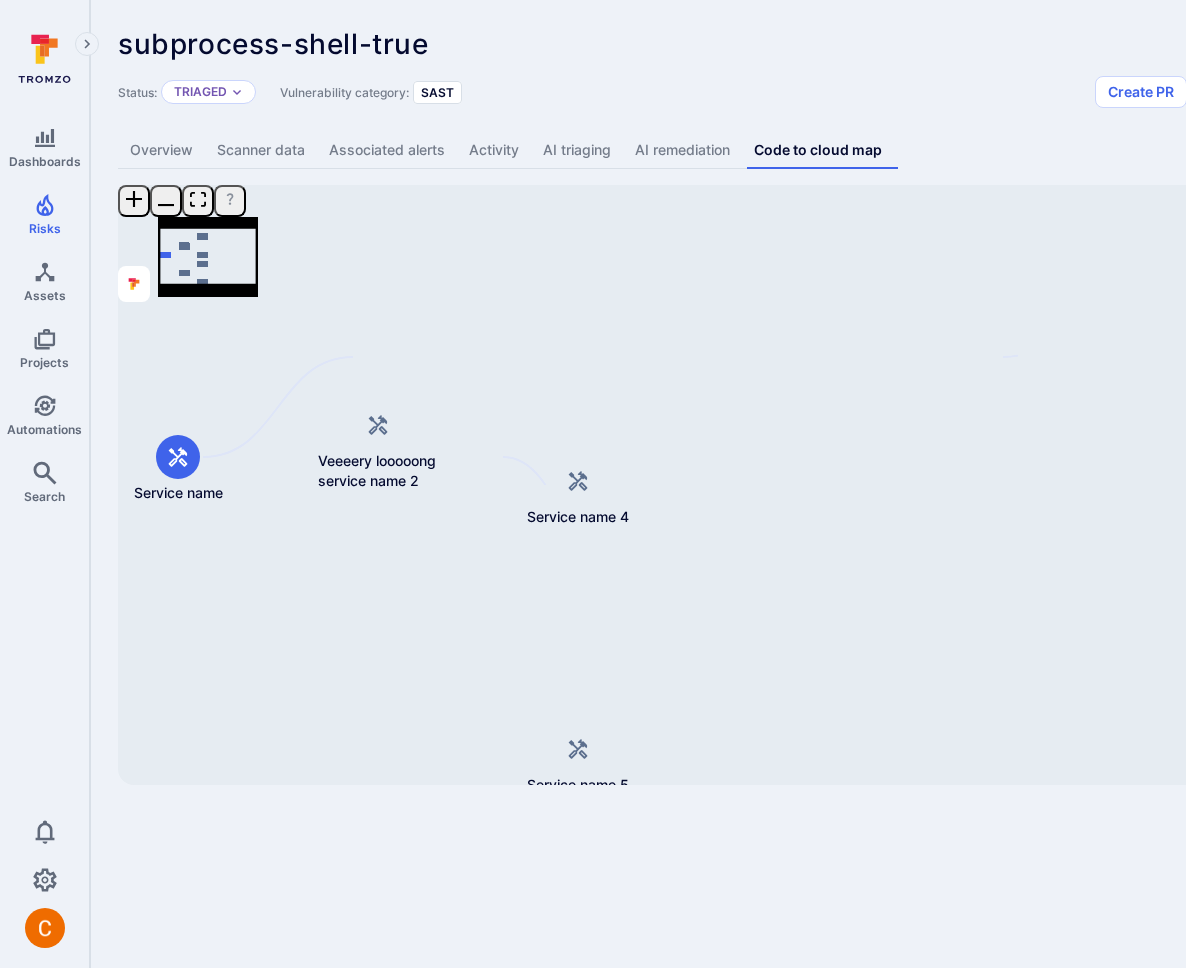 click on "subprocess-shell-true ...   Show  more Status: Triaged Vulnerability category: SAST Create PR Create ticket Overview Scanner data Associated alerts Activity AI triaging AI remediation Code to cloud map Service name Veeeery looooong service name 2 Service name 3 Service name 4 Service name 5 Service name 6 Service name 7 Mini Map Press enter or space to select a node. You can then use the arrow keys to move the node around. Press delete to remove it and escape to cancel. Press enter or space to select an edge. You can then press delete to remove it or escape to cancel." at bounding box center (765, 406) 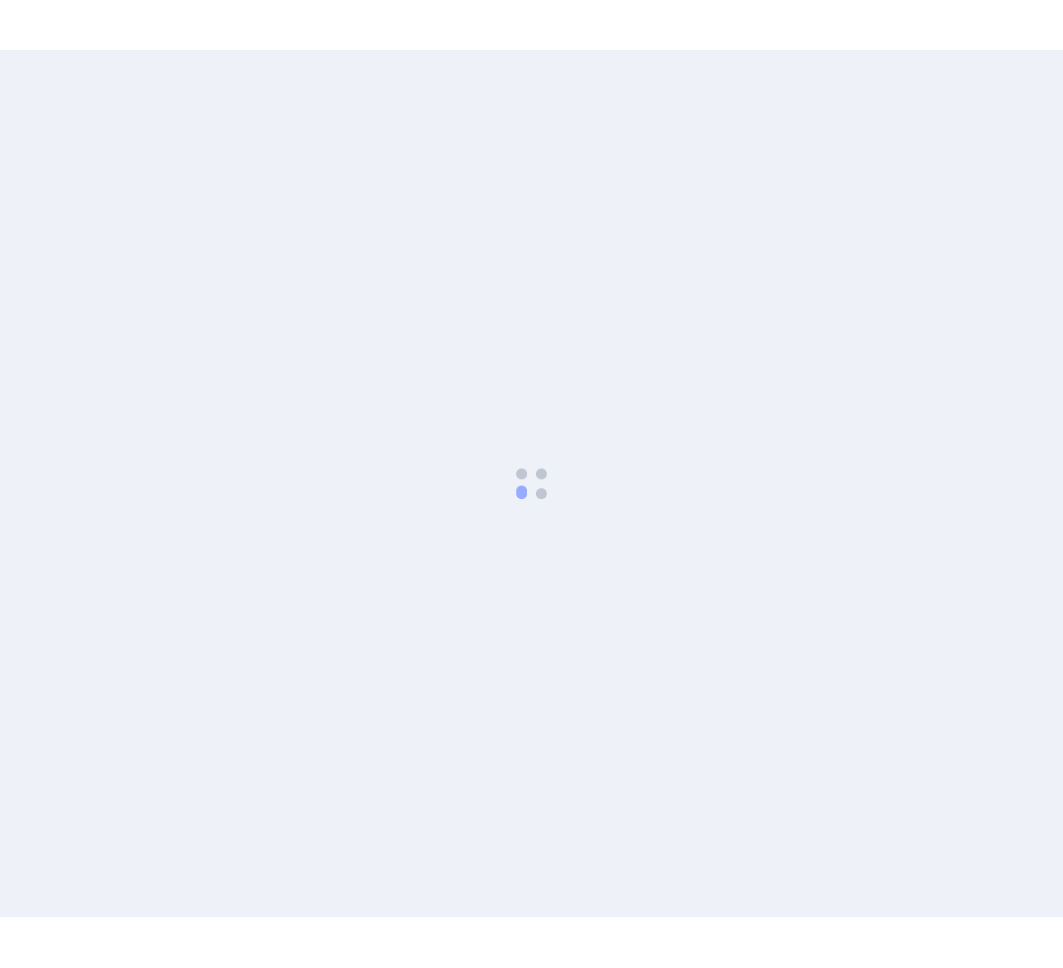 scroll, scrollTop: 0, scrollLeft: 0, axis: both 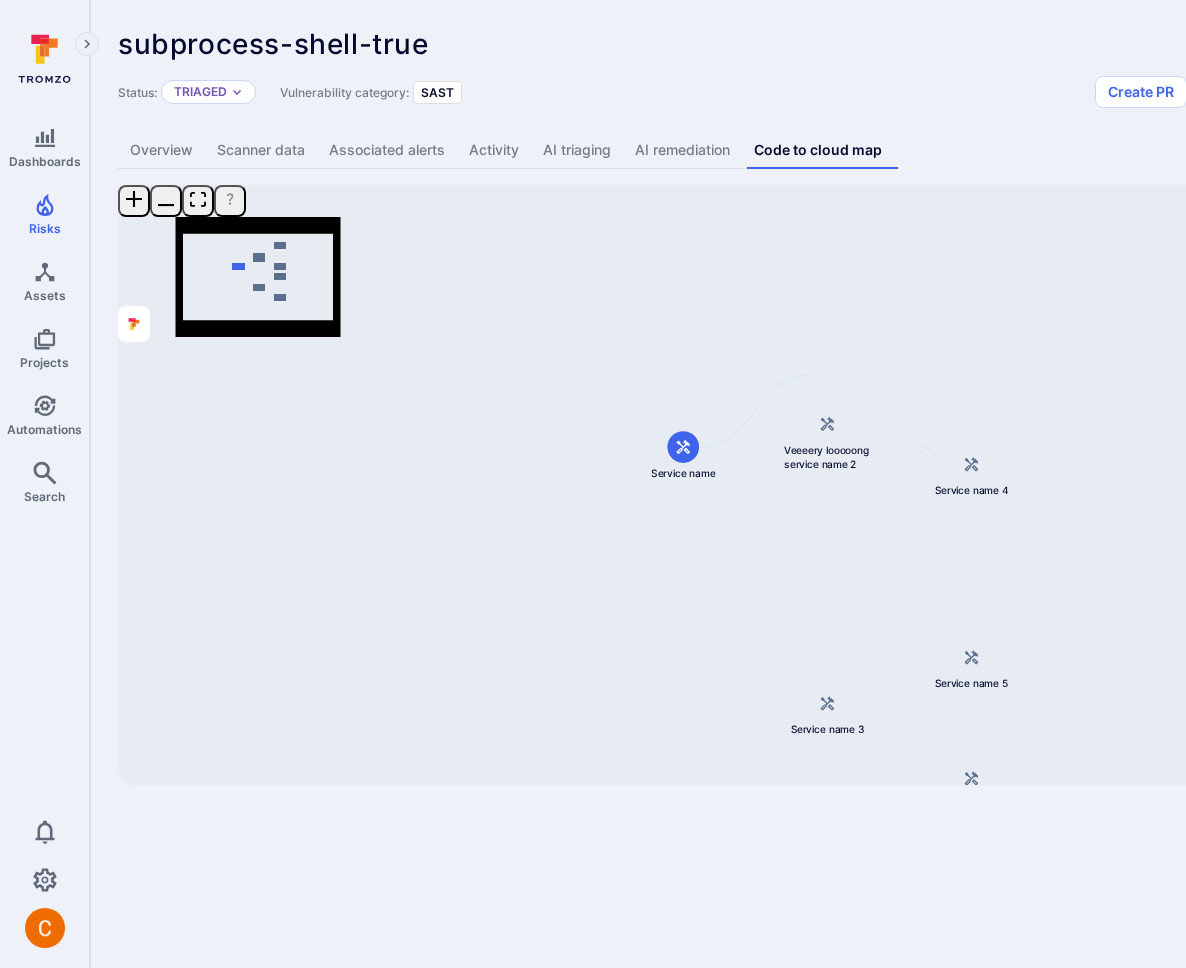 drag, startPoint x: 1013, startPoint y: 690, endPoint x: 1011, endPoint y: 724, distance: 34.058773 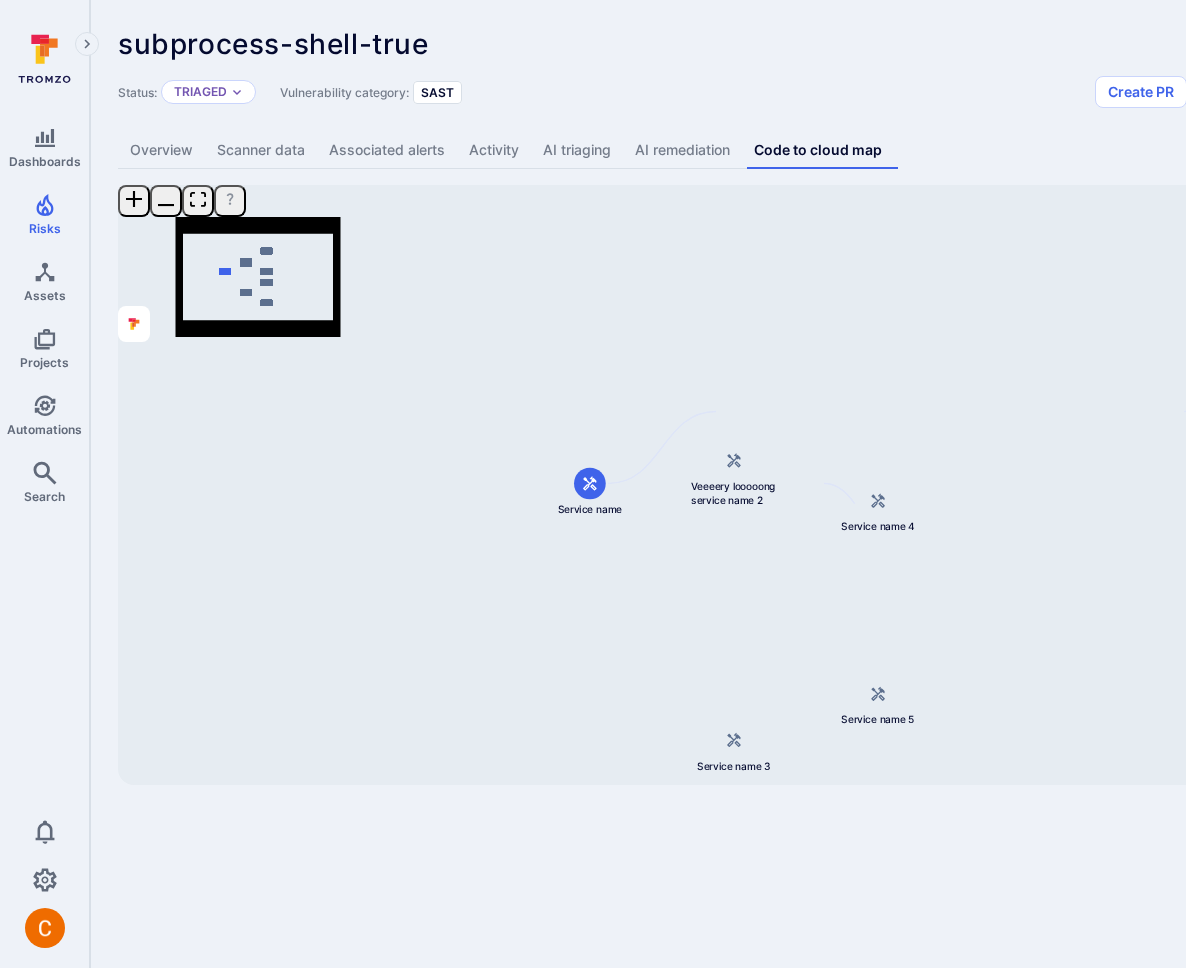 drag, startPoint x: 1023, startPoint y: 705, endPoint x: 1033, endPoint y: 703, distance: 10.198039 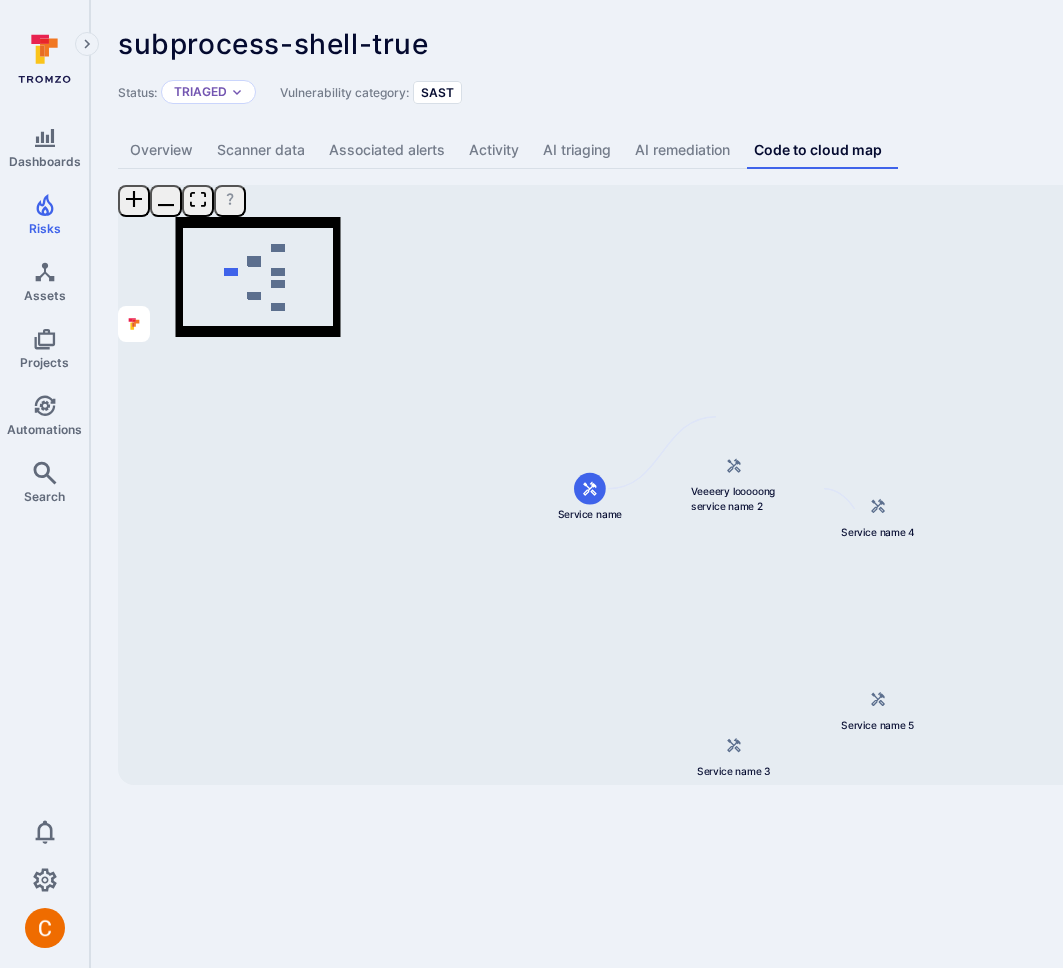 click on "Status: Triaged Vulnerability category: SAST Create PR Create ticket" at bounding box center (765, 92) 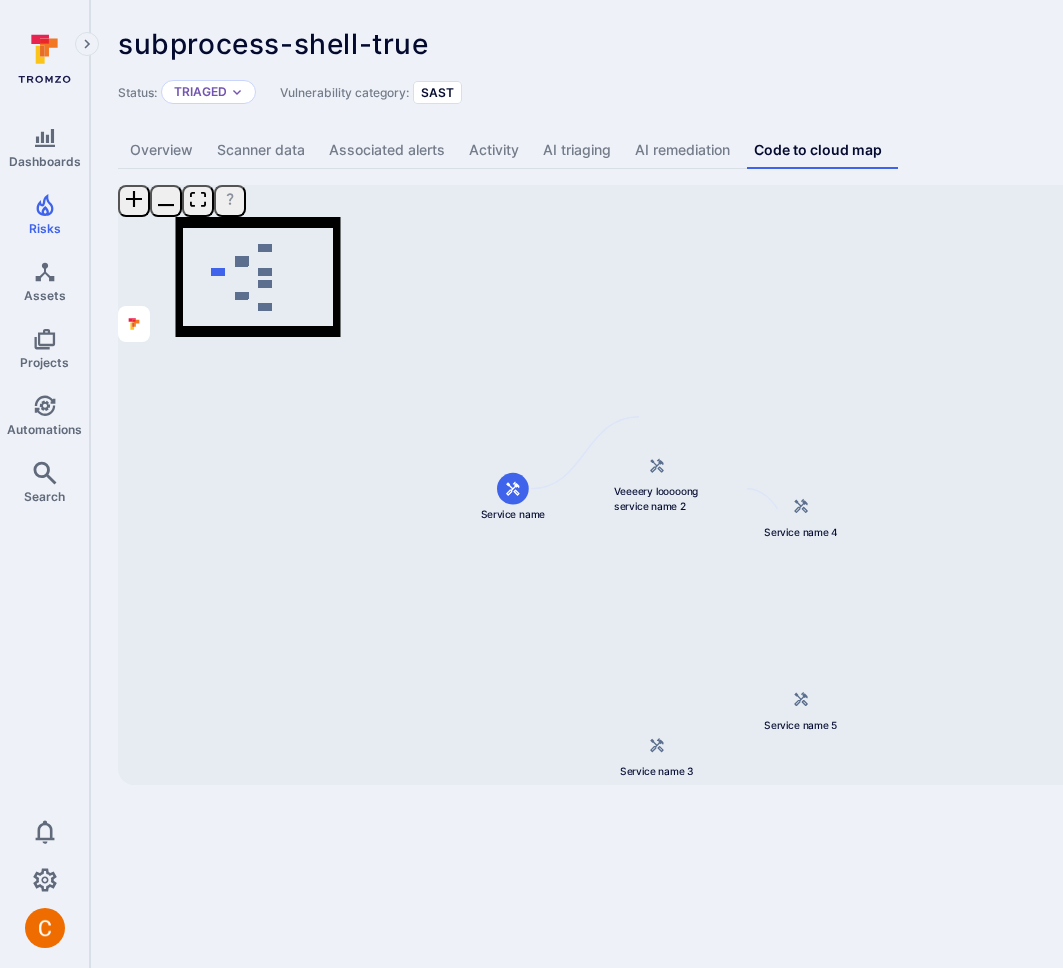 drag, startPoint x: 860, startPoint y: 358, endPoint x: 784, endPoint y: 357, distance: 76.00658 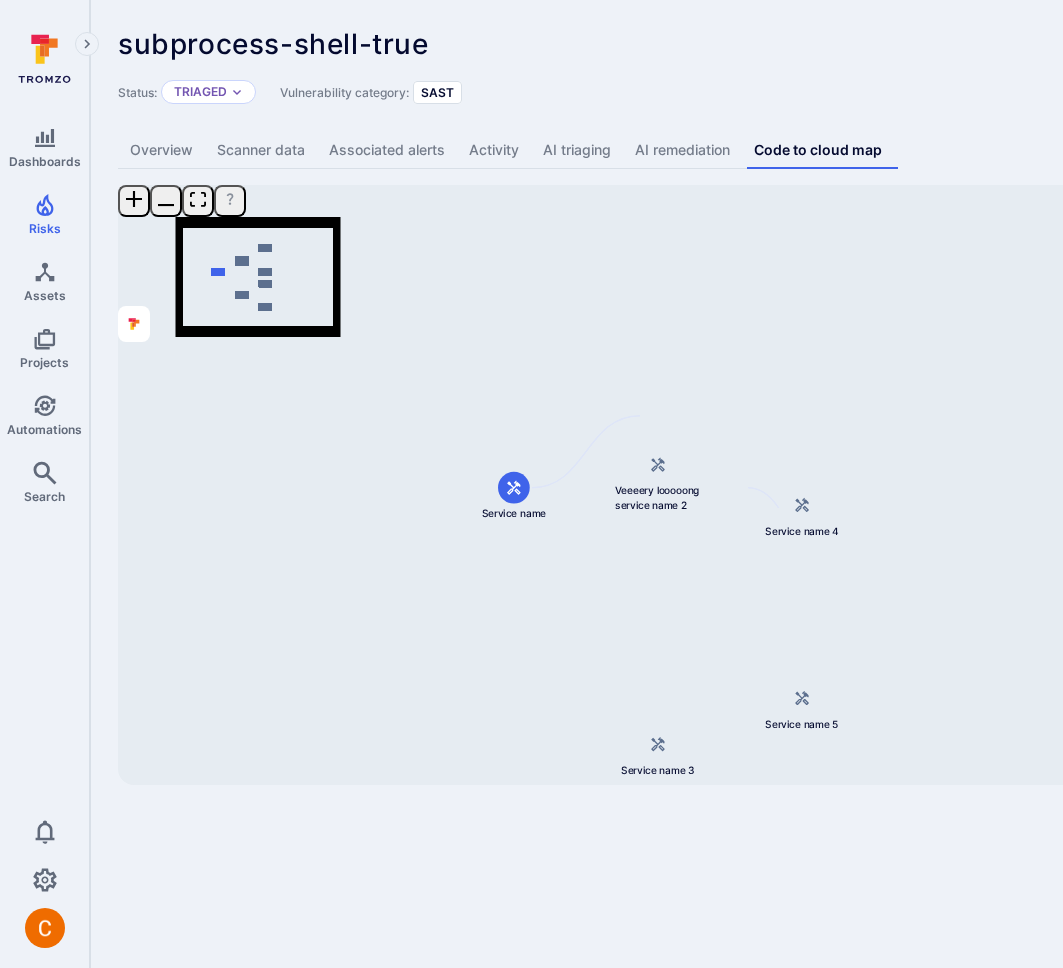 click on "subprocess-shell-true ...   Show  more Status: Triaged Vulnerability category: SAST Create PR Create ticket" at bounding box center [765, 68] 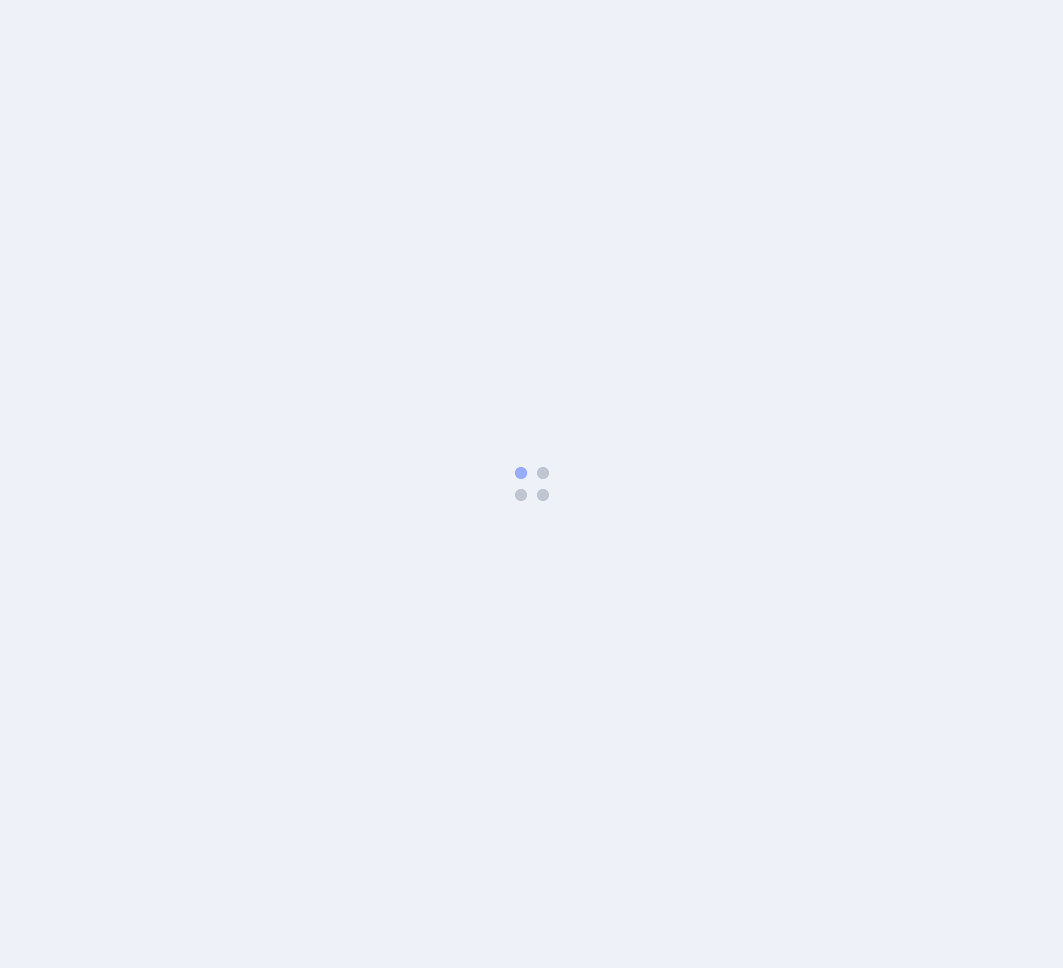 scroll, scrollTop: 0, scrollLeft: 0, axis: both 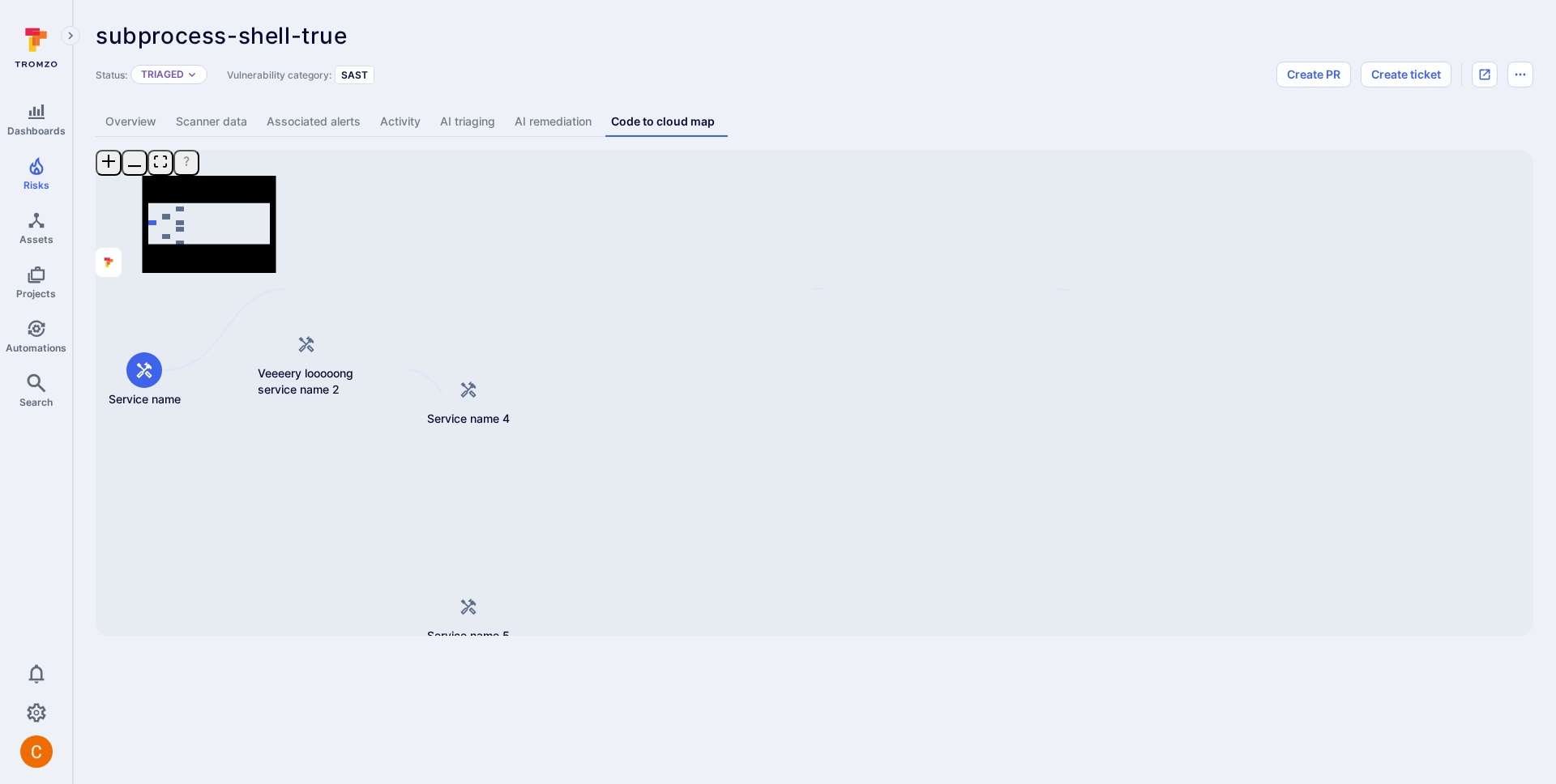 click on "Dashboards Risks Assets Projects Automations Search 0 Risks Vulnerabilities Alerts subprocess-shell-true ...   Show  more Status: Triaged Vulnerability category: SAST Create PR Create ticket Overview Scanner data Associated alerts Activity AI triaging AI remediation Code to cloud map Service name Veeeery looooong service name 2 Service name 3 Service name 4 Service name 5 Service name 6 Service name 7 Mini Map Press enter or space to select a node. You can then use the arrow keys to move the node around. Press delete to remove it and escape to cancel. Press enter or space to select an edge. You can then press delete to remove it or escape to cancel." at bounding box center (778, 392) 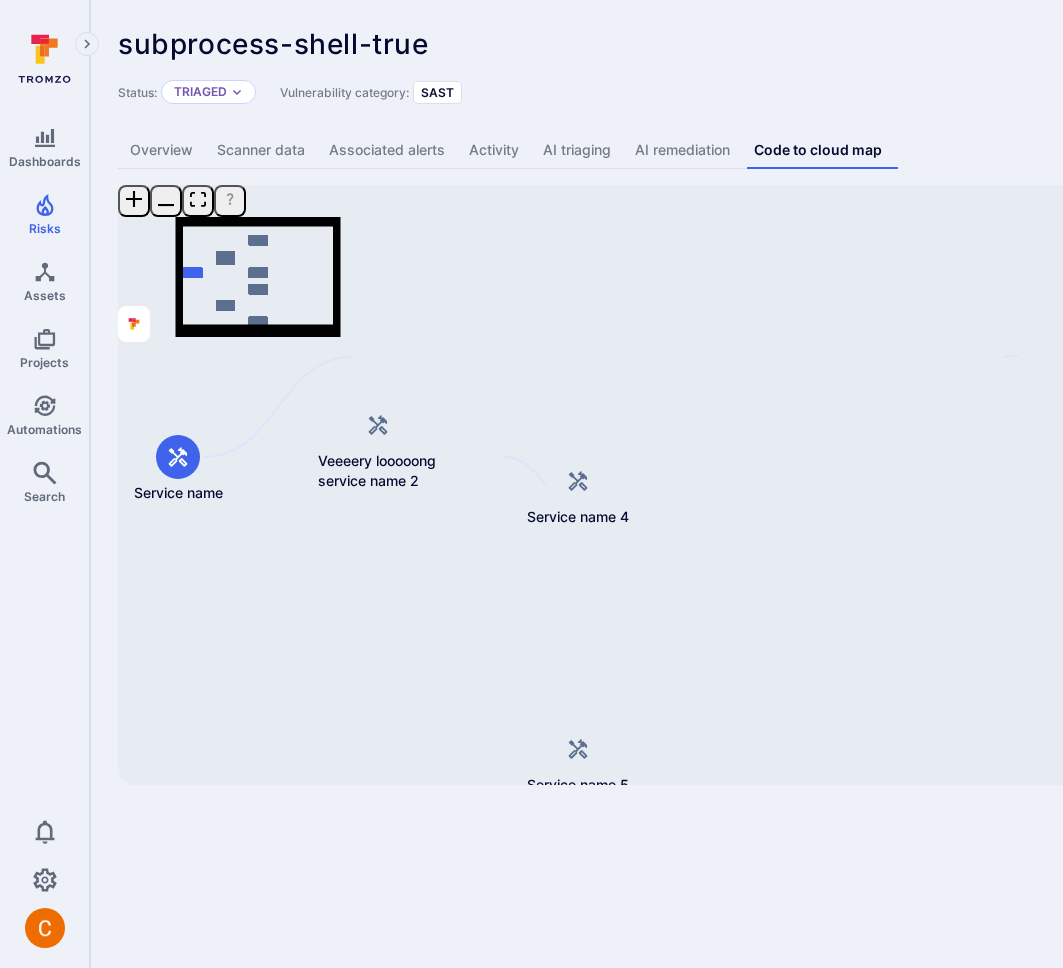 click on "Dashboards Risks Assets Projects Automations Search 0 Risks Vulnerabilities Alerts subprocess-shell-true ...   Show  more Status: Triaged Vulnerability category: SAST Create PR Create ticket Overview Scanner data Associated alerts Activity AI triaging AI remediation Code to cloud map Service name Veeeery looooong service name 2 Service name 3 Service name 4 Service name 5 Service name 6 Service name 7 Mini Map Press enter or space to select a node. You can then use the arrow keys to move the node around. Press delete to remove it and escape to cancel. Press enter or space to select an edge. You can then press delete to remove it or escape to cancel." at bounding box center (531, 484) 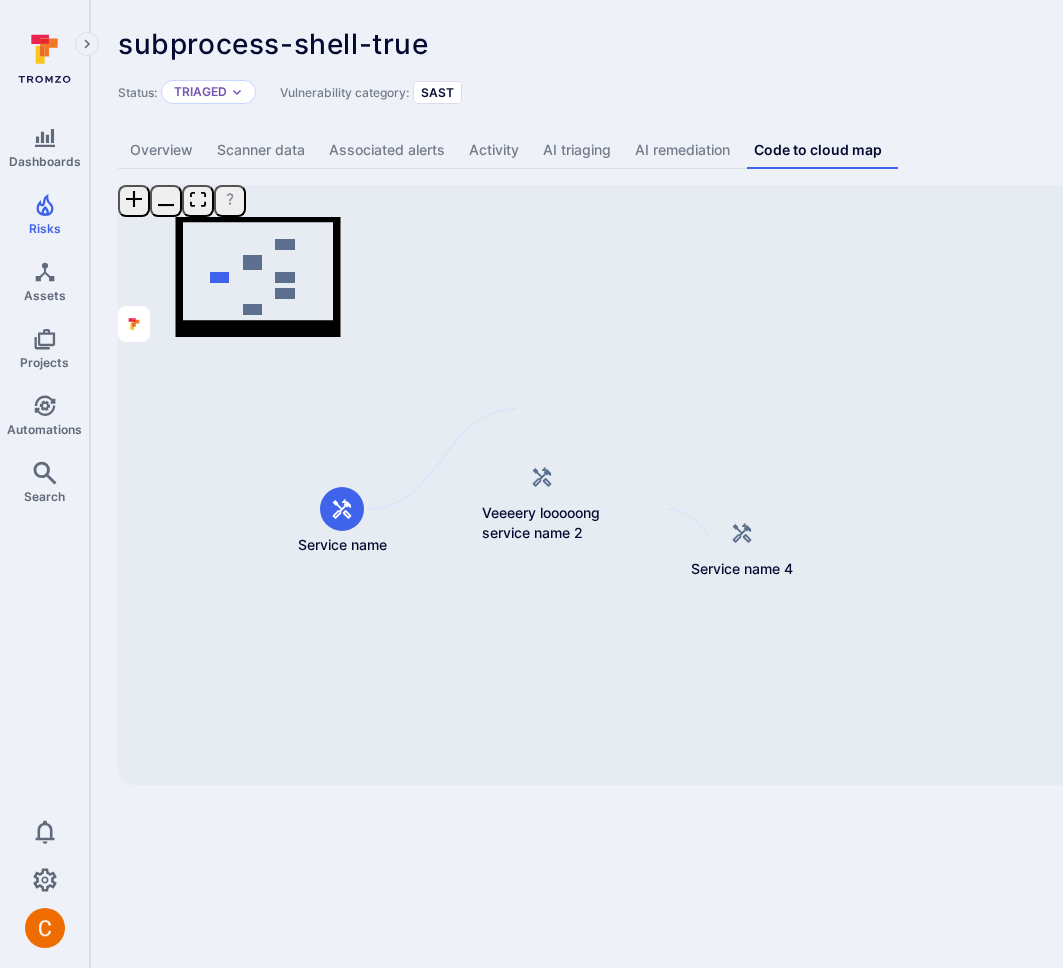 drag, startPoint x: 371, startPoint y: 568, endPoint x: 537, endPoint y: 620, distance: 173.95401 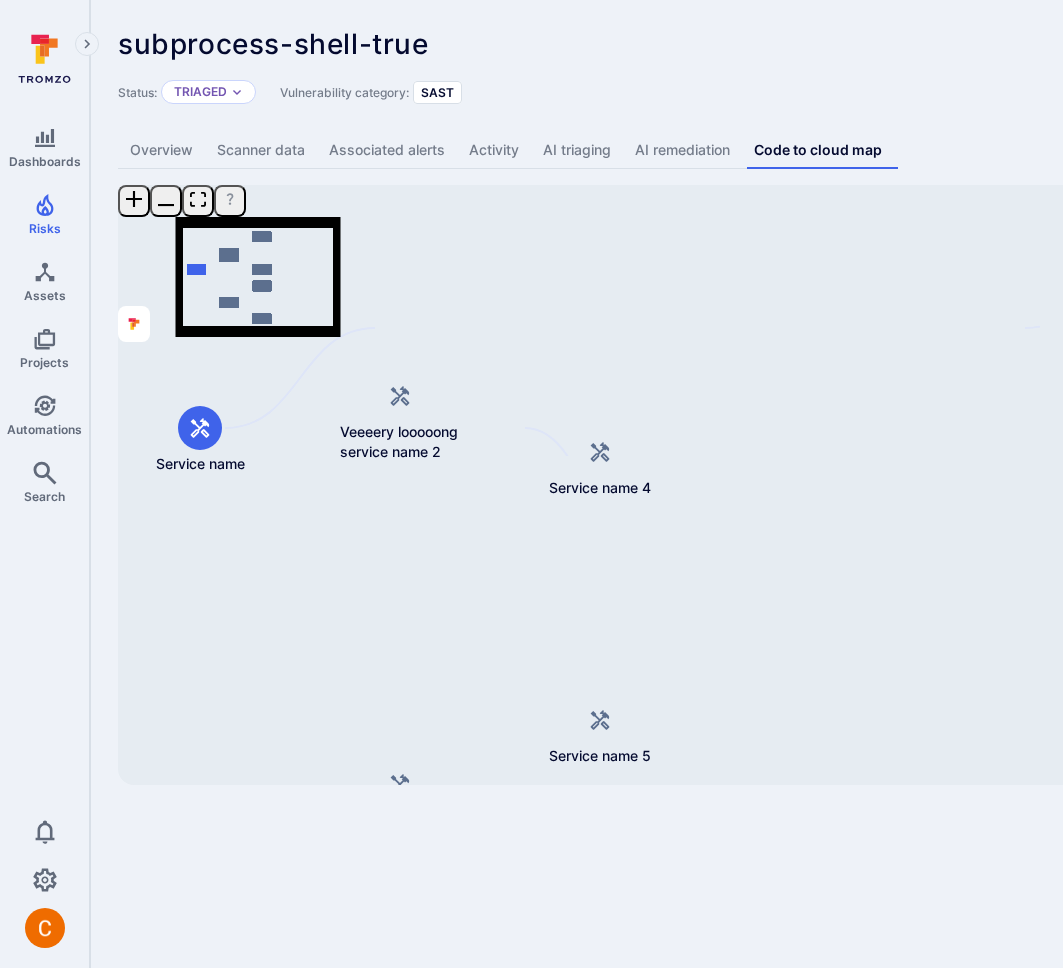 drag, startPoint x: 354, startPoint y: 665, endPoint x: 211, endPoint y: 585, distance: 163.85664 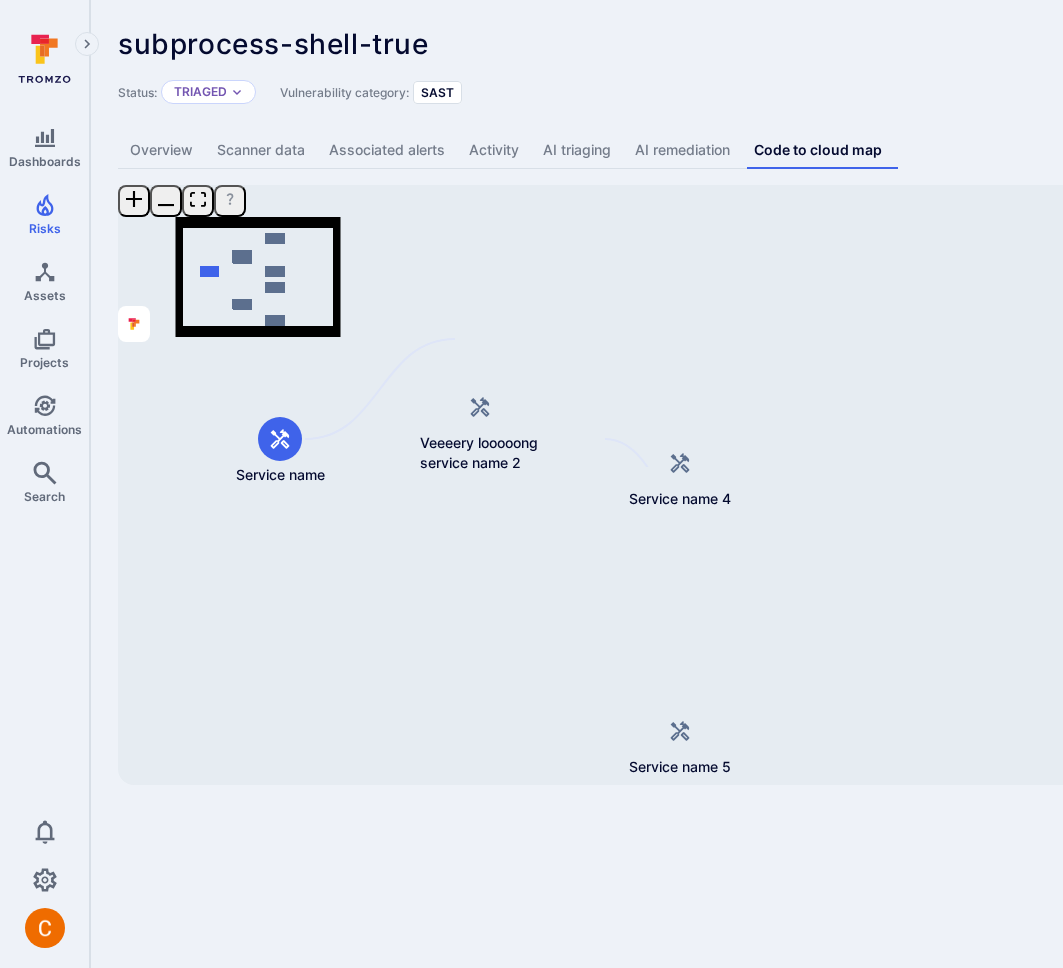 drag, startPoint x: 402, startPoint y: 486, endPoint x: 483, endPoint y: 493, distance: 81.3019 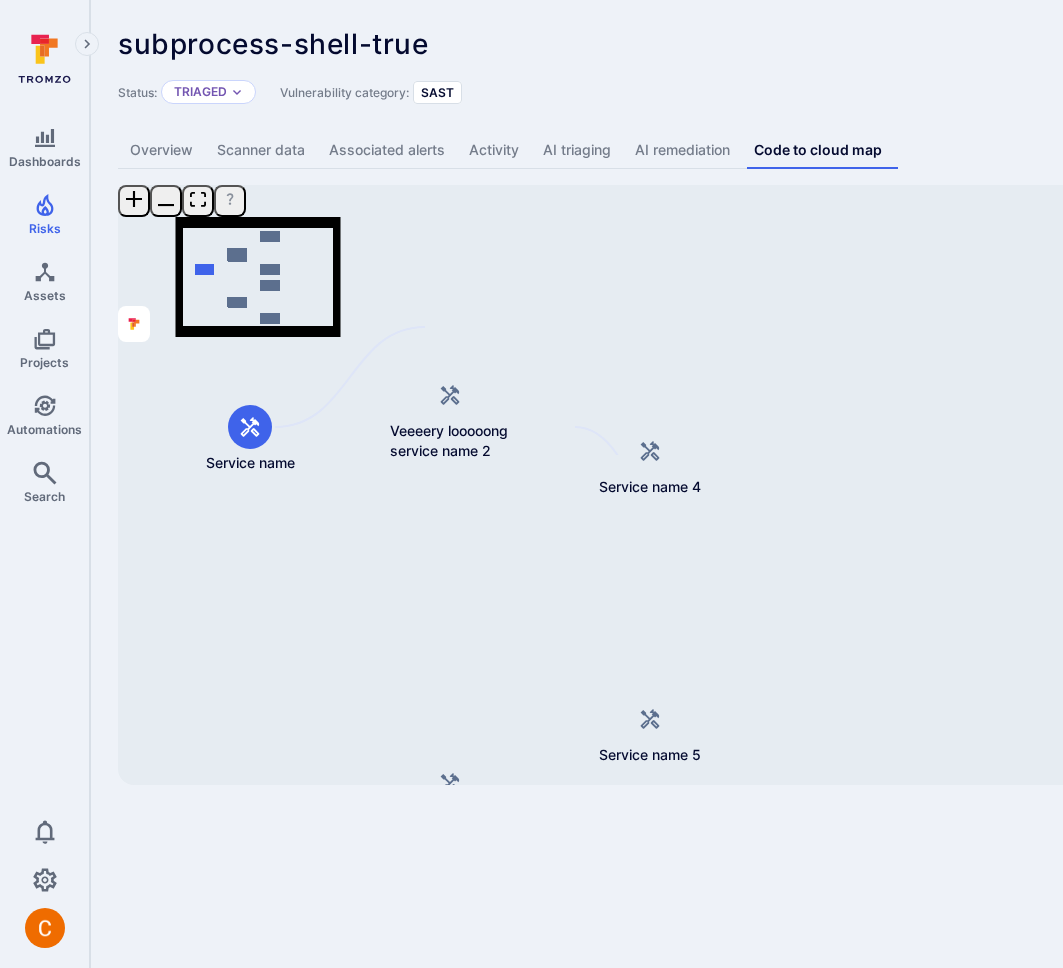 drag, startPoint x: 853, startPoint y: 435, endPoint x: 813, endPoint y: 427, distance: 40.792156 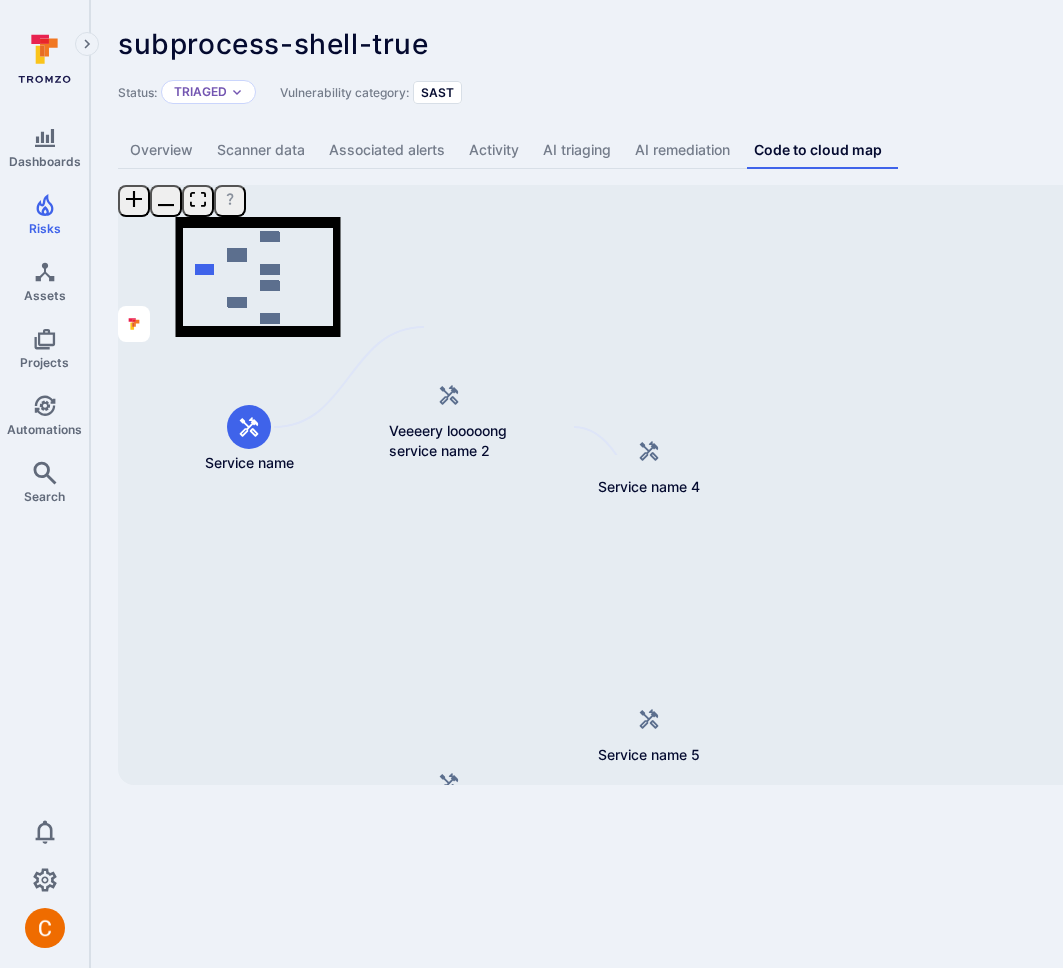 click on "Dashboards Risks Assets Projects Automations Search 0 Risks Vulnerabilities Alerts subprocess-shell-true ...   Show  more Status: Triaged Vulnerability category: SAST Create PR Create ticket Overview Scanner data Associated alerts Activity AI triaging AI remediation Code to cloud map Service name Veeeery looooong service name 2 Service name 3 Service name 4 Service name 5 Service name 6 Service name 7 Mini Map Press enter or space to select a node. You can then use the arrow keys to move the node around. Press delete to remove it and escape to cancel. Press enter or space to select an edge. You can then press delete to remove it or escape to cancel." at bounding box center [531, 484] 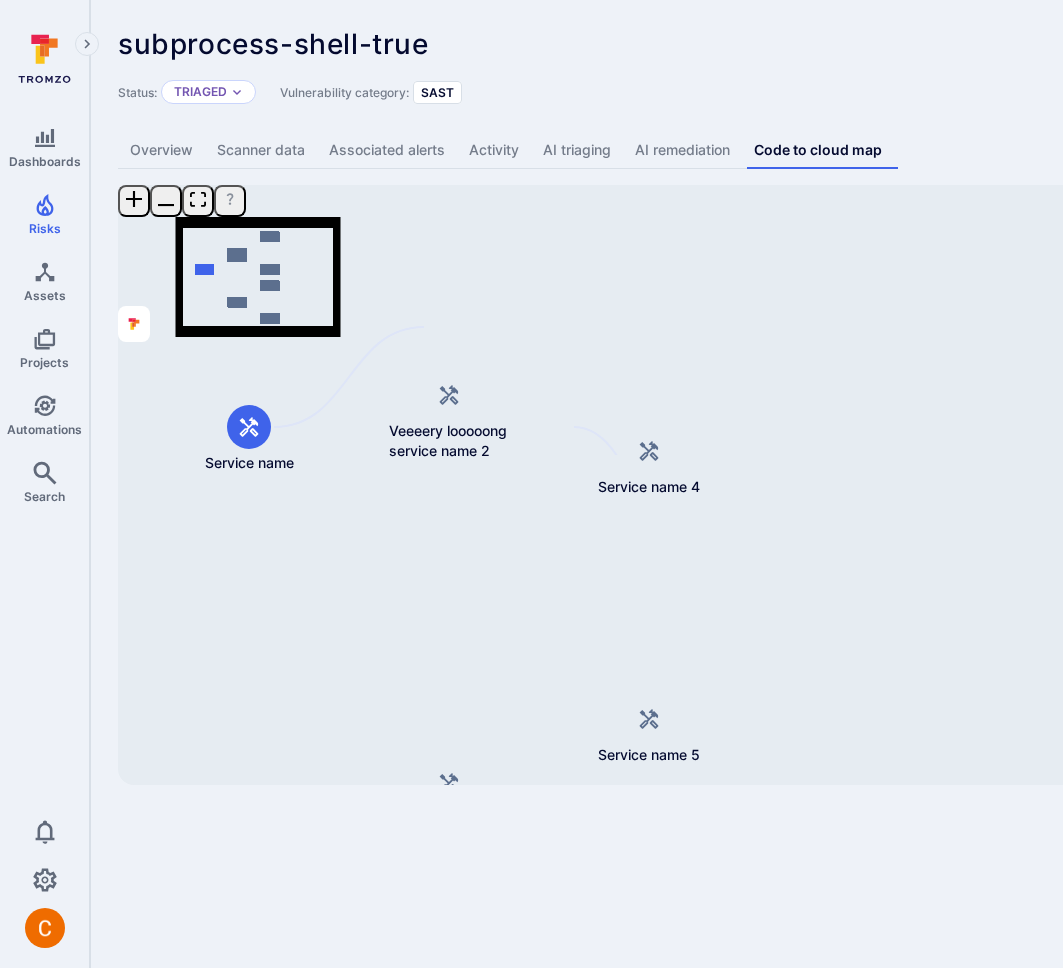click on "Dashboards Risks Assets Projects Automations Search 0 Risks Vulnerabilities Alerts subprocess-shell-true ...   Show  more Status: Triaged Vulnerability category: SAST Create PR Create ticket Overview Scanner data Associated alerts Activity AI triaging AI remediation Code to cloud map Service name Veeeery looooong service name 2 Service name 3 Service name 4 Service name 5 Service name 6 Service name 7 Mini Map Press enter or space to select a node. You can then use the arrow keys to move the node around. Press delete to remove it and escape to cancel. Press enter or space to select an edge. You can then press delete to remove it or escape to cancel." at bounding box center [531, 484] 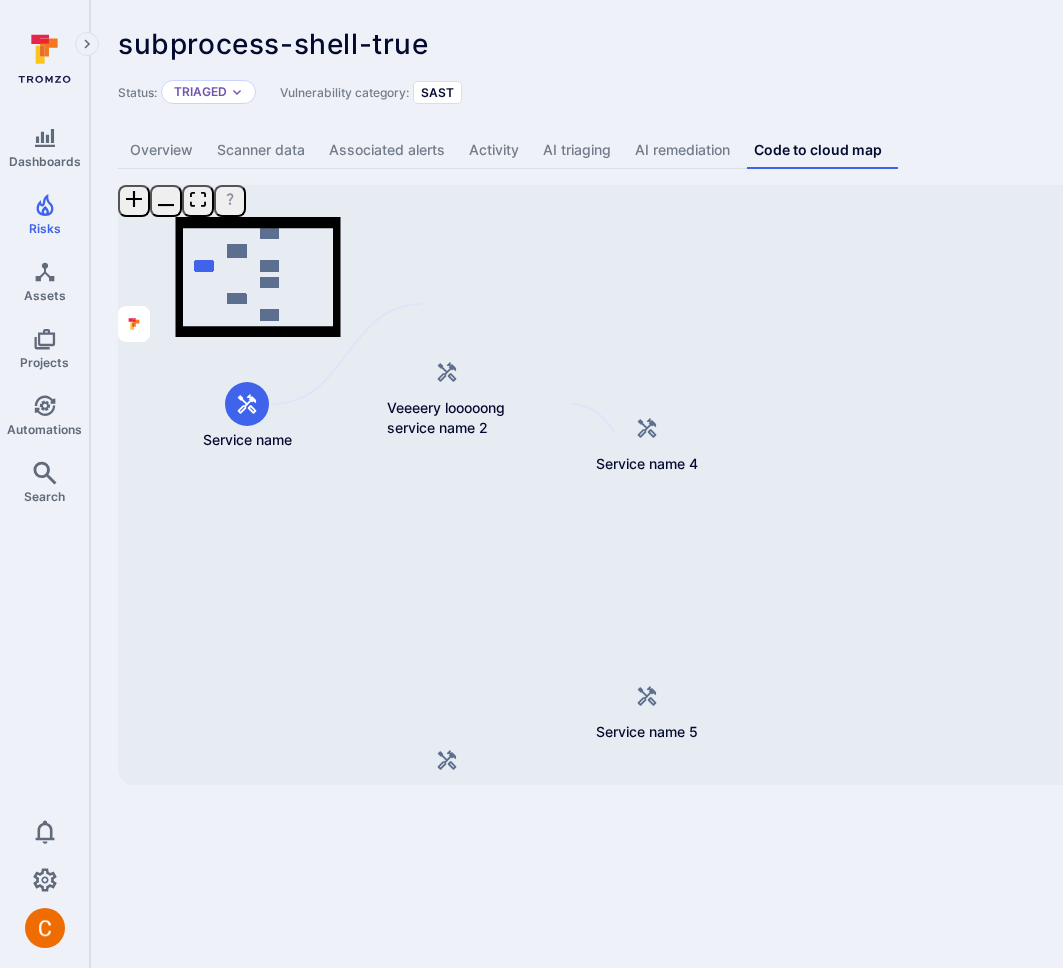 drag, startPoint x: 725, startPoint y: 343, endPoint x: 723, endPoint y: 320, distance: 23.086792 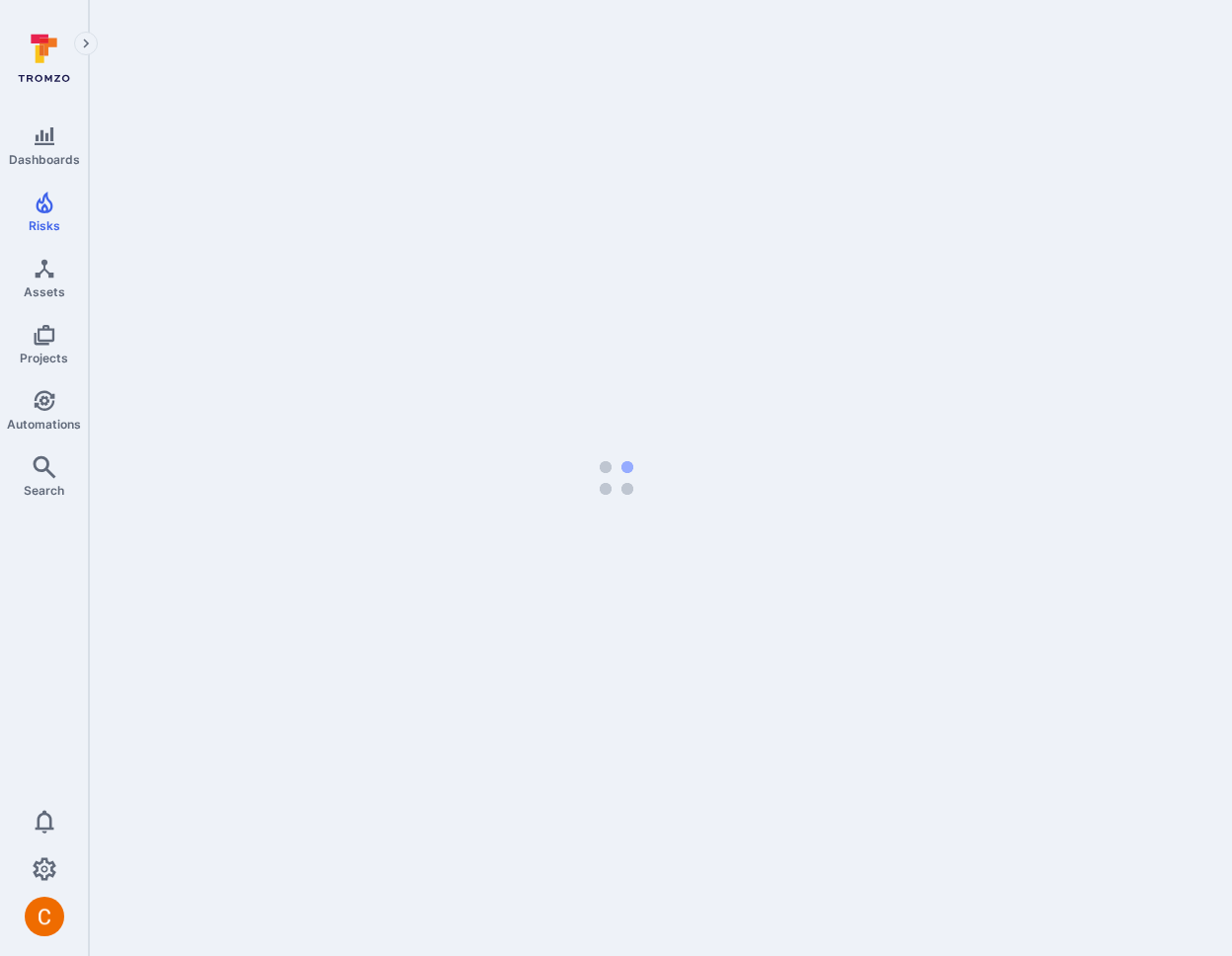 scroll, scrollTop: 0, scrollLeft: 0, axis: both 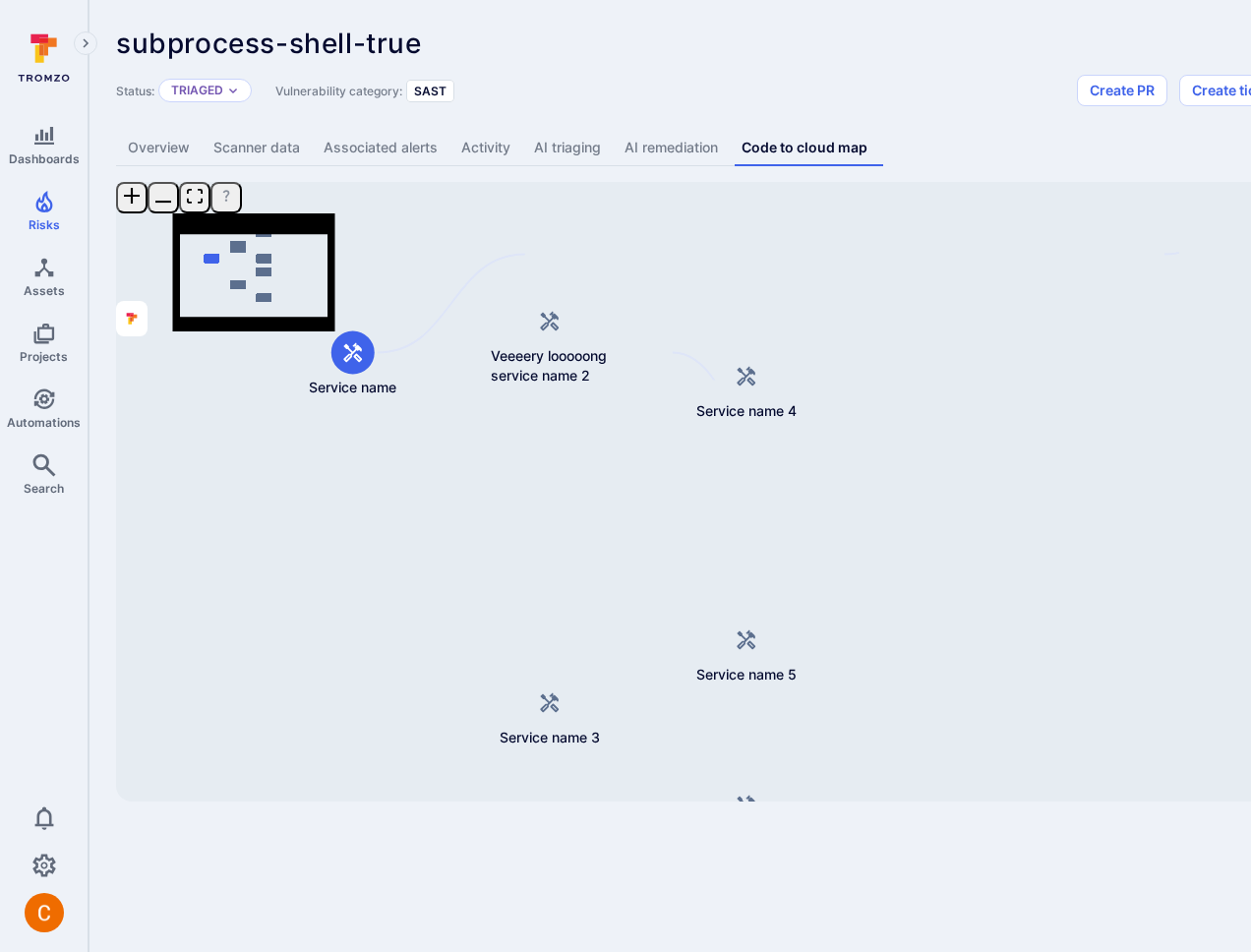 drag, startPoint x: 1142, startPoint y: 737, endPoint x: 1109, endPoint y: 755, distance: 37.589892 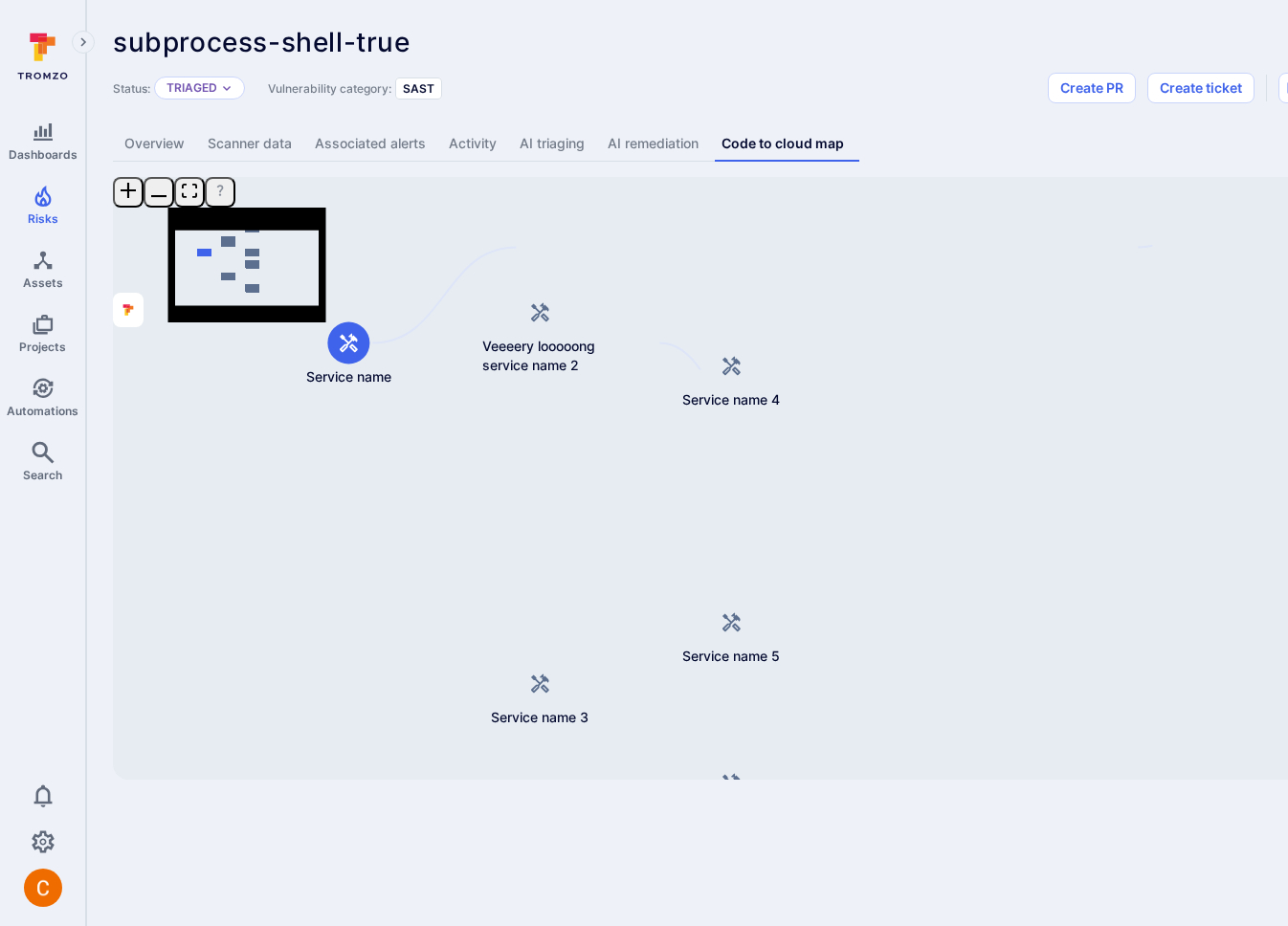 click on "subprocess-shell-true ...   Show  more Status: Triaged Vulnerability category: SAST Create PR Create ticket" at bounding box center [732, 65] 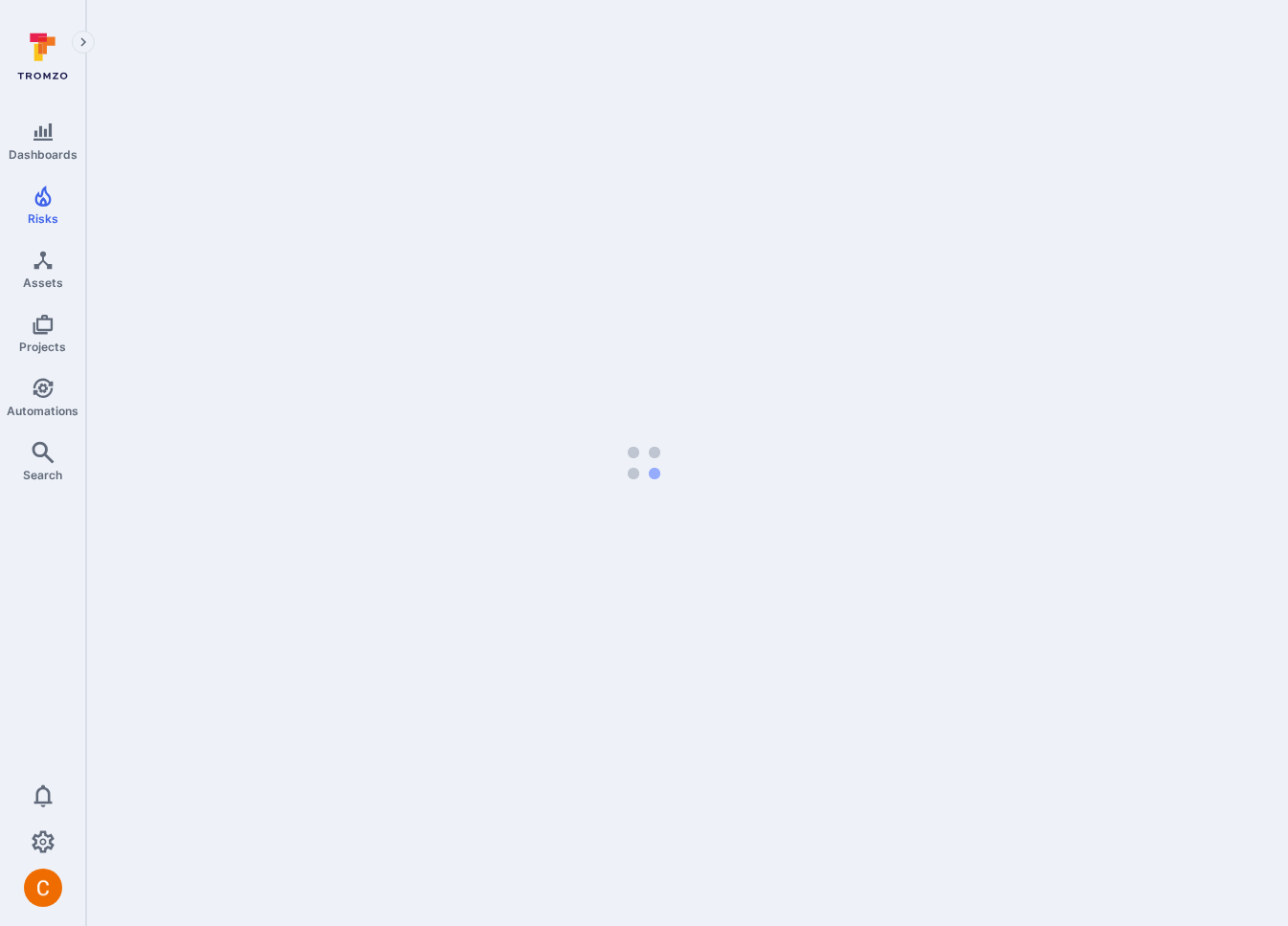 scroll, scrollTop: 0, scrollLeft: 0, axis: both 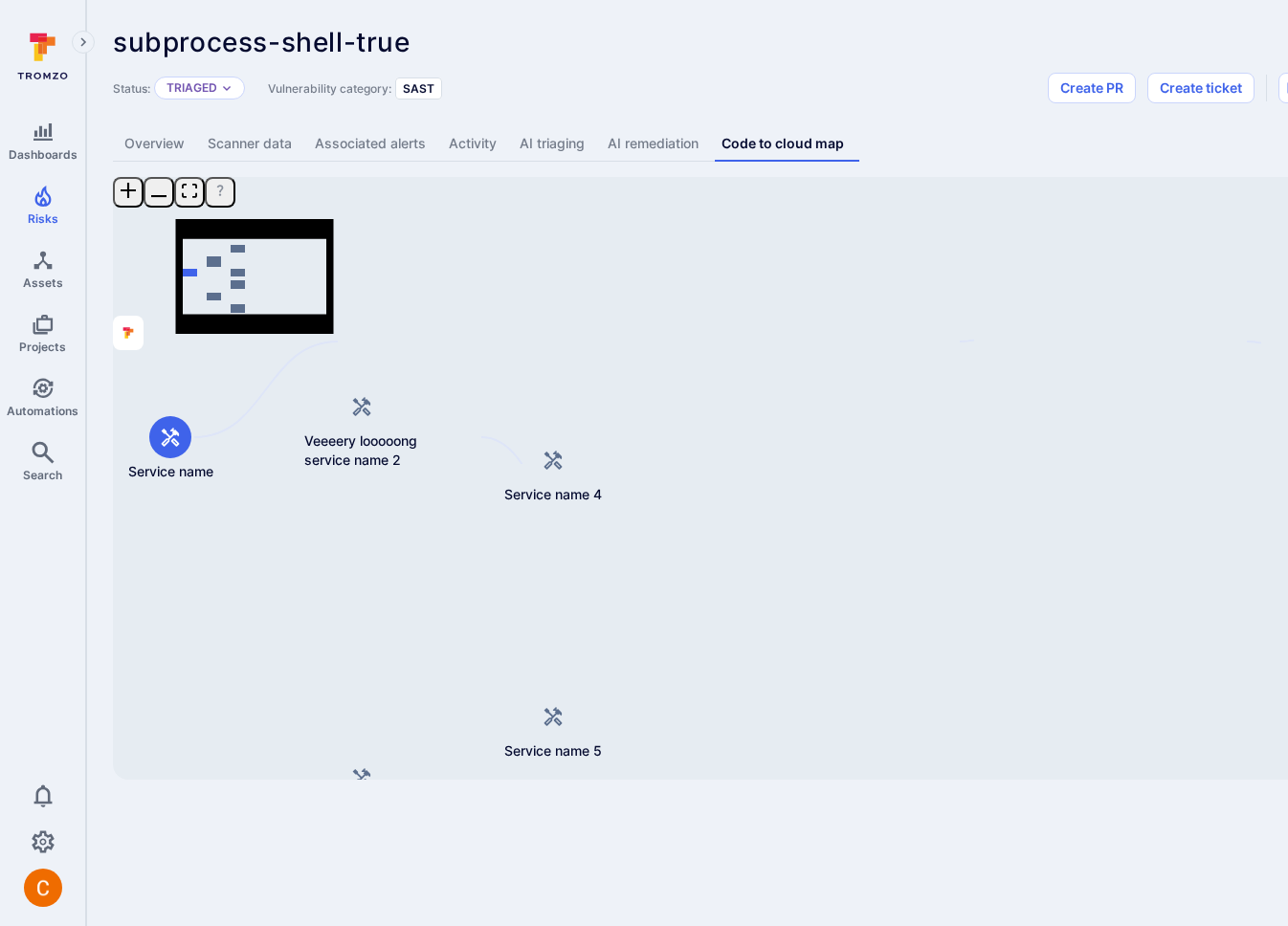 click on "Status: Triaged Vulnerability category: SAST Create PR Create ticket" at bounding box center (732, 88) 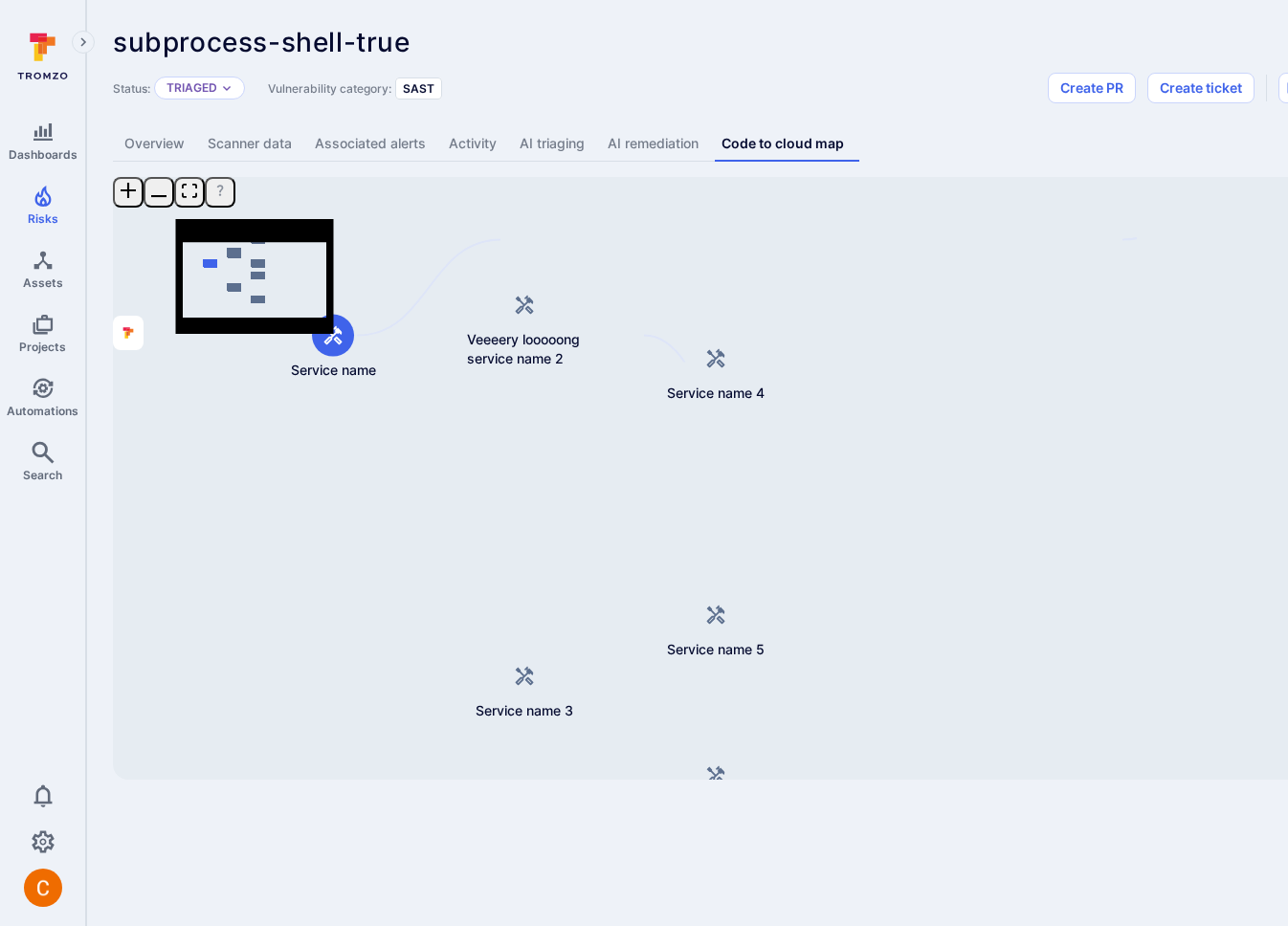 drag, startPoint x: 1212, startPoint y: 682, endPoint x: 1186, endPoint y: 701, distance: 32.2025 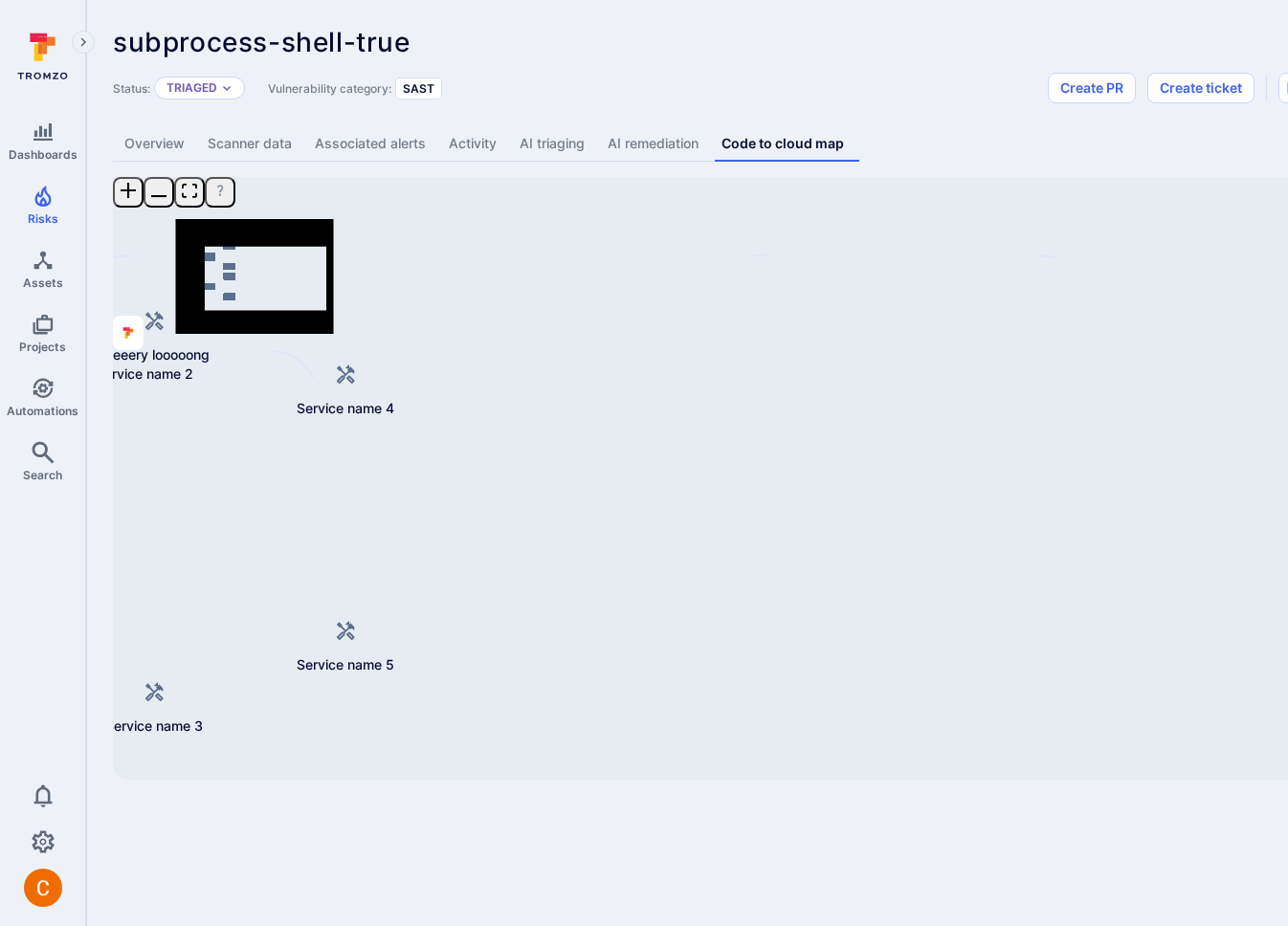 drag, startPoint x: 1131, startPoint y: 701, endPoint x: 1183, endPoint y: 714, distance: 53.600373 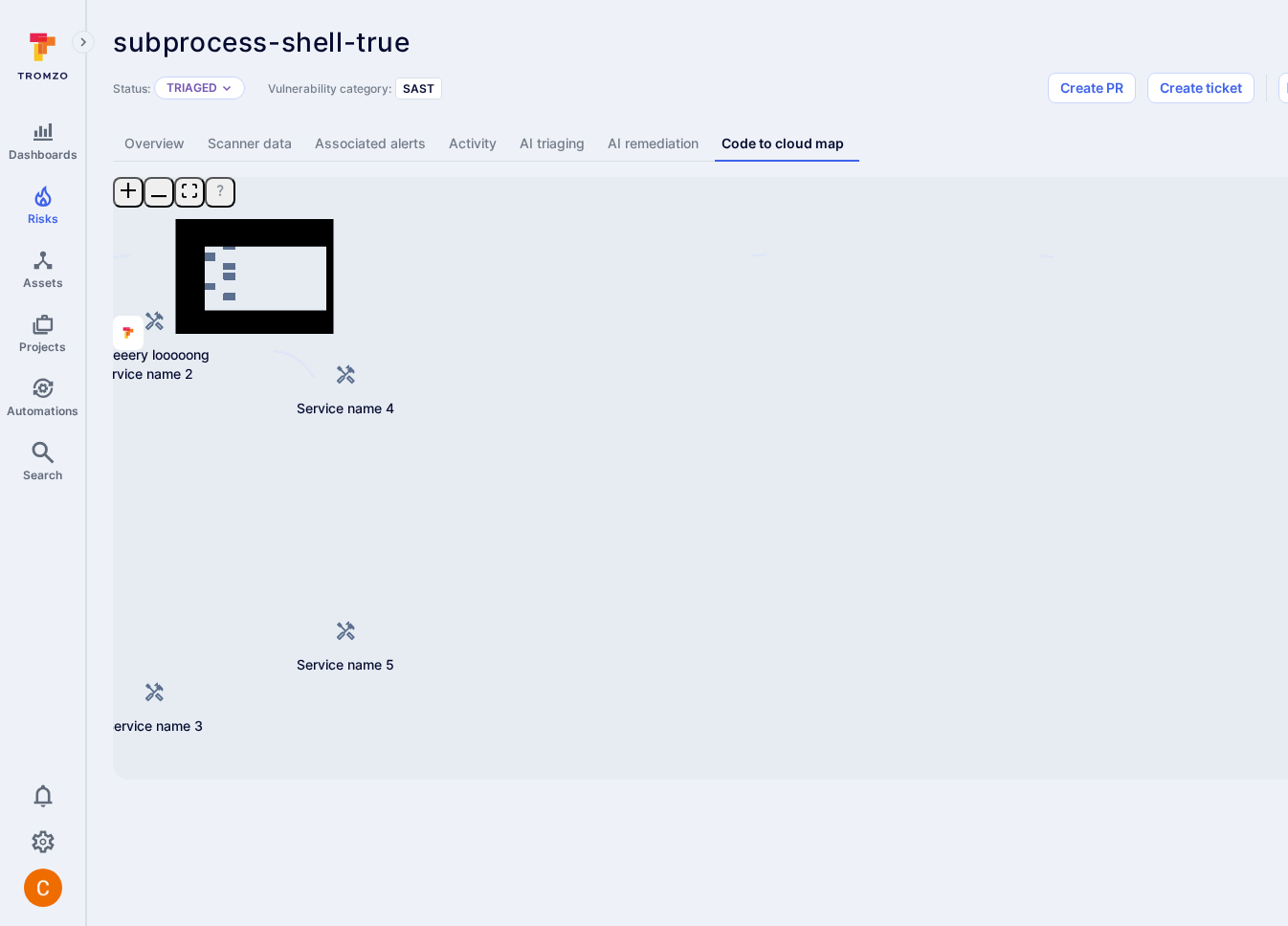 click on "subprocess-shell-true ...   Show  more Status: Triaged Vulnerability category: SAST Create PR Create ticket Overview Scanner data Associated alerts Activity AI triaging AI remediation Code to cloud map Service name Veeeery looooong service name 2 Service name 3 Service name 4 Service name 5 Service name 6 Service name 7 Mini Map Press enter or space to select a node. You can then use the arrow keys to move the node around. Press delete to remove it and escape to cancel. Press enter or space to select an edge. You can then press delete to remove it or escape to cancel." at bounding box center [732, 403] 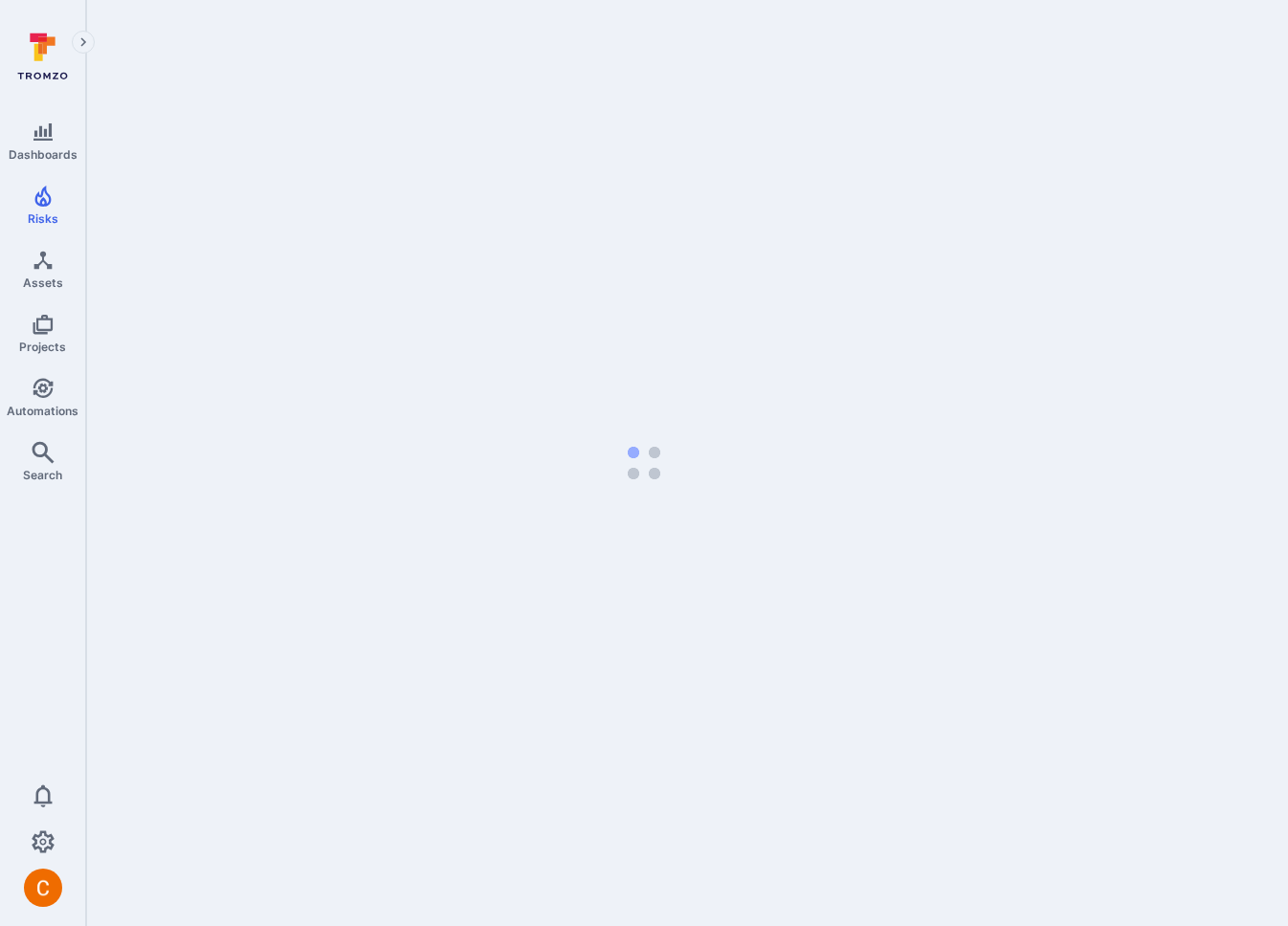 scroll, scrollTop: 0, scrollLeft: 0, axis: both 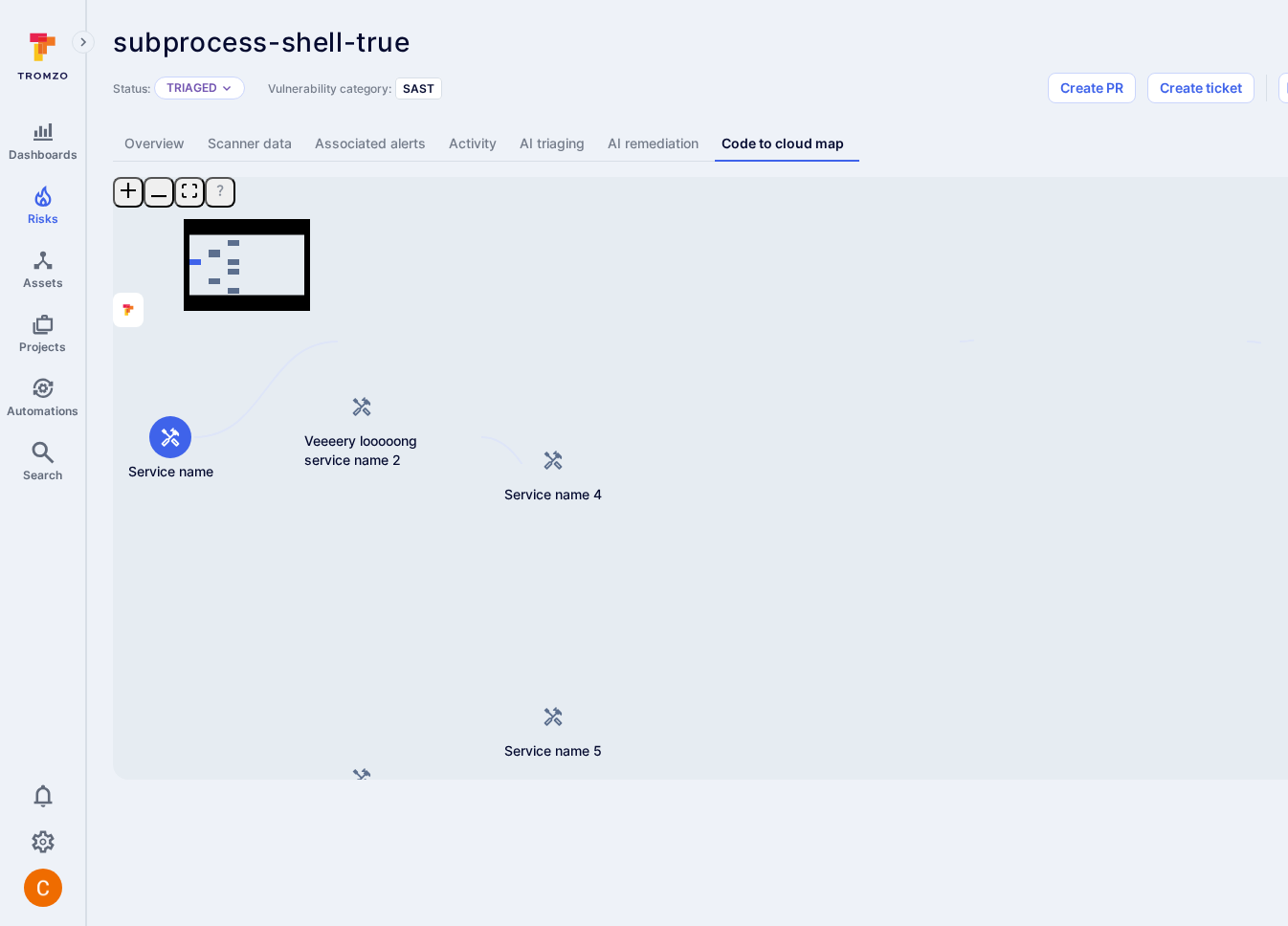 click on "Dashboards Risks Assets Projects Automations Search 0 Risks Vulnerabilities Alerts subprocess-shell-true ...   Show  more Status: Triaged Vulnerability category: SAST Create PR Create ticket Overview Scanner data Associated alerts Activity AI triaging AI remediation Code to cloud map Service name Veeeery looooong service name 2 Service name 3 Service name 4 Service name 5 Service name 6 Service name 7 Mini Map Press enter or space to select a node. You can then use the arrow keys to move the node around. Press delete to remove it and escape to cancel. Press enter or space to select an edge. You can then press delete to remove it or escape to cancel." at bounding box center [644, 463] 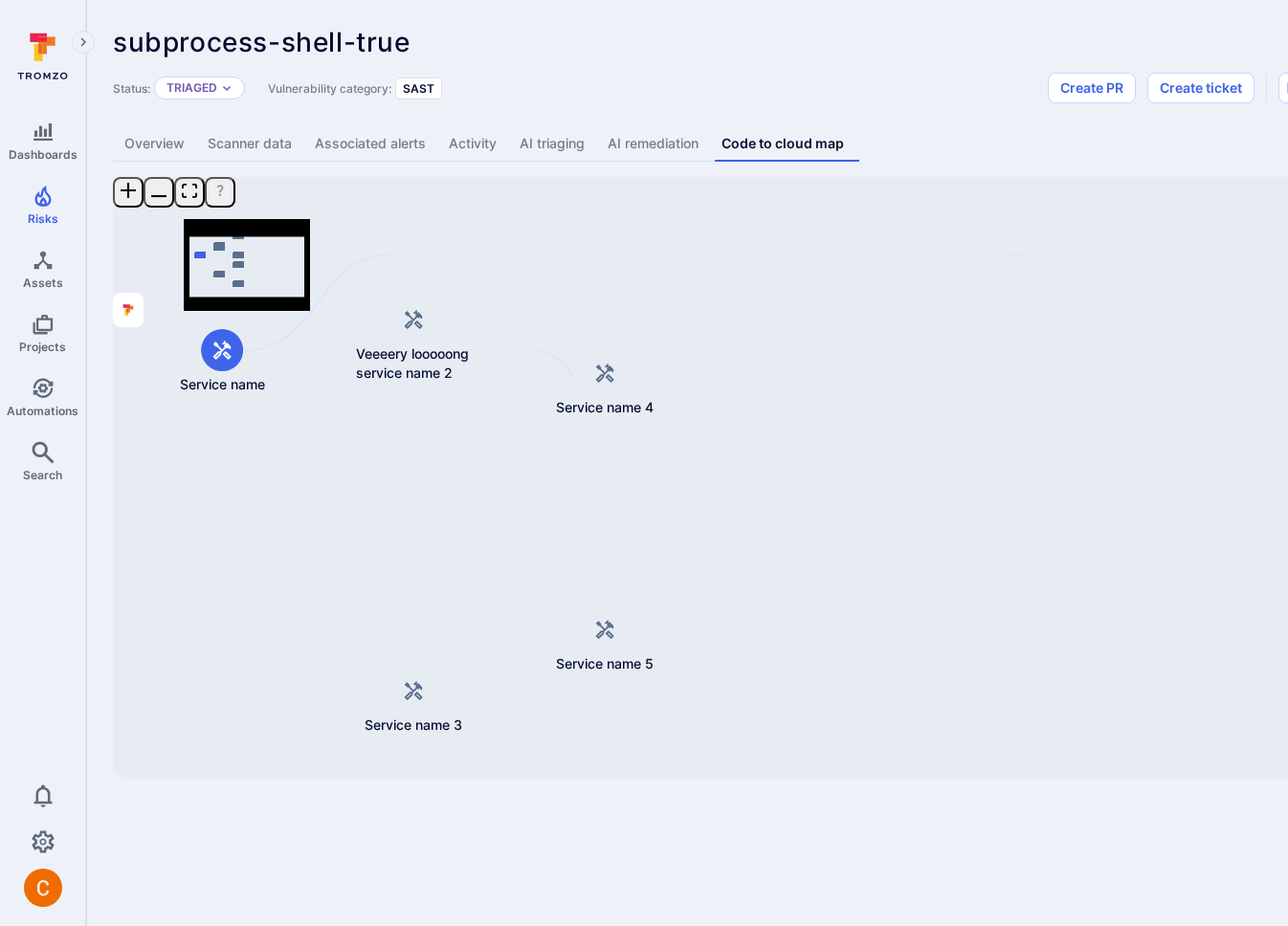 drag, startPoint x: 1215, startPoint y: 710, endPoint x: 1203, endPoint y: 733, distance: 25.942244 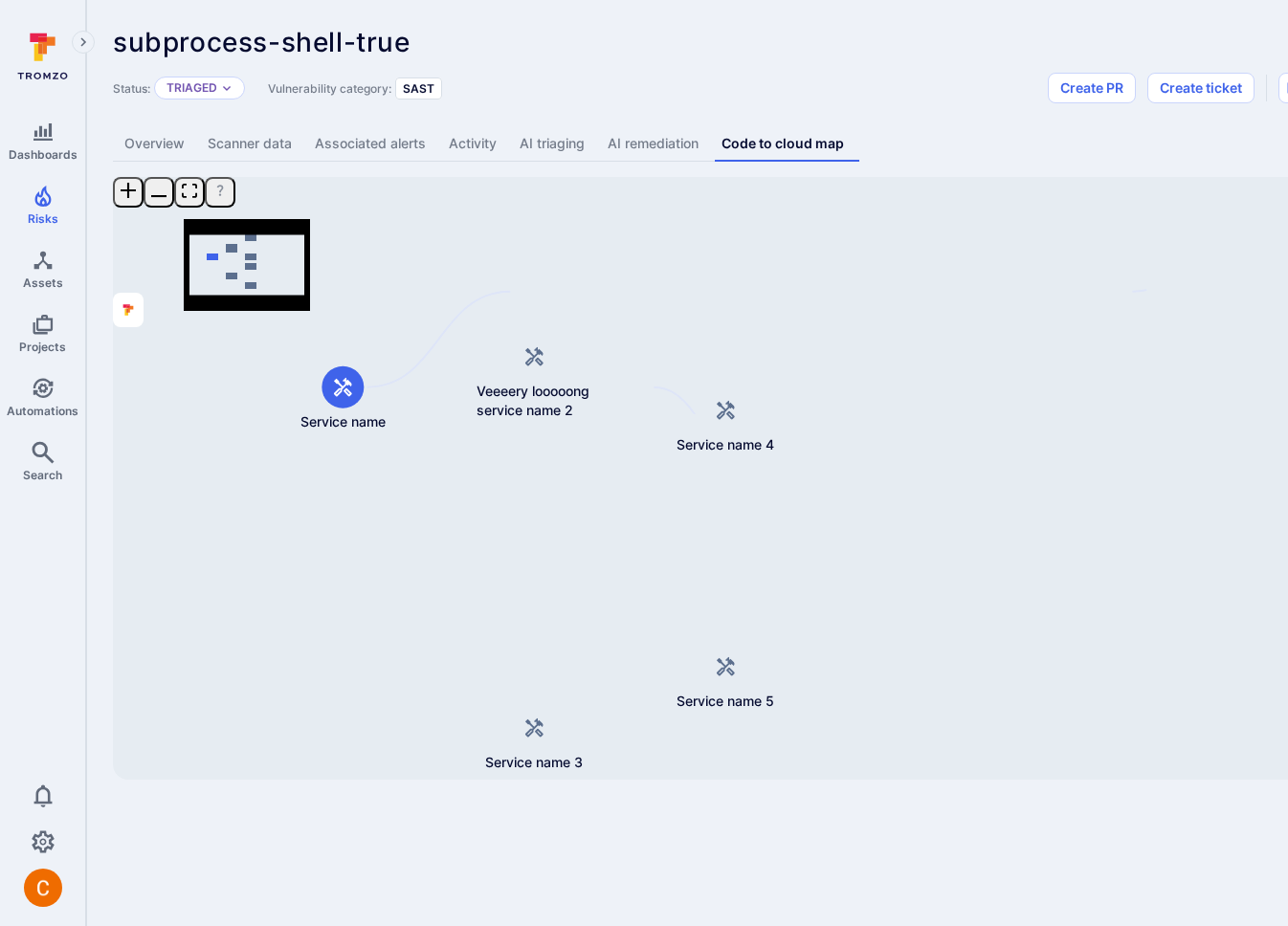drag, startPoint x: 1155, startPoint y: 714, endPoint x: 1125, endPoint y: 705, distance: 31.32092 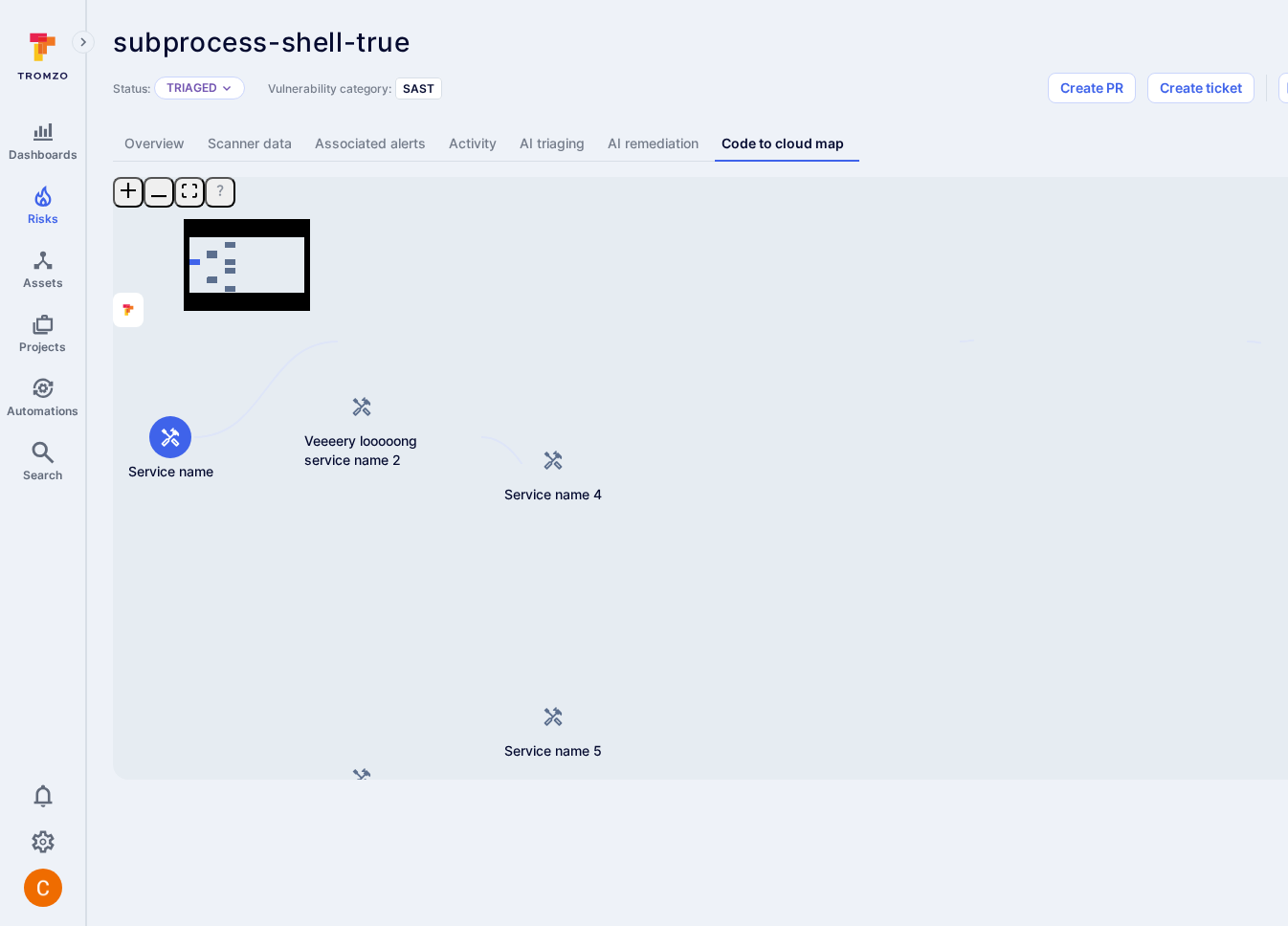 scroll, scrollTop: 0, scrollLeft: 73, axis: horizontal 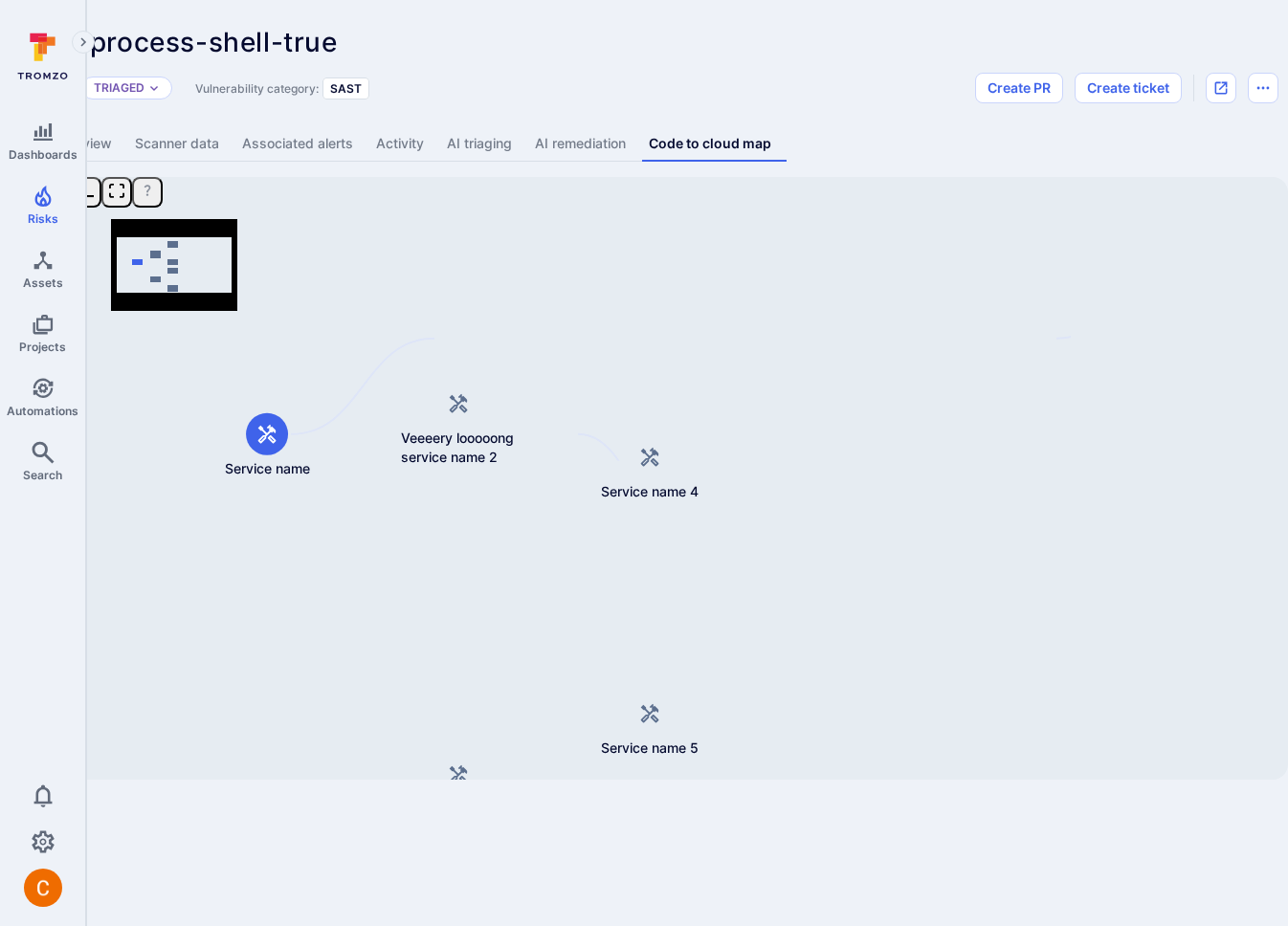 drag, startPoint x: 1193, startPoint y: 696, endPoint x: 1148, endPoint y: 709, distance: 46.84015 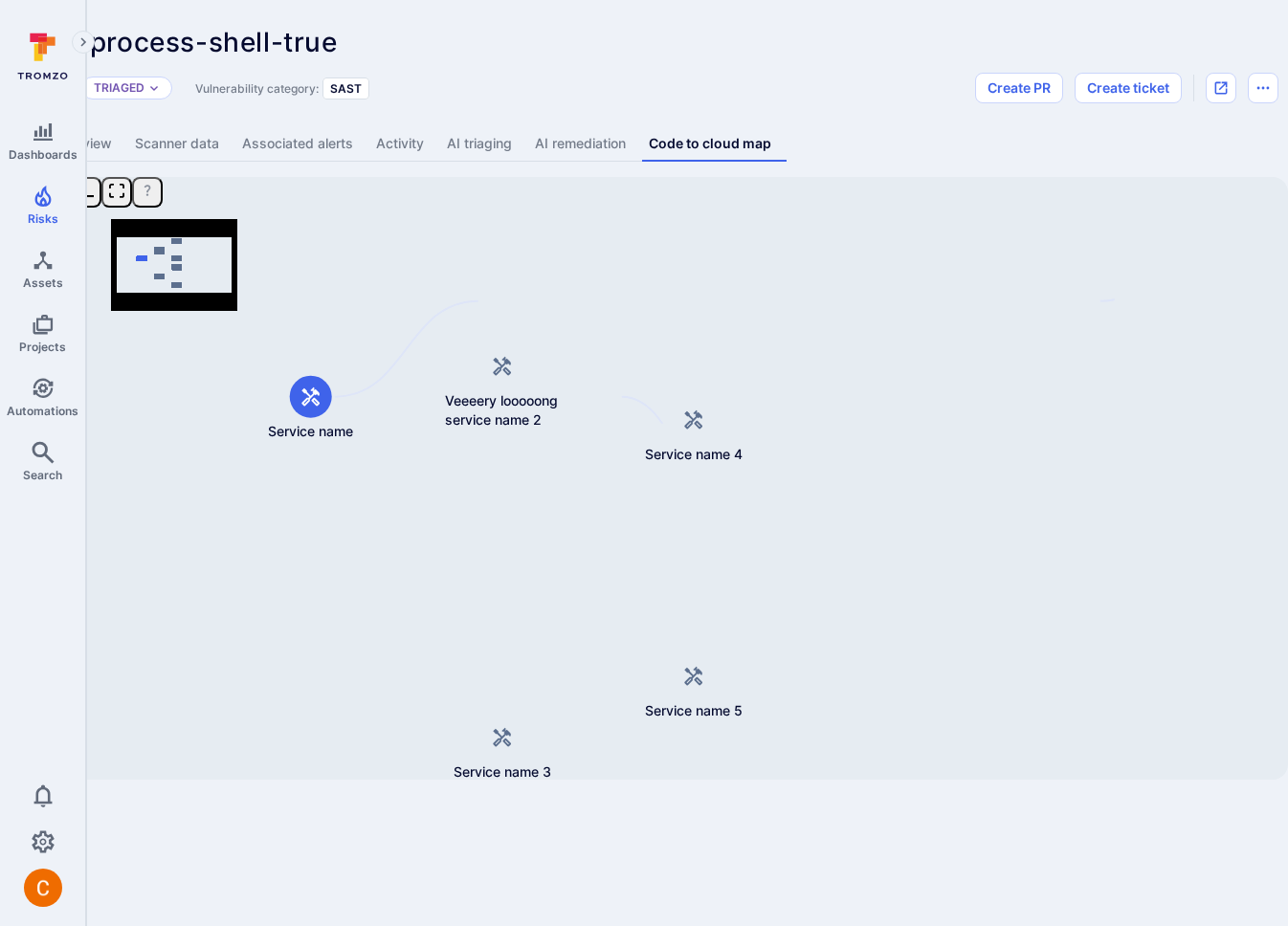 click on "subprocess-shell-true ...   Show  more" at bounding box center [522, 42] 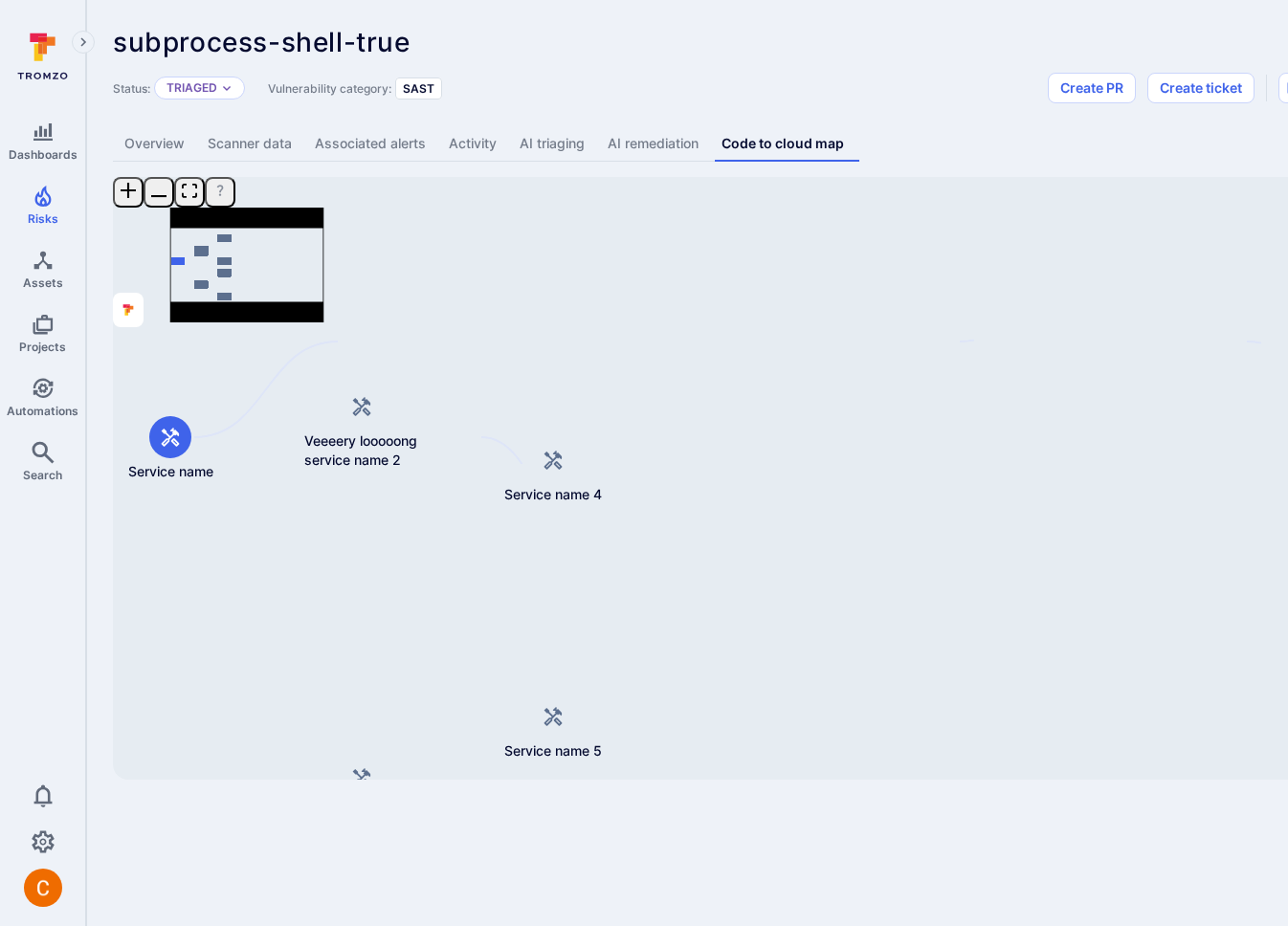 scroll, scrollTop: 0, scrollLeft: 73, axis: horizontal 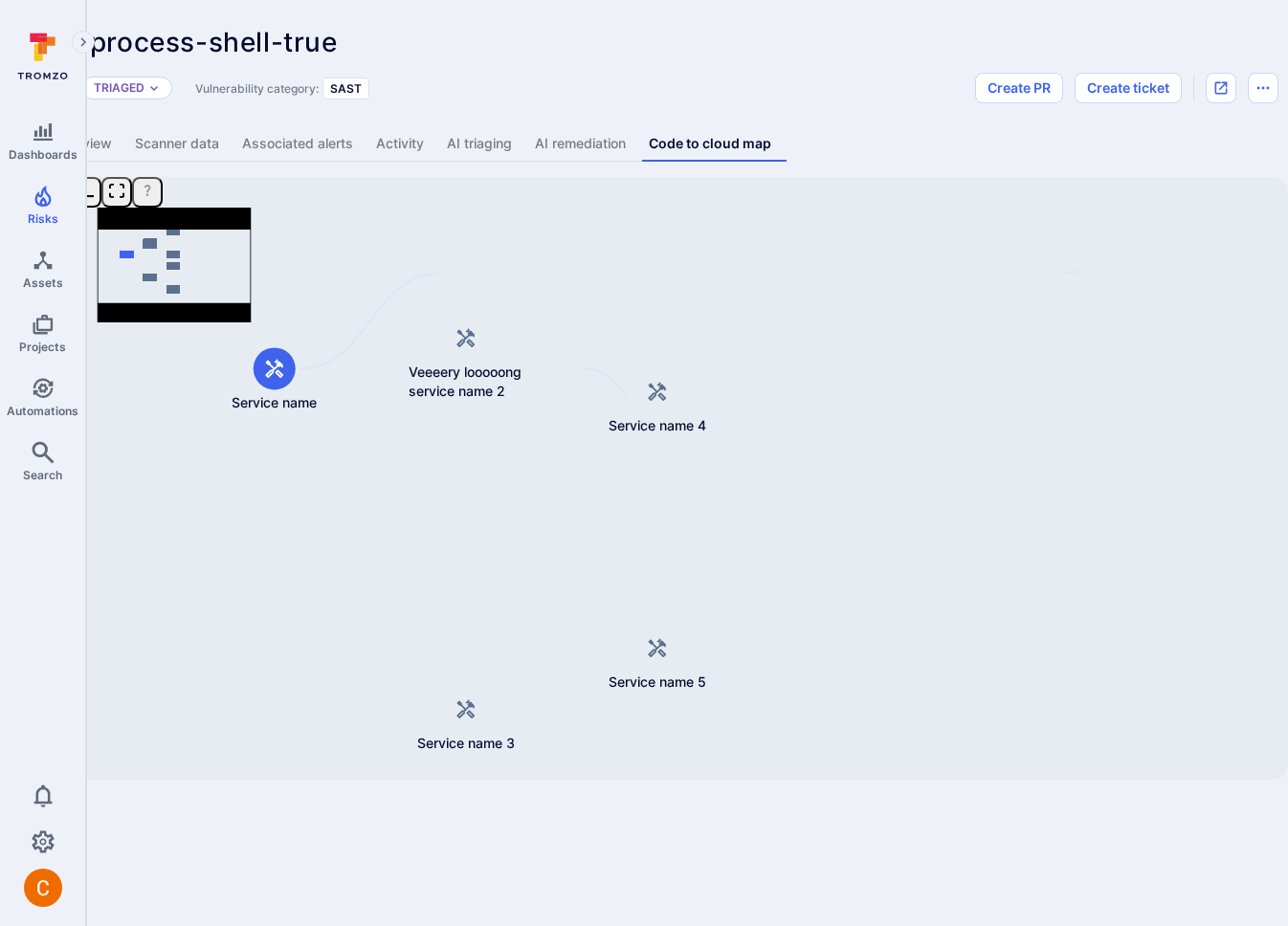 drag, startPoint x: 1185, startPoint y: 695, endPoint x: 1159, endPoint y: 711, distance: 30.52868 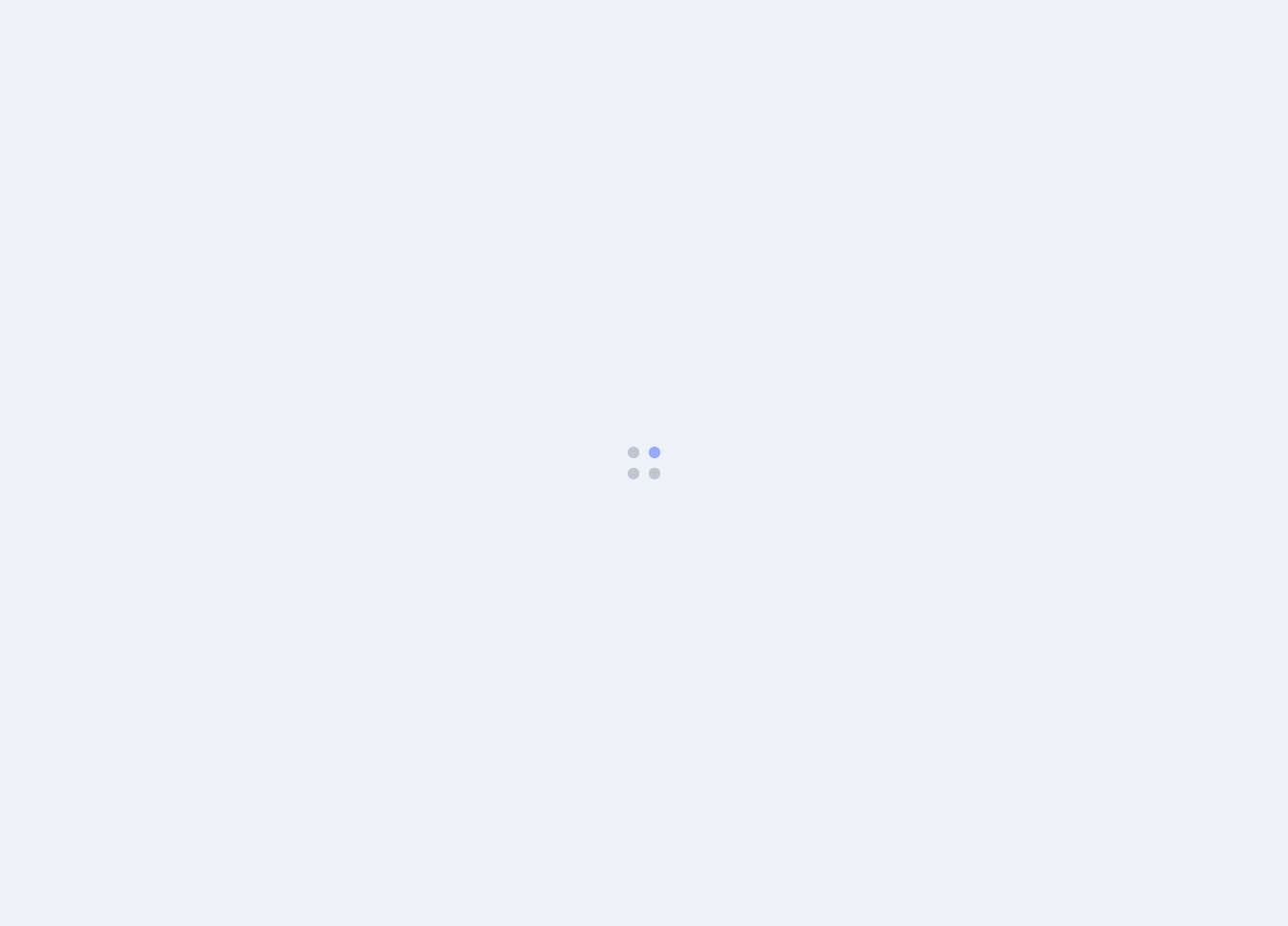 scroll, scrollTop: 0, scrollLeft: 0, axis: both 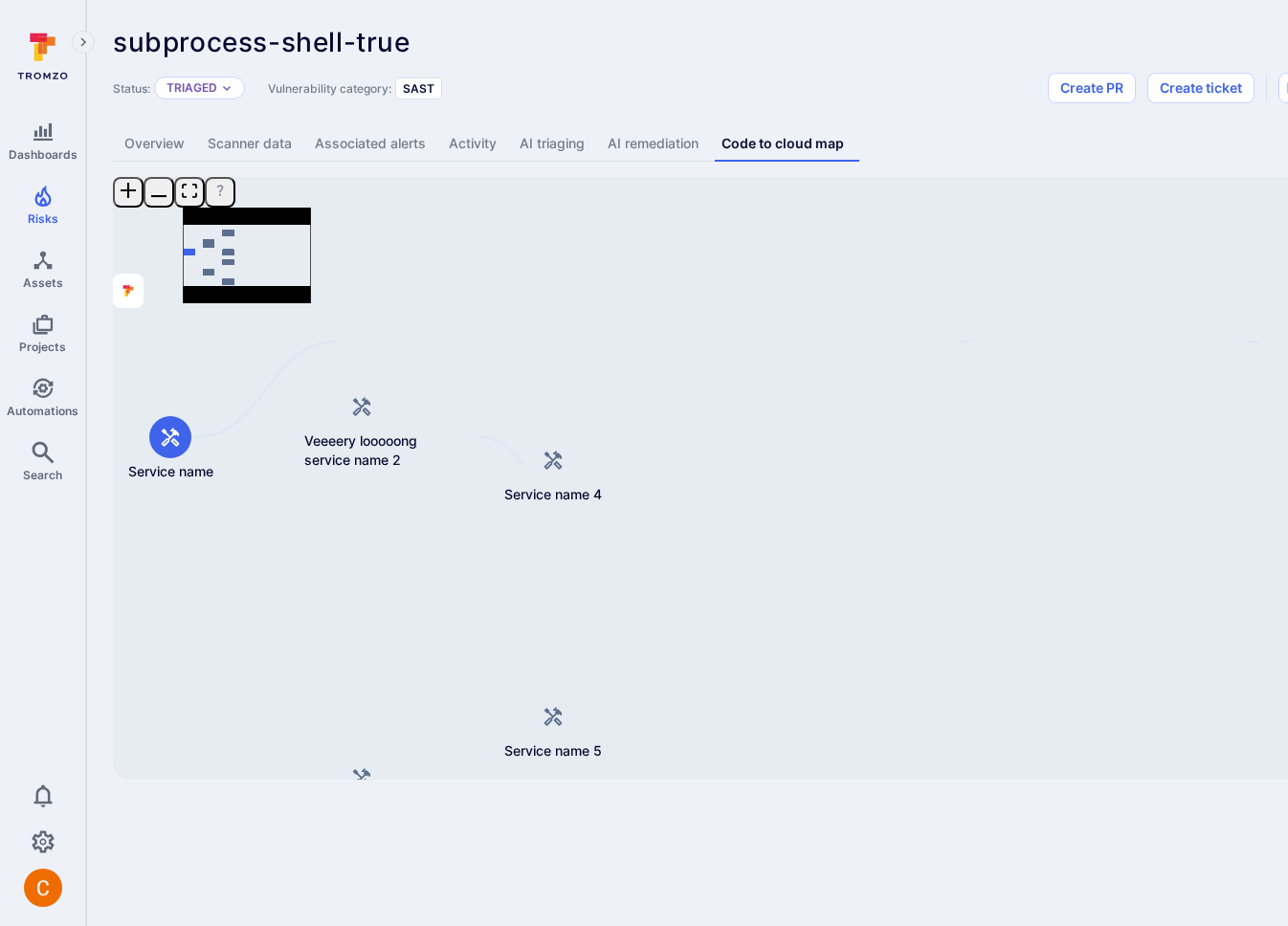 click on "Dashboards Risks Assets Projects Automations Search 0 Risks Vulnerabilities Alerts subprocess-shell-true ...   Show  more Status: Triaged Vulnerability category: SAST Create PR Create ticket Overview Scanner data Associated alerts Activity AI triaging AI remediation Code to cloud map Service name Veeeery looooong service name 2 Service name 3 Service name 4 Service name 5 Service name 6 Service name 7 Mini Map Press enter or space to select a node. You can then use the arrow keys to move the node around. Press delete to remove it and escape to cancel. Press enter or space to select an edge. You can then press delete to remove it or escape to cancel." at bounding box center (644, 463) 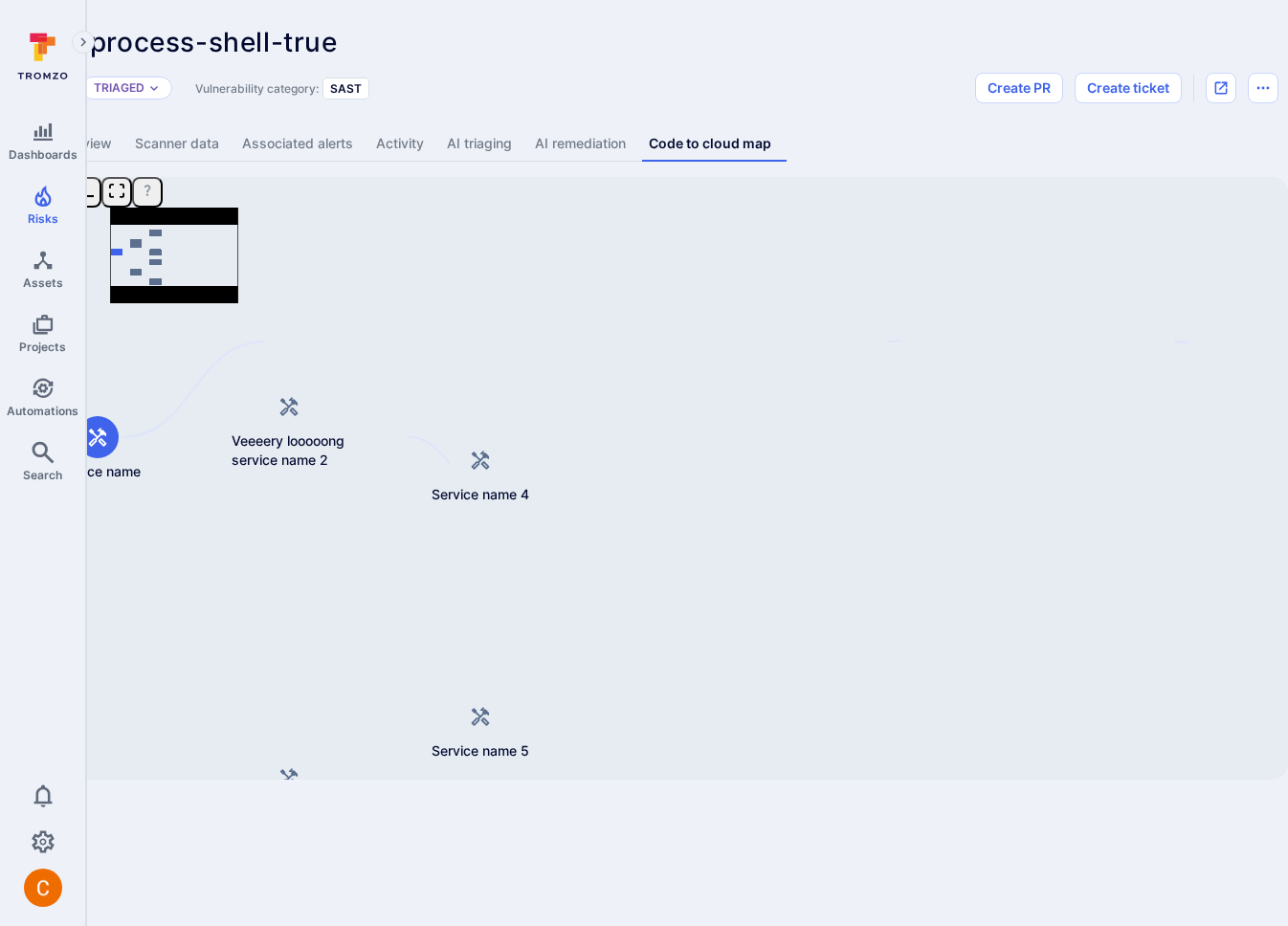 click on "Dashboards Risks Assets Projects Automations Search 0 Risks Vulnerabilities Alerts subprocess-shell-true ...   Show  more Status: Triaged Vulnerability category: SAST Create PR Create ticket Overview Scanner data Associated alerts Activity AI triaging AI remediation Code to cloud map Service name Veeeery looooong service name 2 Service name 3 Service name 4 Service name 5 Service name 6 Service name 7 Mini Map Press enter or space to select a node. You can then use the arrow keys to move the node around. Press delete to remove it and escape to cancel. Press enter or space to select an edge. You can then press delete to remove it or escape to cancel." at bounding box center (571, 463) 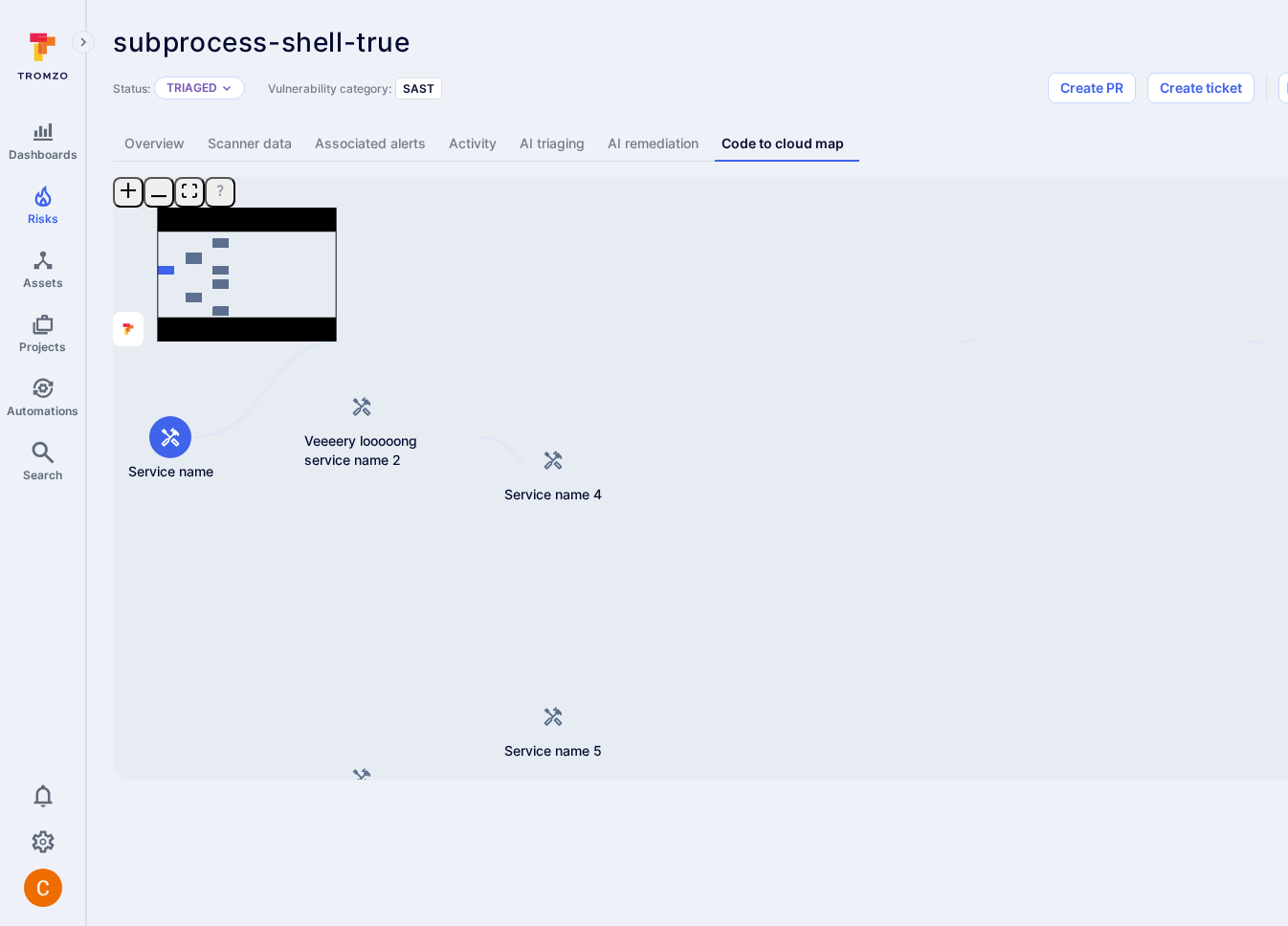 scroll, scrollTop: 0, scrollLeft: 73, axis: horizontal 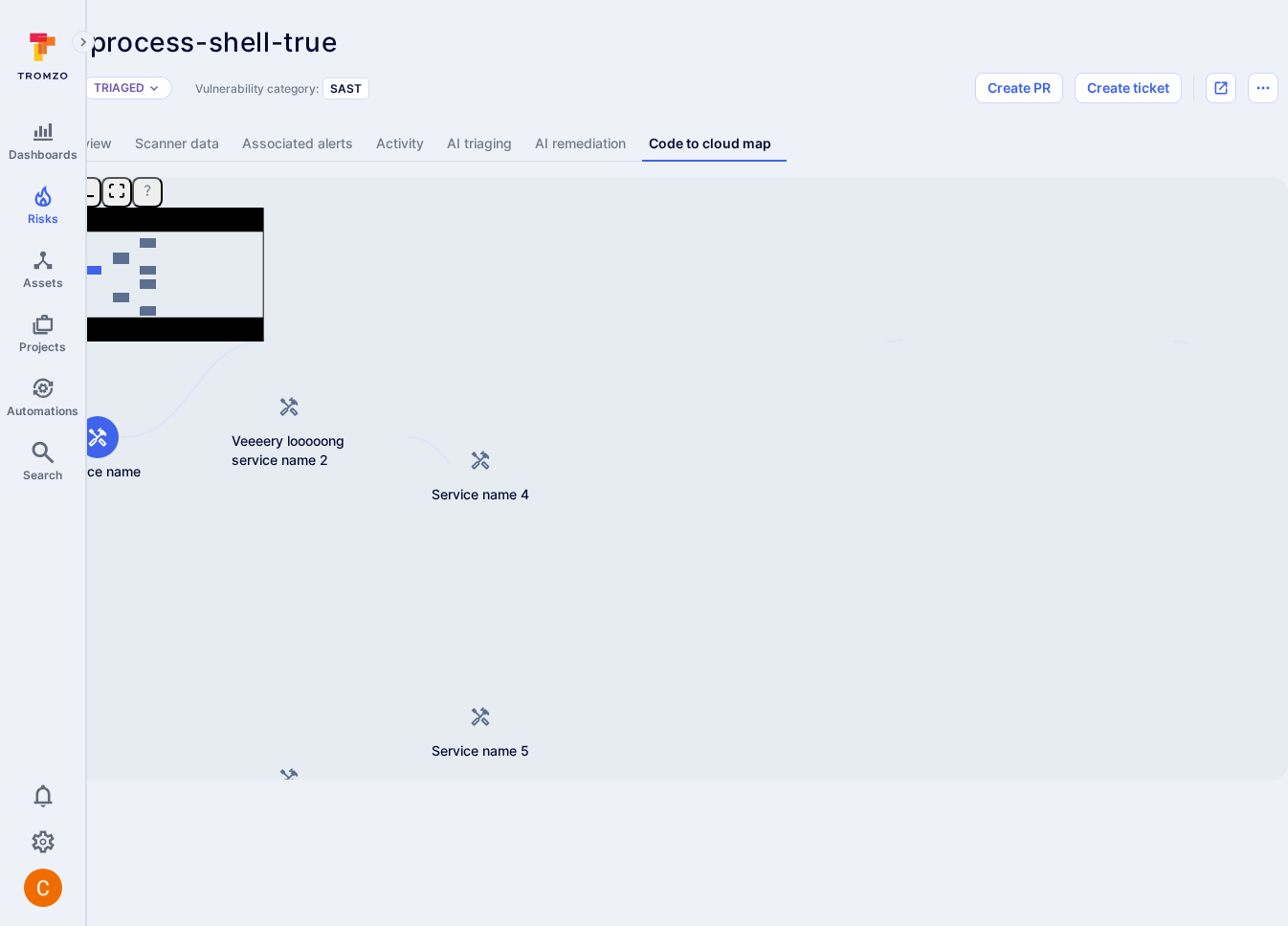 click on "Dashboards Risks Assets Projects Automations Search 0 Risks Vulnerabilities Alerts subprocess-shell-true ...   Show  more Status: Triaged Vulnerability category: SAST Create PR Create ticket Overview Scanner data Associated alerts Activity AI triaging AI remediation Code to cloud map Service name Veeeery looooong service name 2 Service name 3 Service name 4 Service name 5 Service name 6 Service name 7 Mini Map Press enter or space to select a node. You can then use the arrow keys to move the node around. Press delete to remove it and escape to cancel. Press enter or space to select an edge. You can then press delete to remove it or escape to cancel." at bounding box center [571, 463] 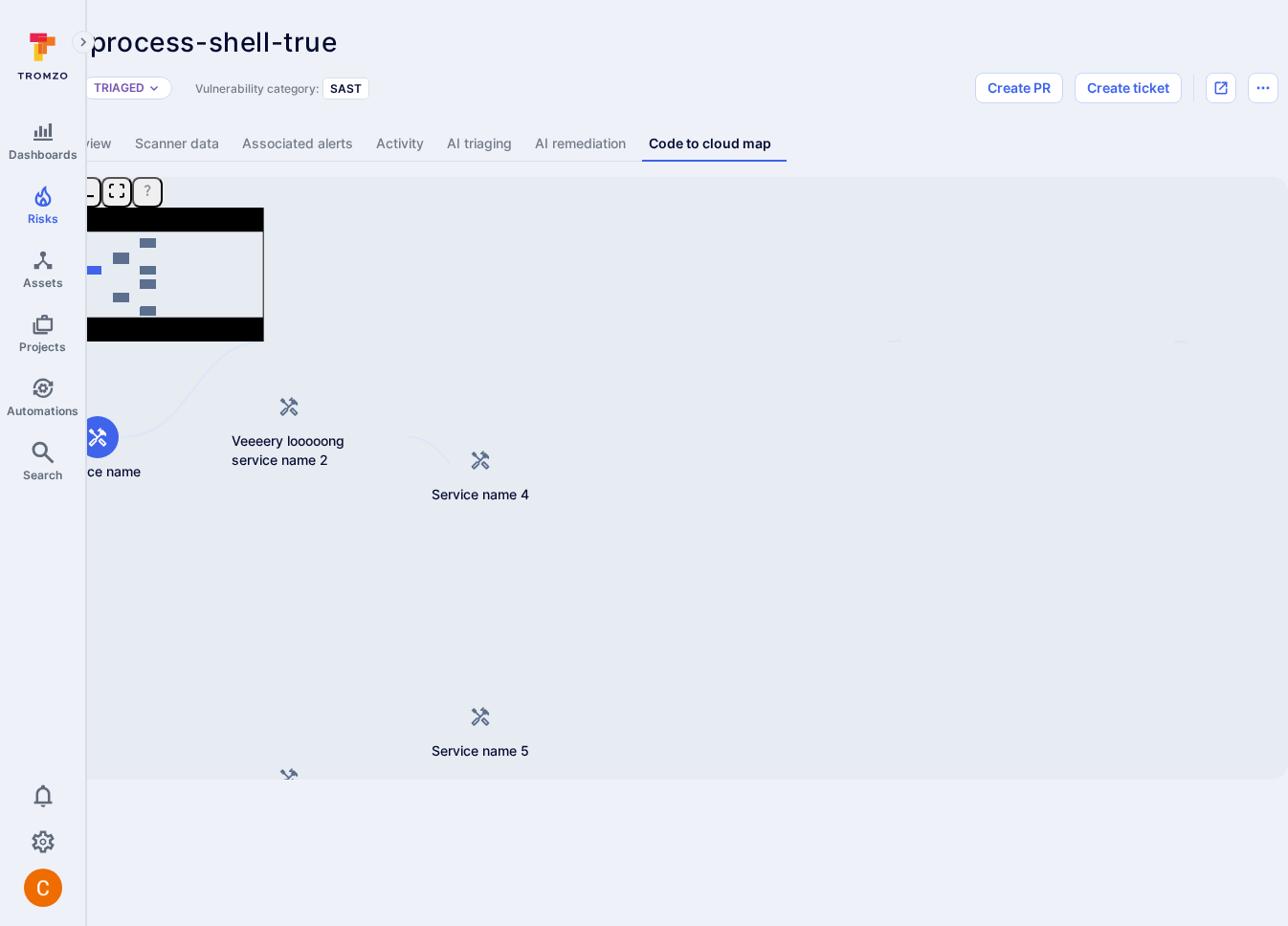 click on "Dashboards Risks Assets Projects Automations Search 0 Risks Vulnerabilities Alerts subprocess-shell-true ...   Show  more Status: Triaged Vulnerability category: SAST Create PR Create ticket Overview Scanner data Associated alerts Activity AI triaging AI remediation Code to cloud map Service name Veeeery looooong service name 2 Service name 3 Service name 4 Service name 5 Service name 6 Service name 7 Mini Map Press enter or space to select a node. You can then use the arrow keys to move the node around. Press delete to remove it and escape to cancel. Press enter or space to select an edge. You can then press delete to remove it or escape to cancel." at bounding box center (571, 463) 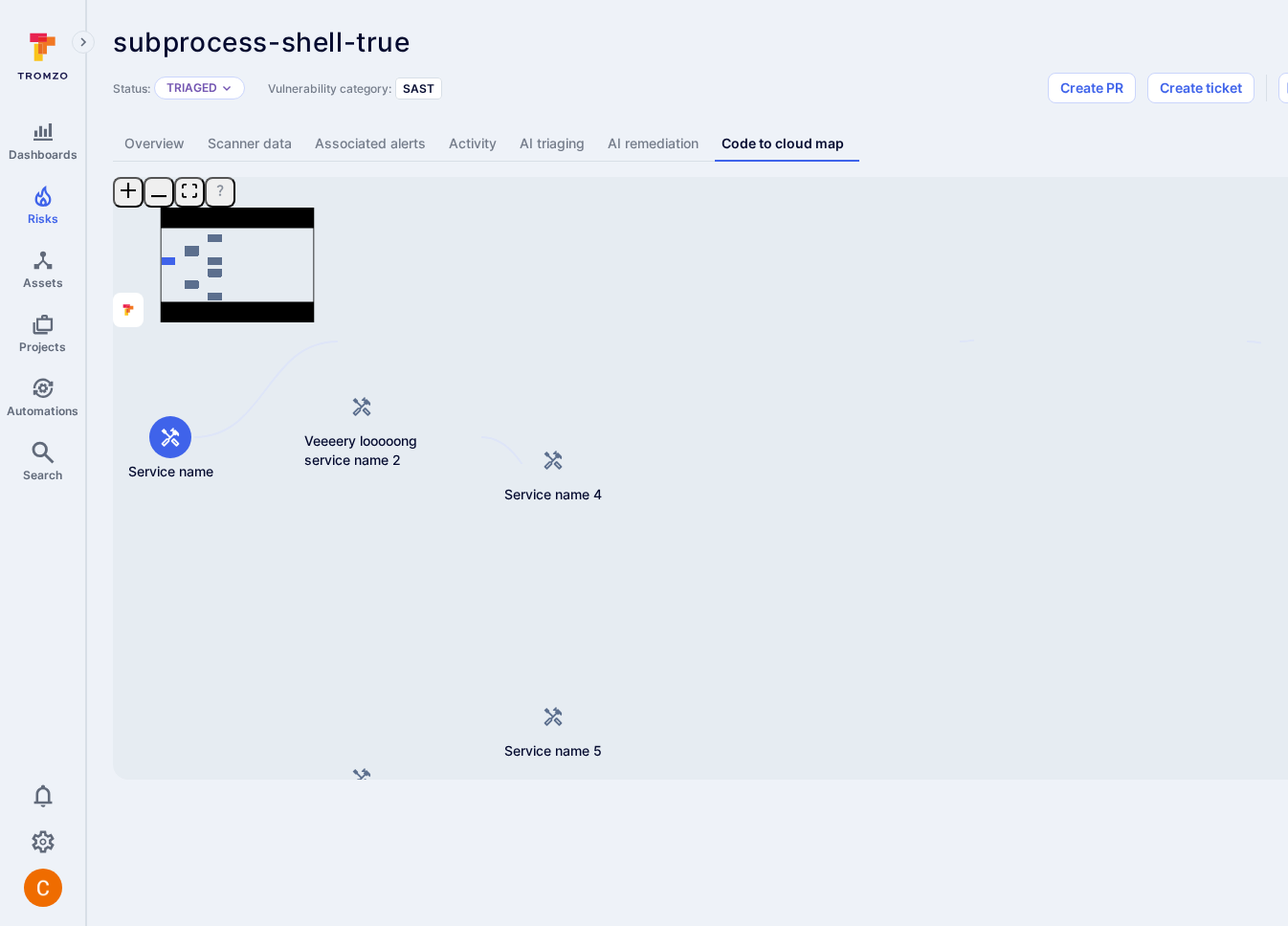 scroll, scrollTop: 0, scrollLeft: 73, axis: horizontal 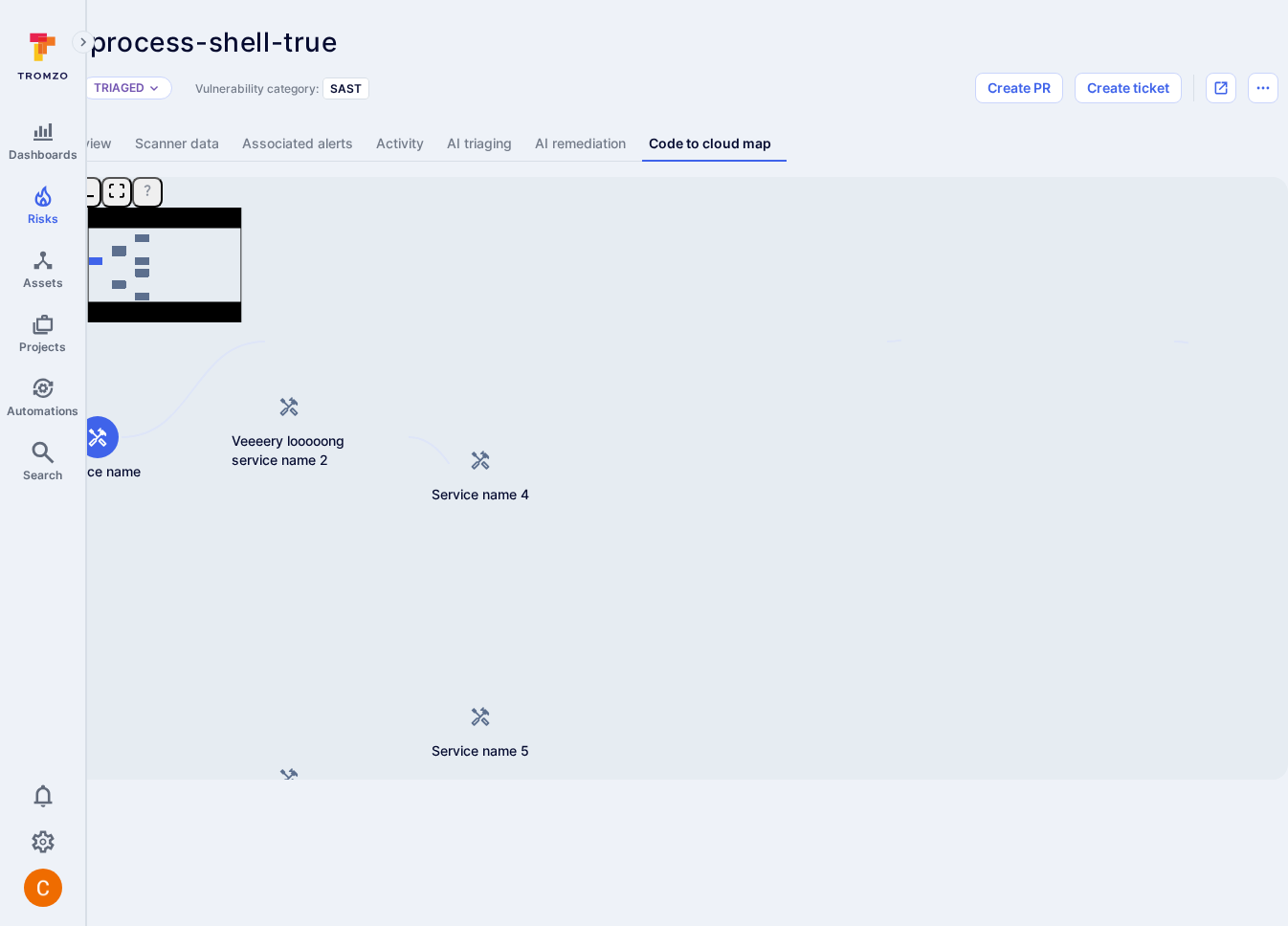click on "Dashboards Risks Assets Projects Automations Search 0 Risks Vulnerabilities Alerts subprocess-shell-true ...   Show  more Status: Triaged Vulnerability category: SAST Create PR Create ticket Overview Scanner data Associated alerts Activity AI triaging AI remediation Code to cloud map Service name Veeeery looooong service name 2 Service name 3 Service name 4 Service name 5 Service name 6 Service name 7 Mini Map Press enter or space to select a node. You can then use the arrow keys to move the node around. Press delete to remove it and escape to cancel. Press enter or space to select an edge. You can then press delete to remove it or escape to cancel." at bounding box center (571, 463) 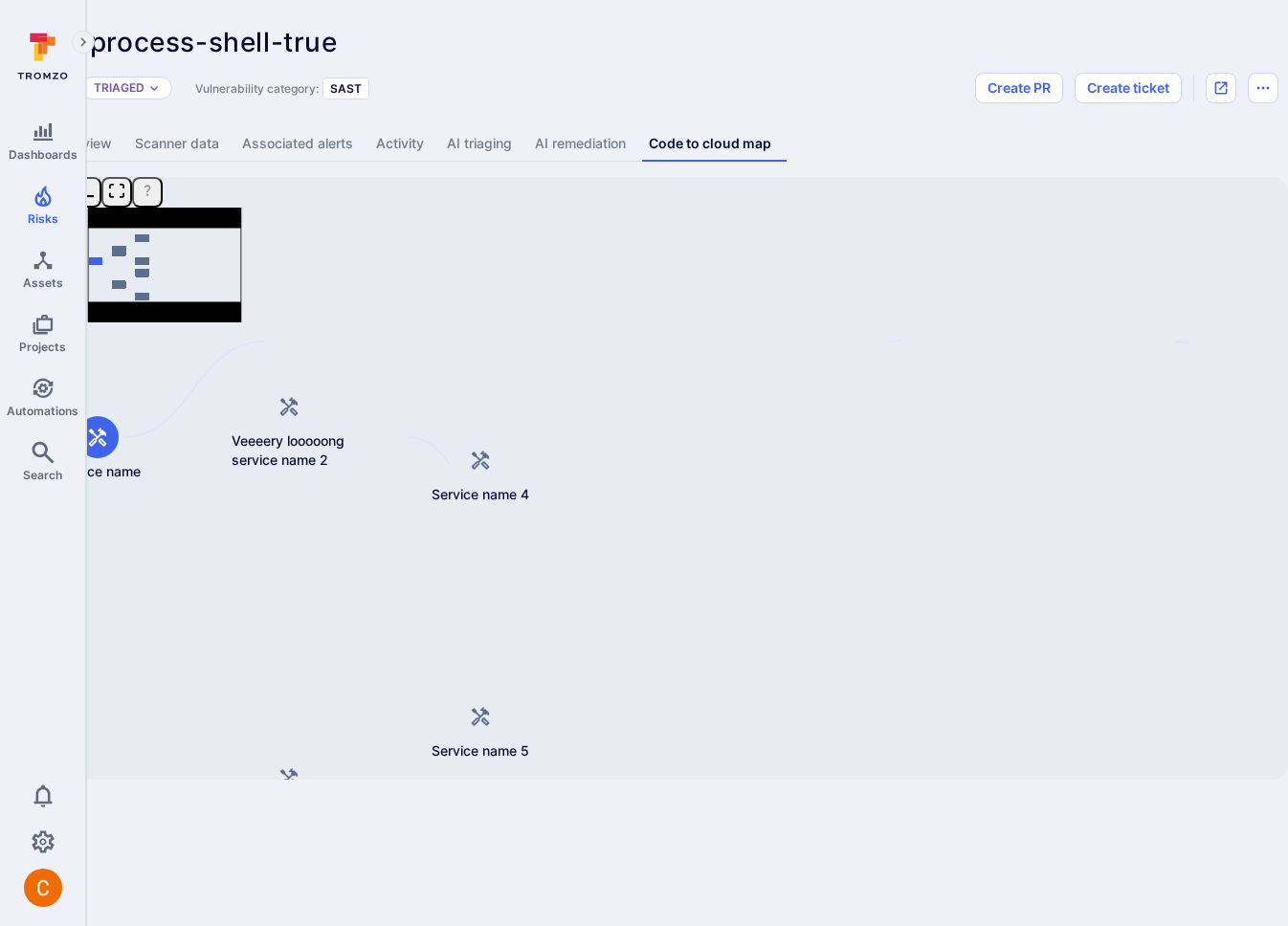 click on "Dashboards Risks Assets Projects Automations Search 0 Risks Vulnerabilities Alerts subprocess-shell-true ...   Show  more Status: Triaged Vulnerability category: SAST Create PR Create ticket Overview Scanner data Associated alerts Activity AI triaging AI remediation Code to cloud map Service name Veeeery looooong service name 2 Service name 3 Service name 4 Service name 5 Service name 6 Service name 7 Mini Map Press enter or space to select a node. You can then use the arrow keys to move the node around. Press delete to remove it and escape to cancel. Press enter or space to select an edge. You can then press delete to remove it or escape to cancel." at bounding box center [571, 463] 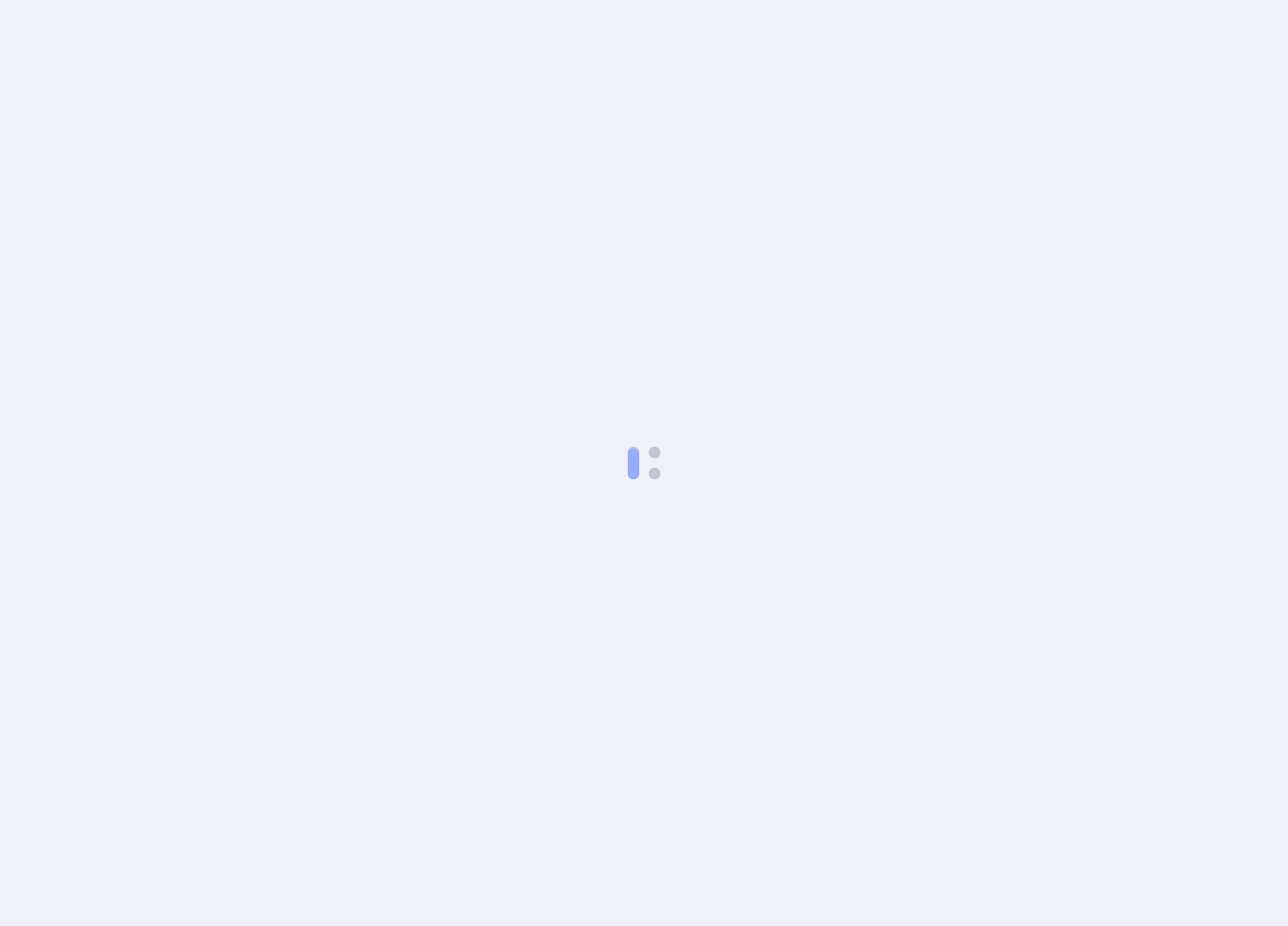 scroll, scrollTop: 0, scrollLeft: 0, axis: both 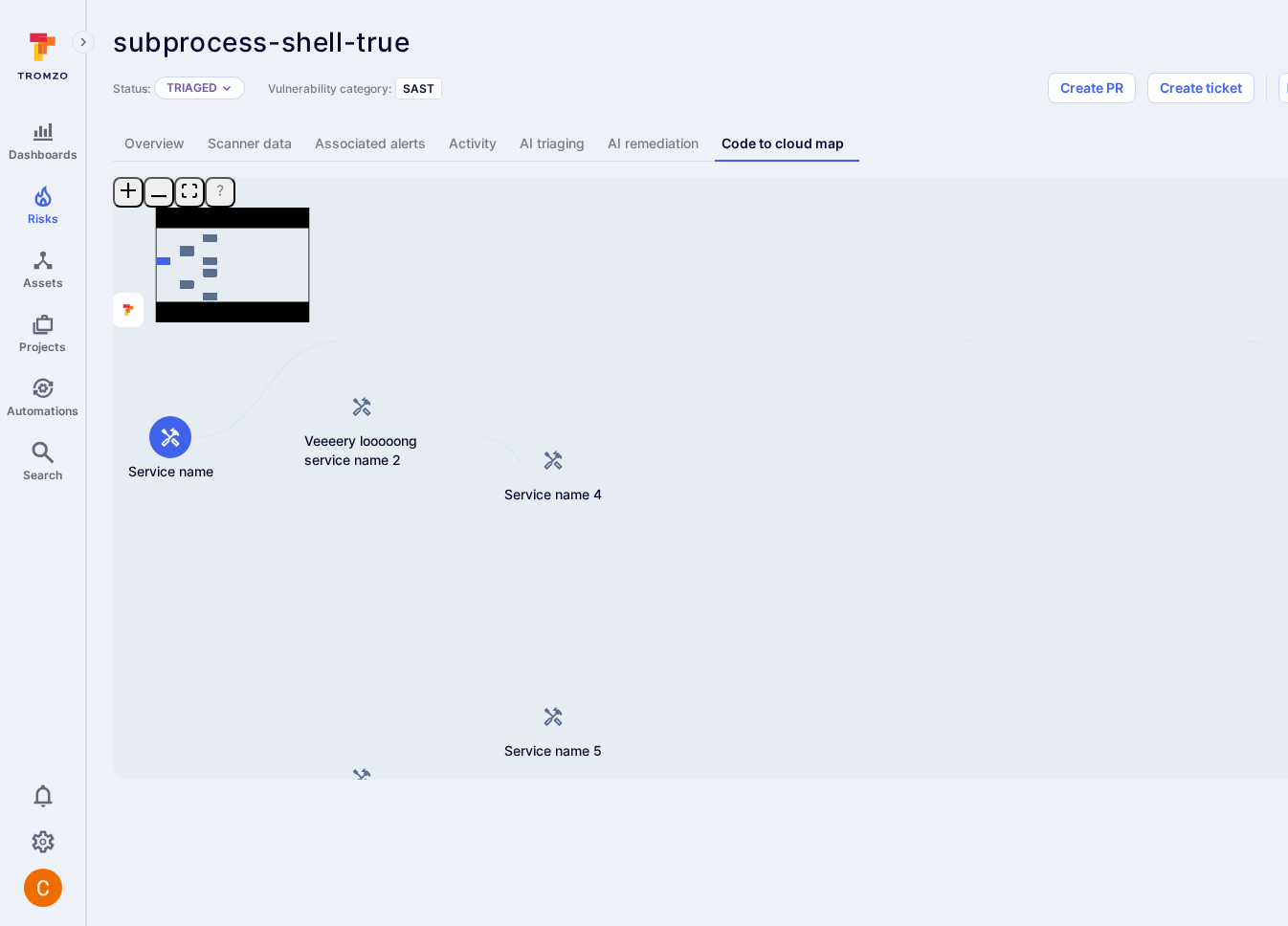 click on "Dashboards Risks Assets Projects Automations Search 0 Risks Vulnerabilities Alerts subprocess-shell-true ...   Show  more Status: Triaged Vulnerability category: SAST Create PR Create ticket Overview Scanner data Associated alerts Activity AI triaging AI remediation Code to cloud map Service name Veeeery looooong service name 2 Service name 3 Service name 4 Service name 5 Service name 6 Service name 7 Mini Map Press enter or space to select a node. You can then use the arrow keys to move the node around. Press delete to remove it and escape to cancel. Press enter or space to select an edge. You can then press delete to remove it or escape to cancel." at bounding box center [644, 463] 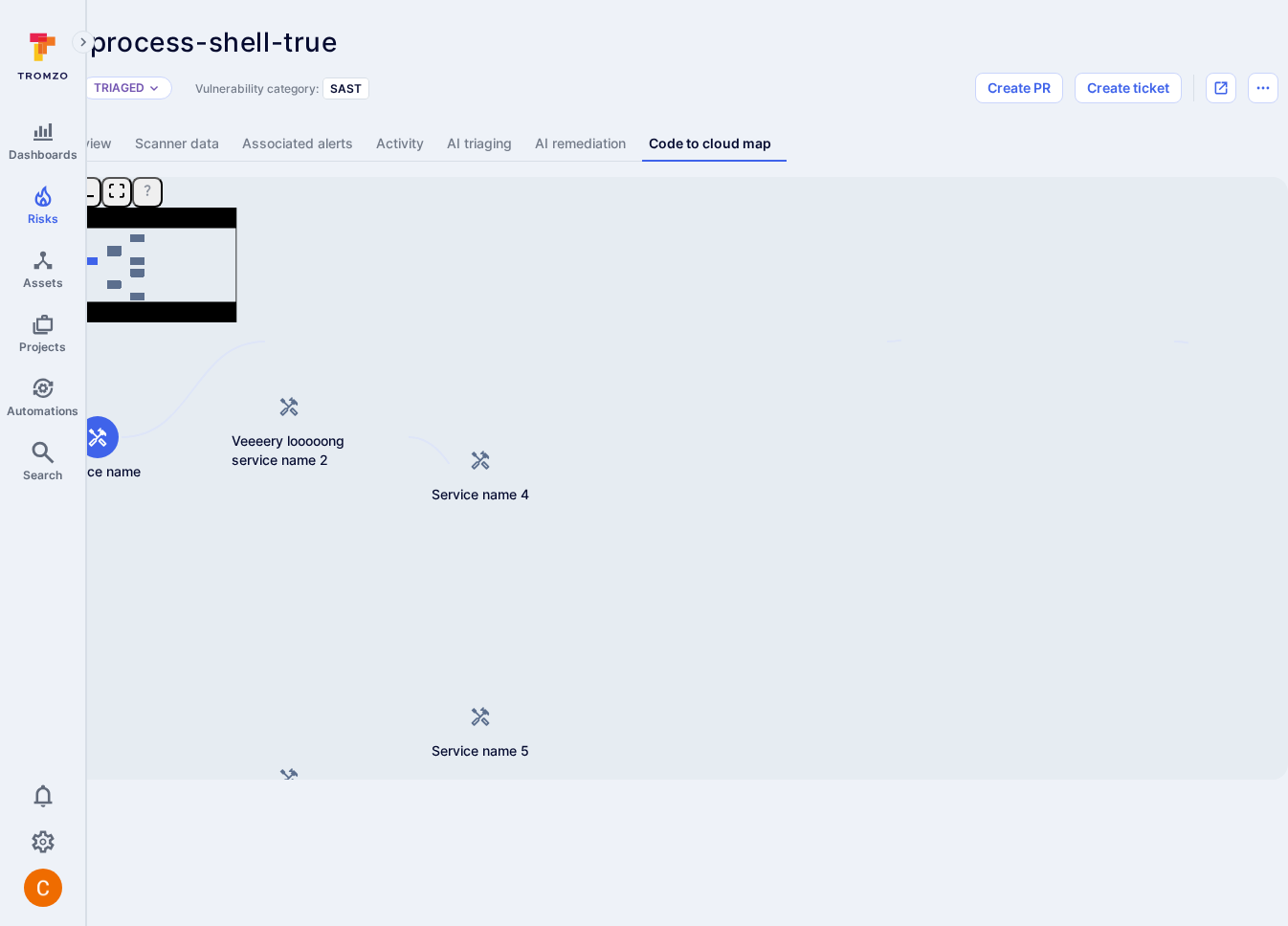 click on "Dashboards Risks Assets Projects Automations Search 0 Risks Vulnerabilities Alerts subprocess-shell-true ...   Show  more Status: Triaged Vulnerability category: SAST Create PR Create ticket Overview Scanner data Associated alerts Activity AI triaging AI remediation Code to cloud map Service name Veeeery looooong service name 2 Service name 3 Service name 4 Service name 5 Service name 6 Service name 7 Mini Map Press enter or space to select a node. You can then use the arrow keys to move the node around. Press delete to remove it and escape to cancel. Press enter or space to select an edge. You can then press delete to remove it or escape to cancel." at bounding box center (571, 463) 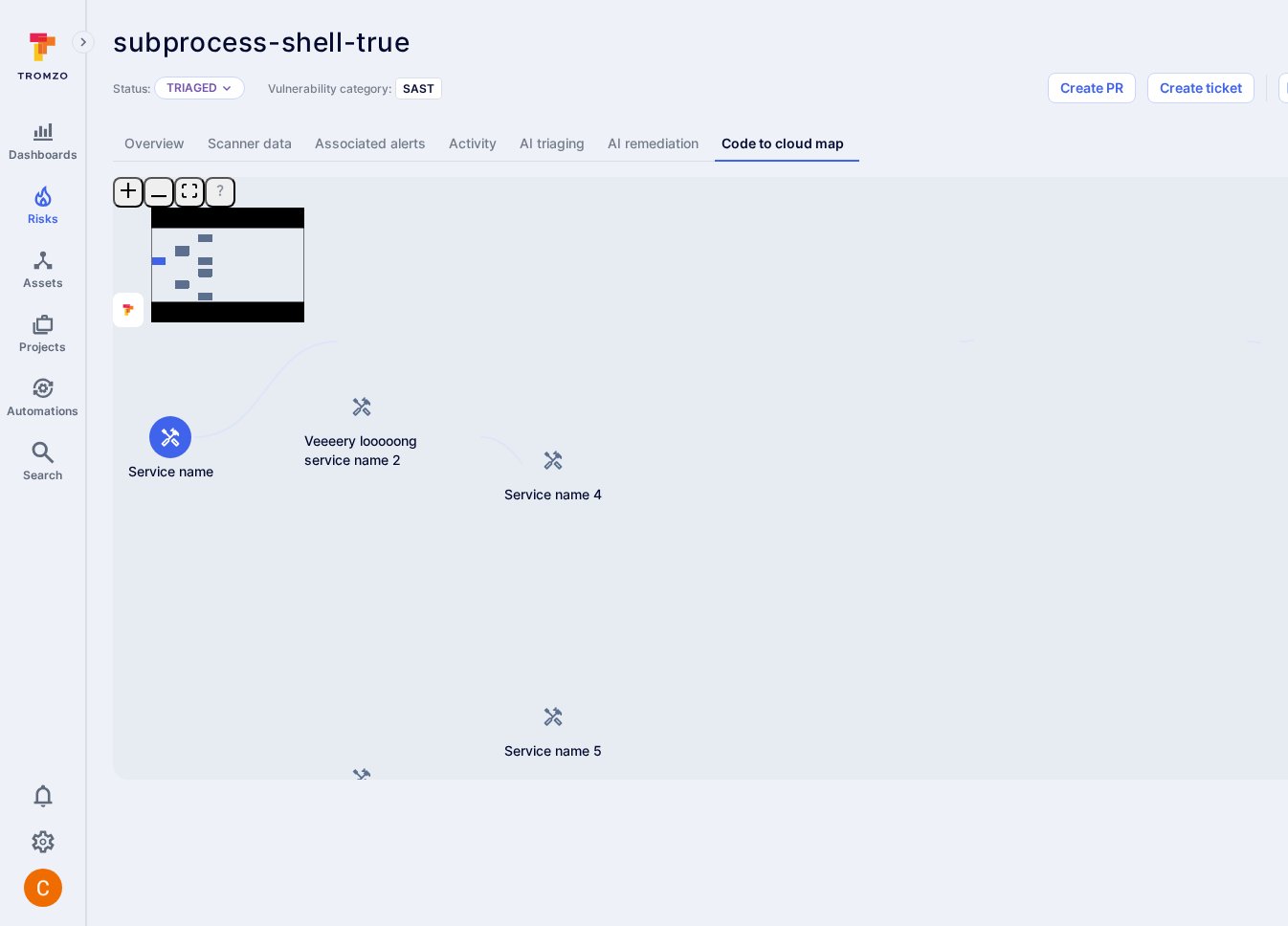 scroll, scrollTop: 0, scrollLeft: 73, axis: horizontal 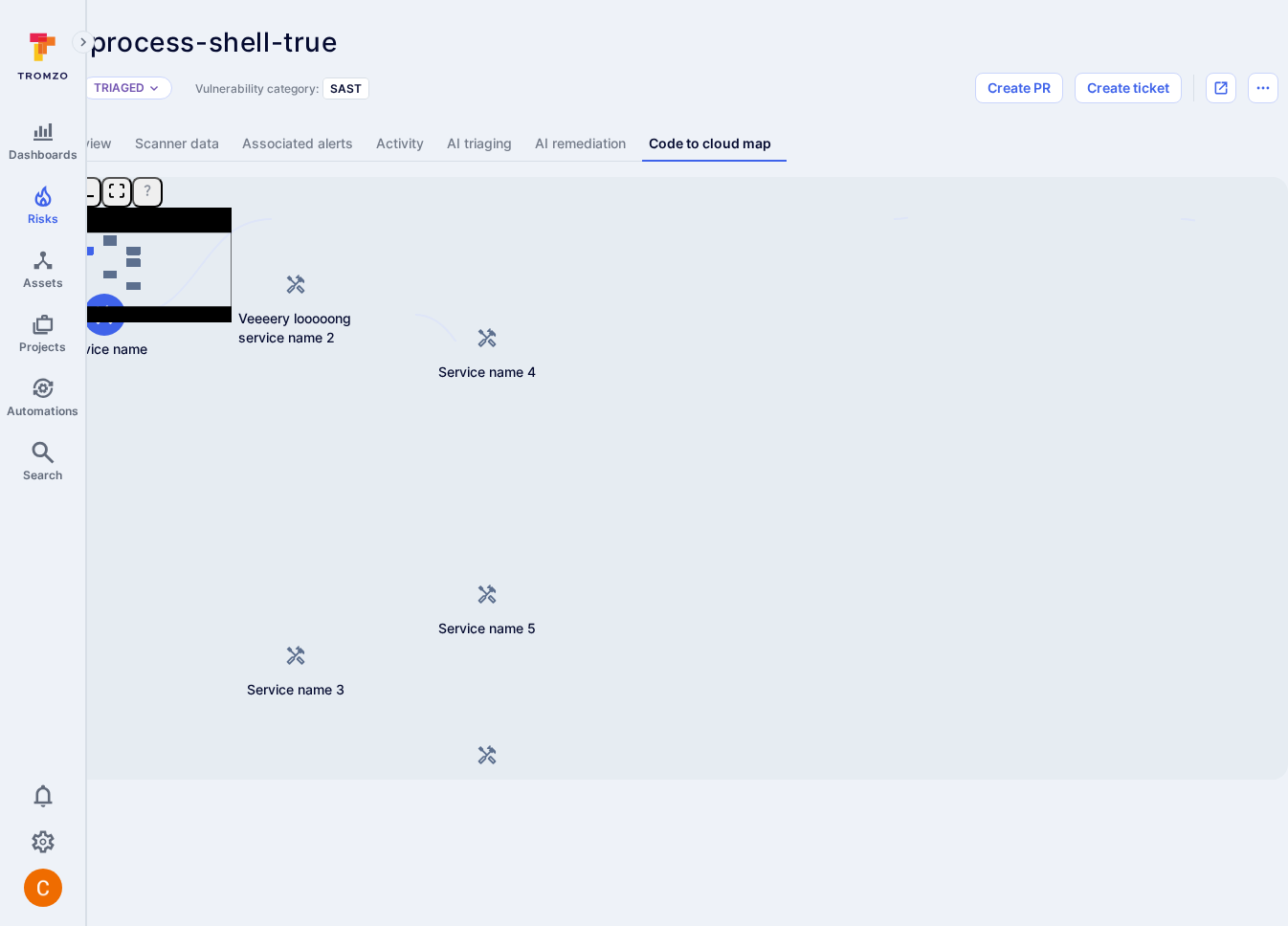 drag, startPoint x: 668, startPoint y: 668, endPoint x: 687, endPoint y: 558, distance: 111.62885 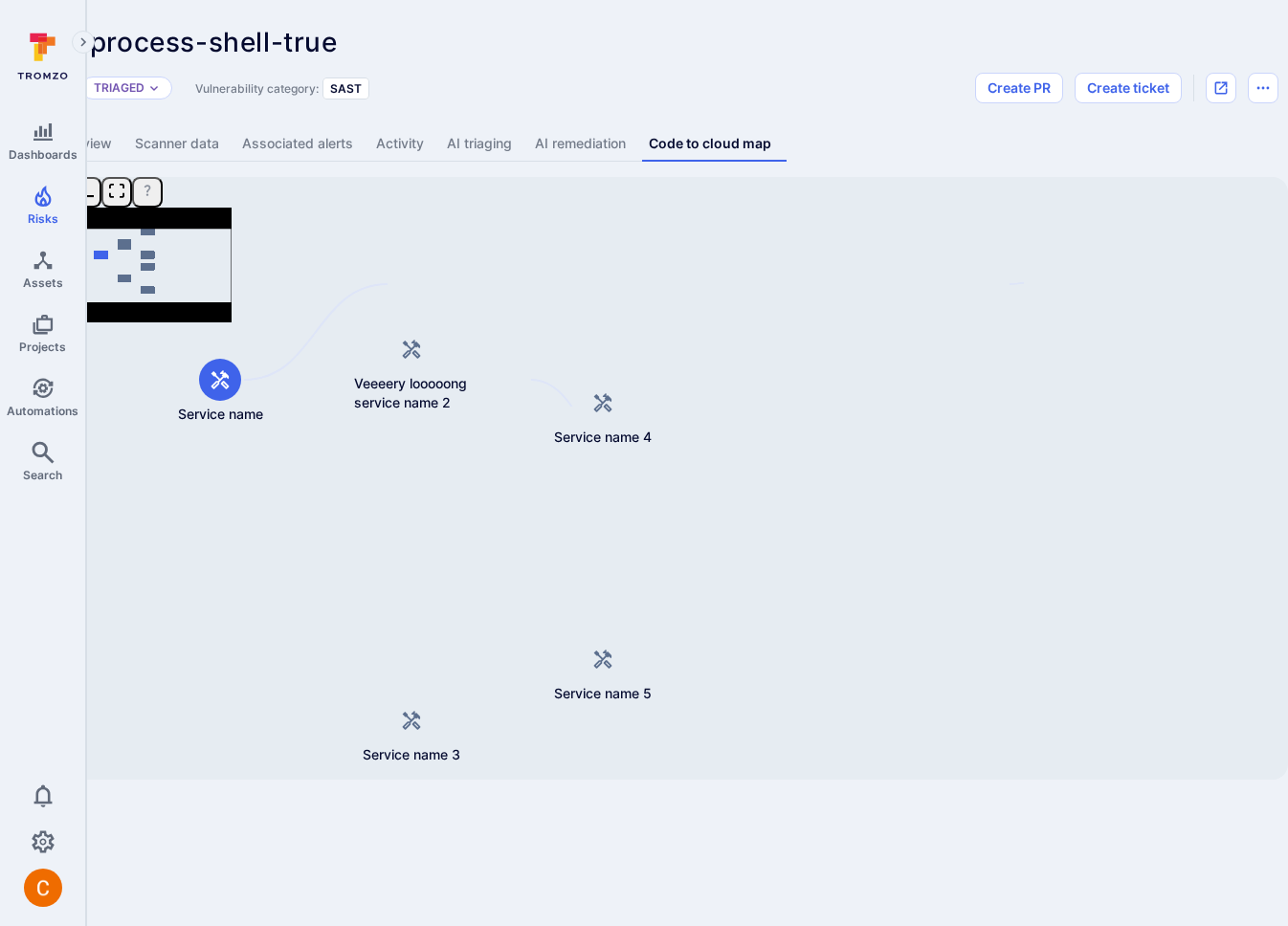 drag, startPoint x: 789, startPoint y: 539, endPoint x: 897, endPoint y: 594, distance: 121.19818 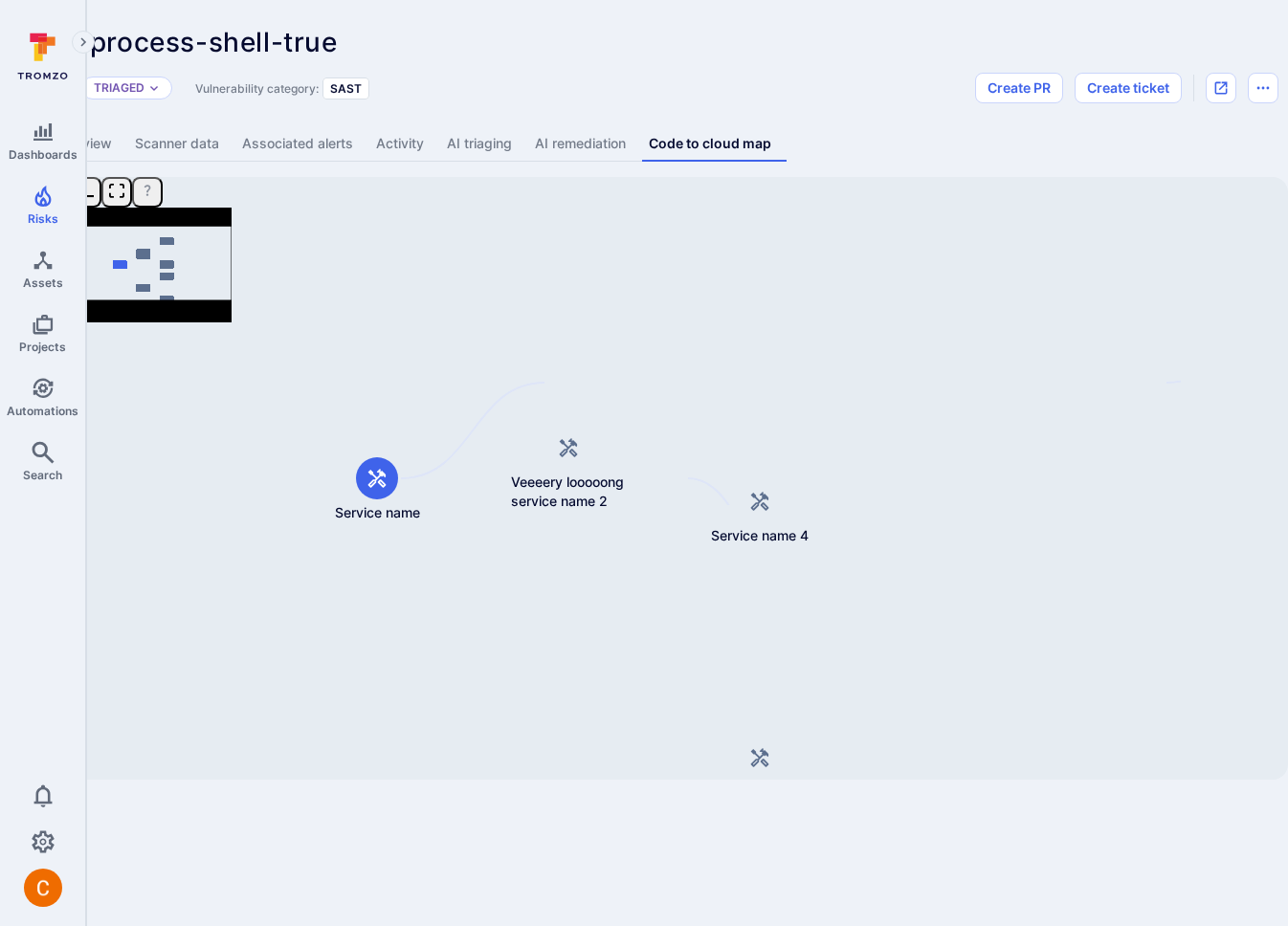 drag, startPoint x: 838, startPoint y: 487, endPoint x: 995, endPoint y: 585, distance: 185.07566 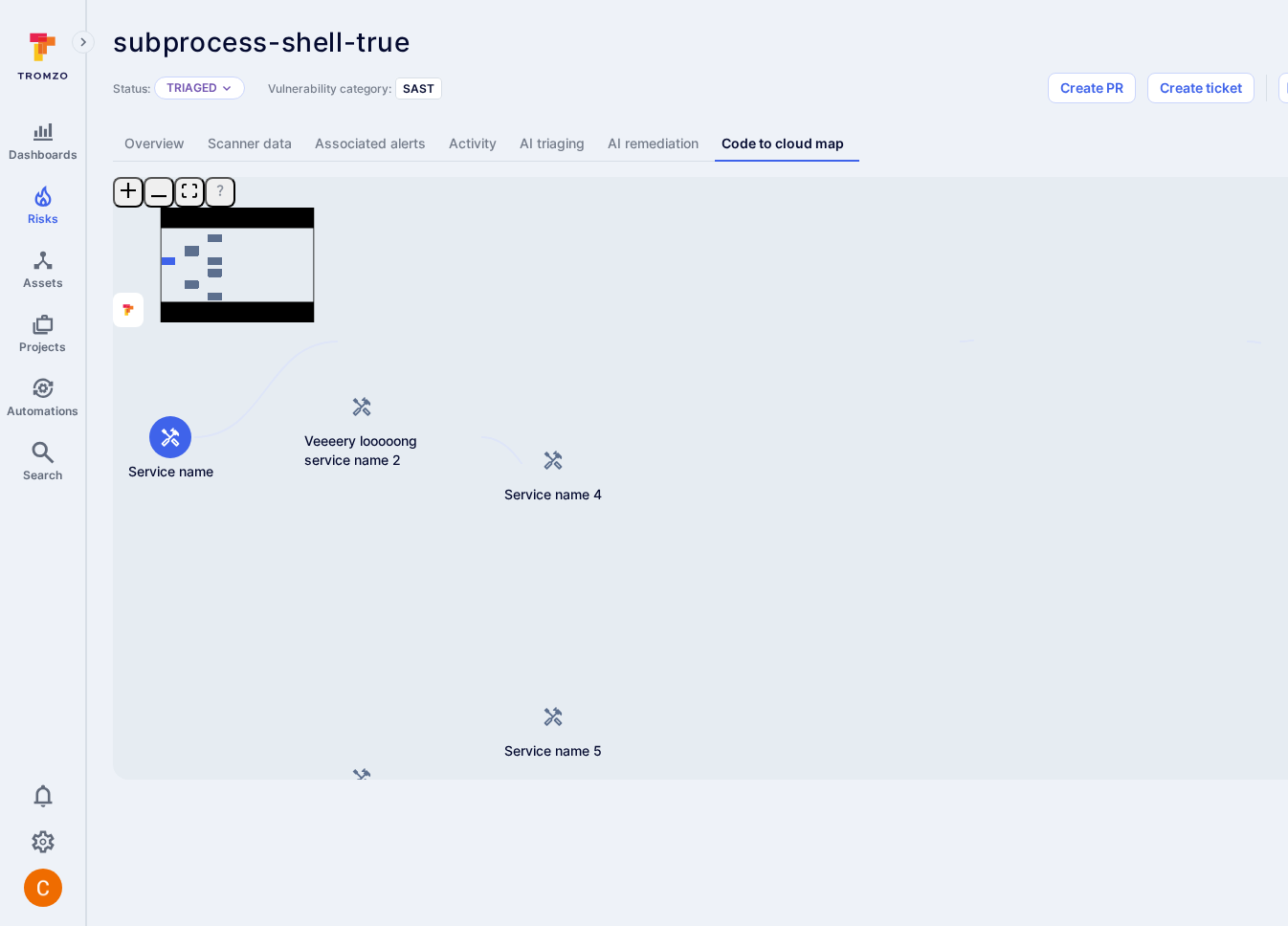 scroll, scrollTop: 0, scrollLeft: 73, axis: horizontal 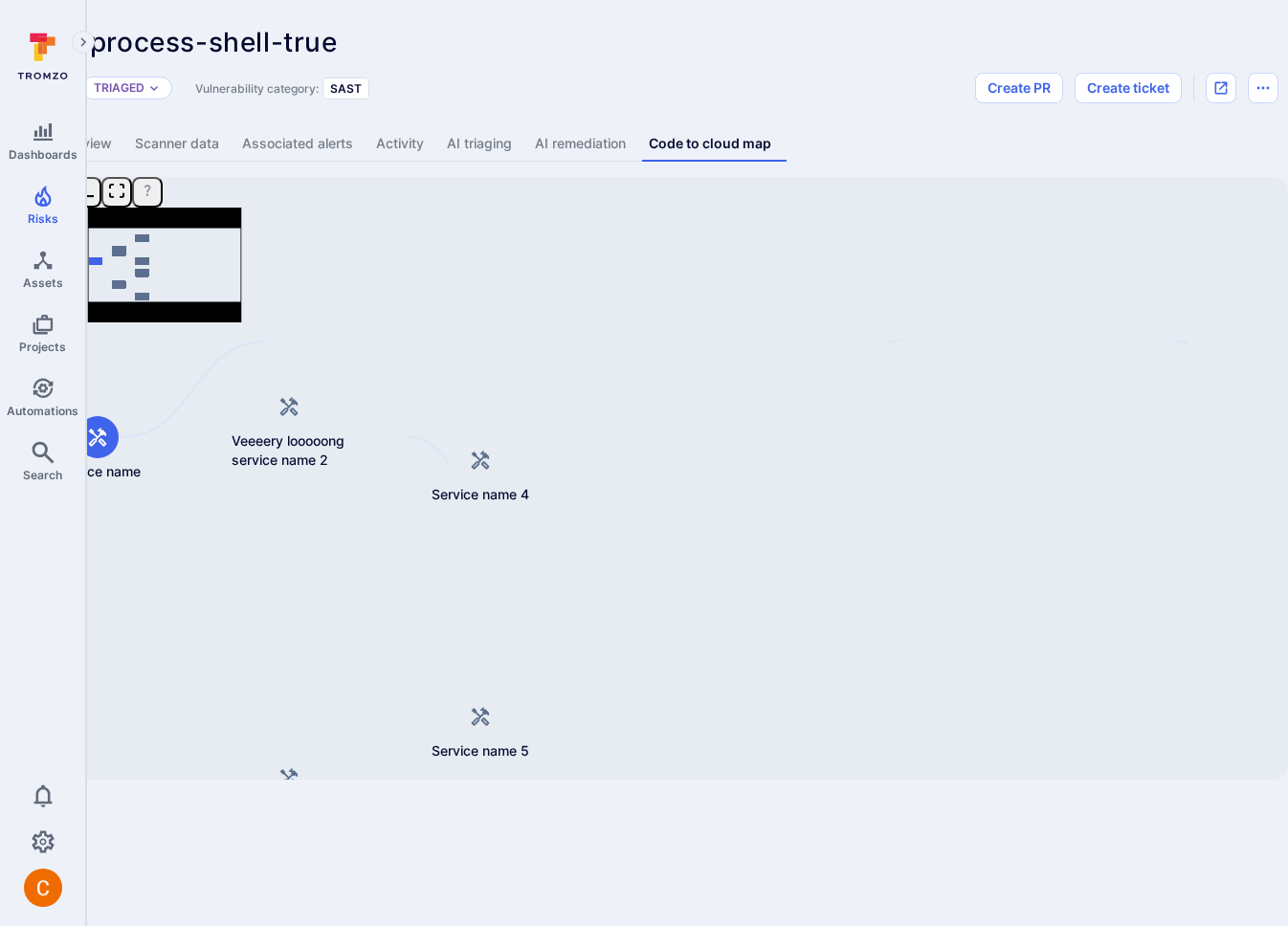 click on "subprocess-shell-true ...   Show  more" at bounding box center (522, 42) 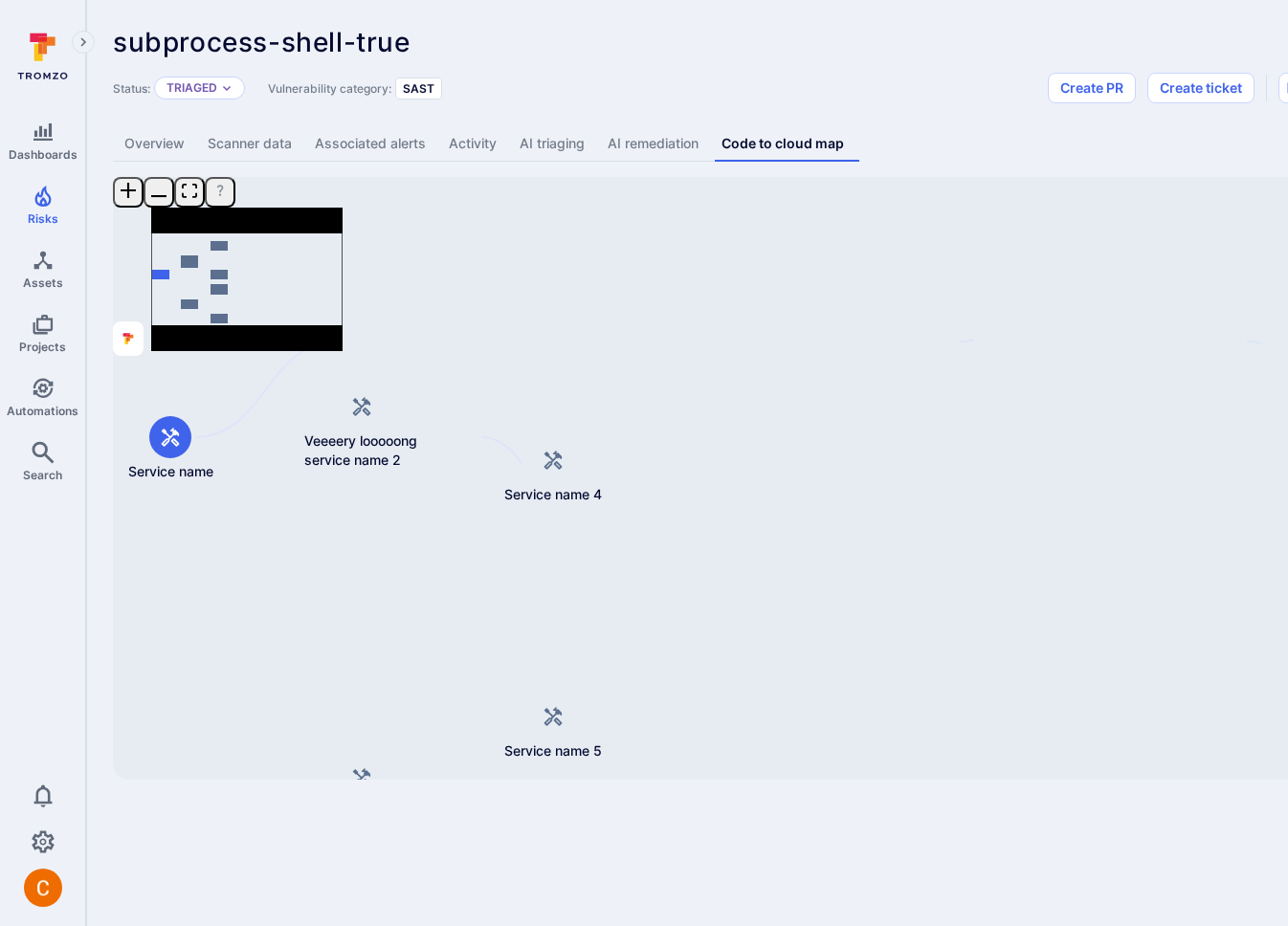 scroll, scrollTop: 0, scrollLeft: 73, axis: horizontal 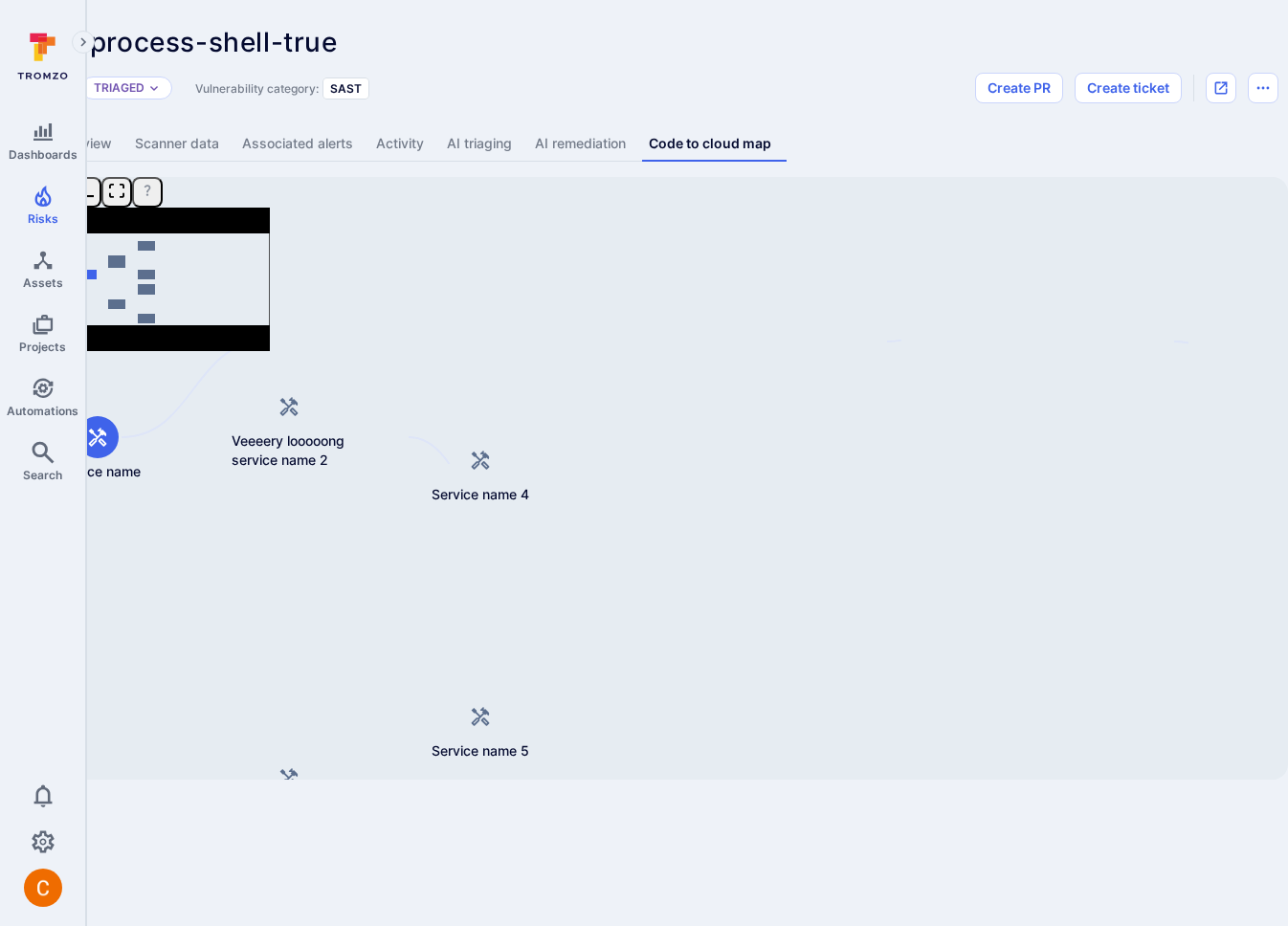 click on "subprocess-shell-true ...   Show  more" at bounding box center (522, 42) 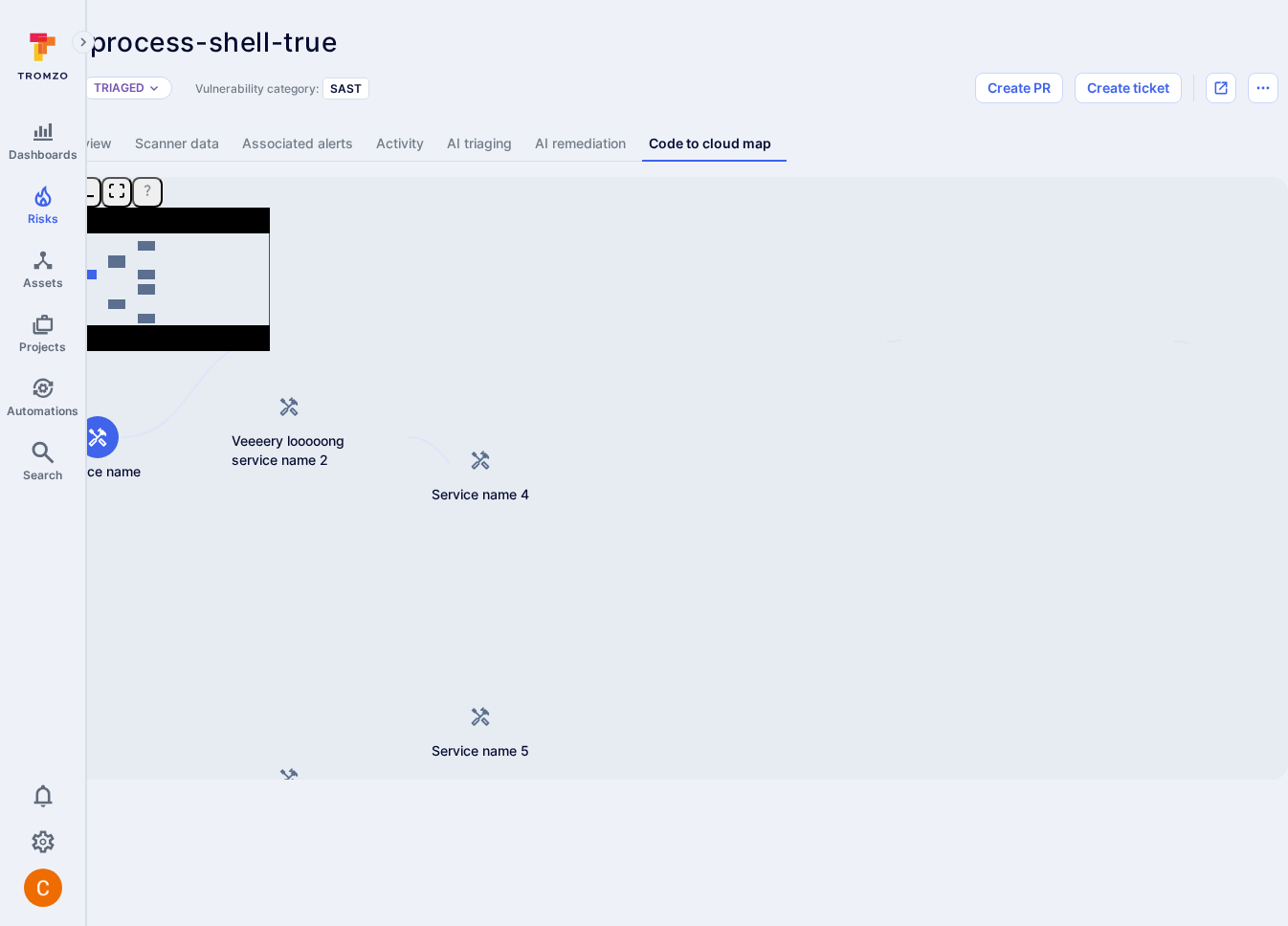 click on "subprocess-shell-true ...   Show  more" at bounding box center [522, 42] 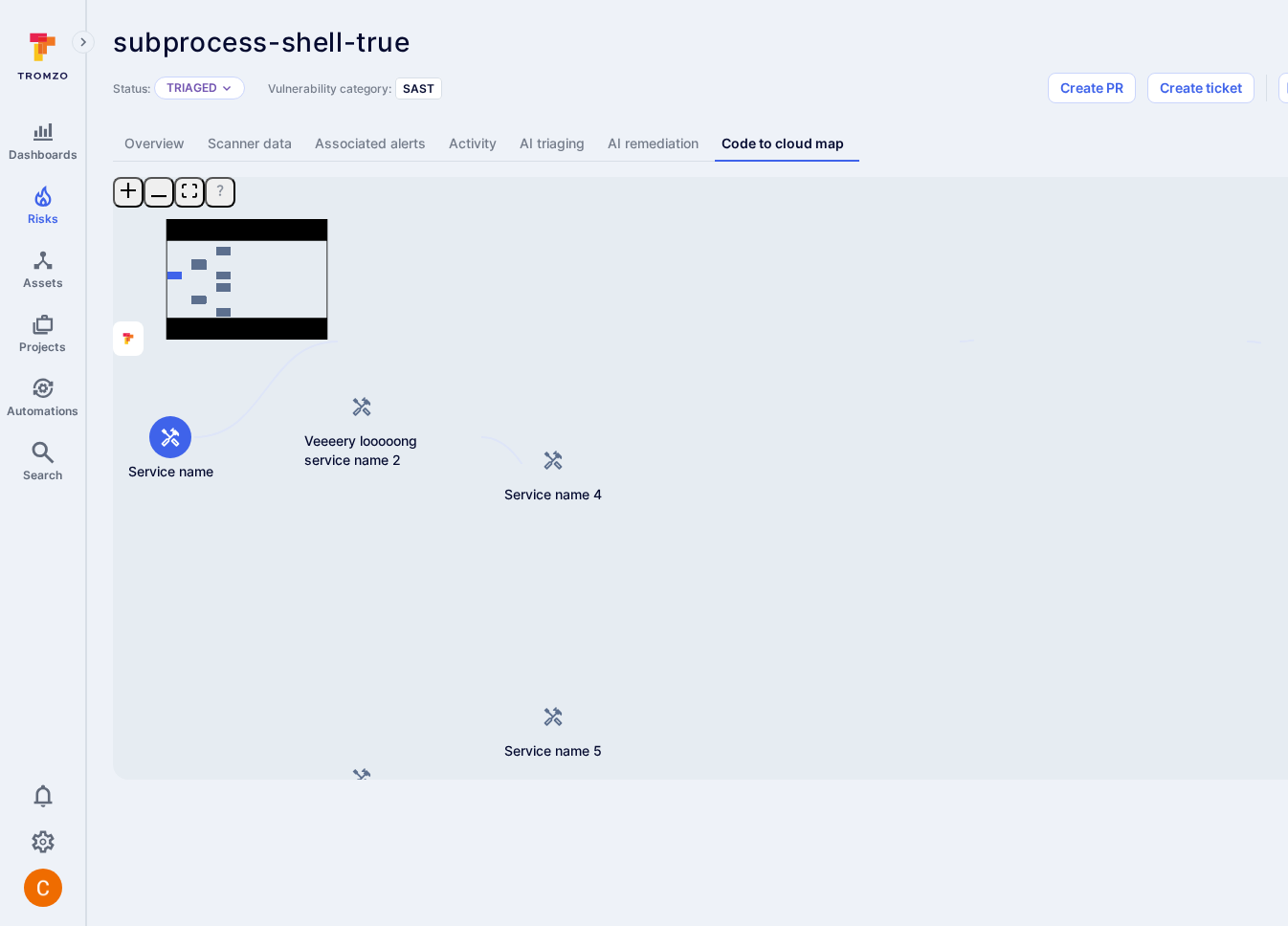 scroll, scrollTop: 0, scrollLeft: 73, axis: horizontal 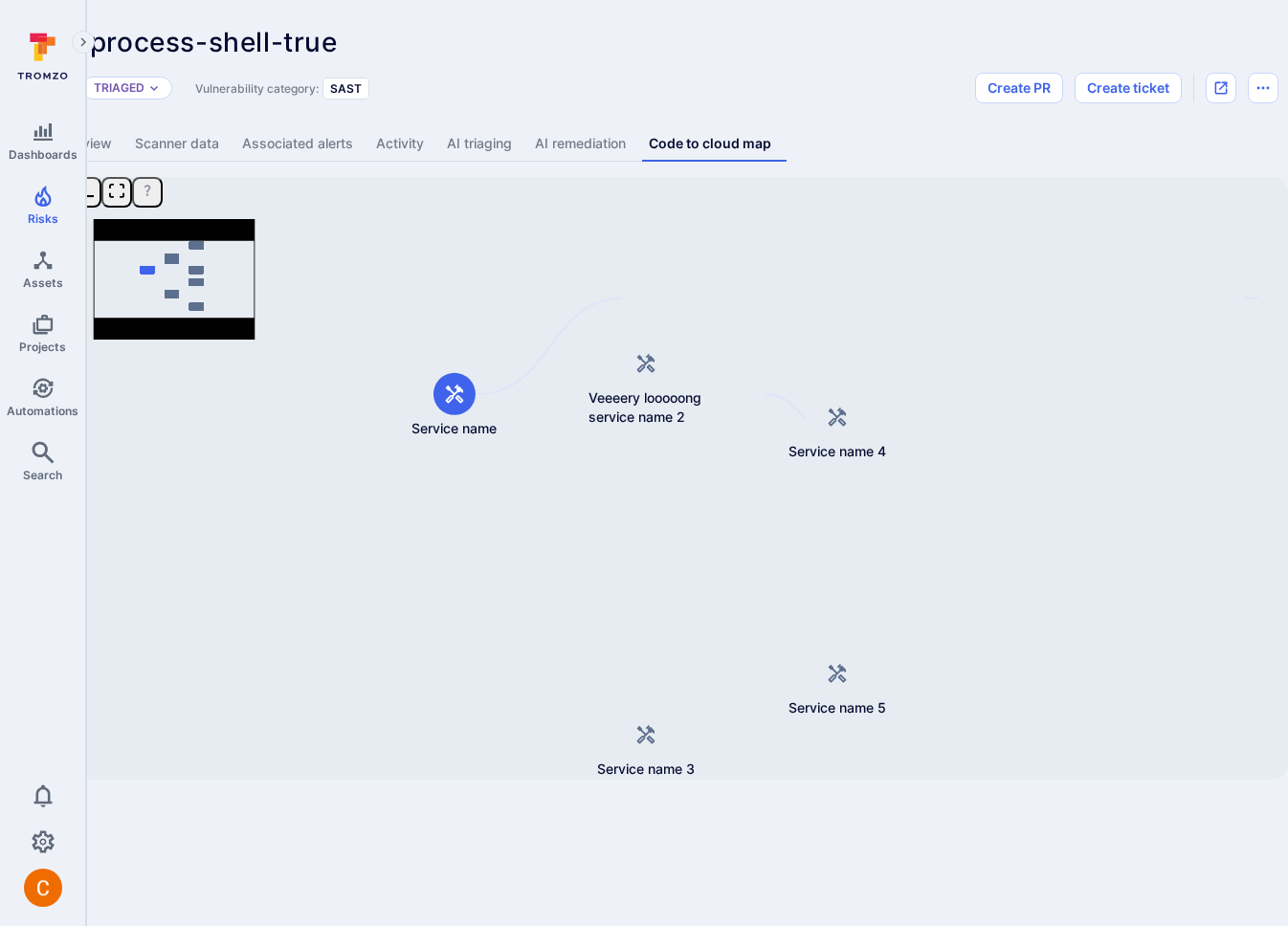 drag, startPoint x: 1188, startPoint y: 658, endPoint x: 1165, endPoint y: 668, distance: 25 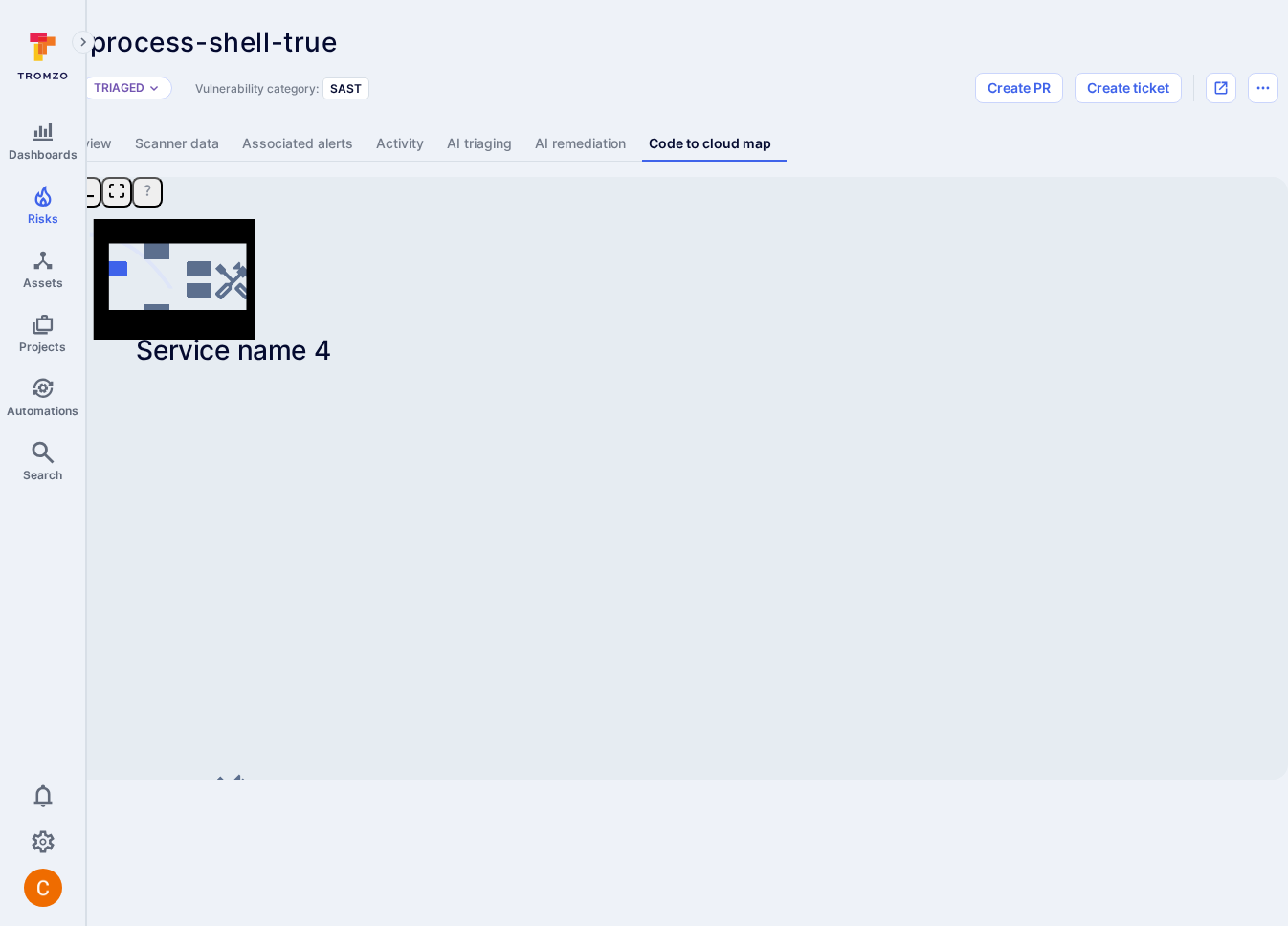 drag, startPoint x: 850, startPoint y: 475, endPoint x: 969, endPoint y: 702, distance: 256.3006 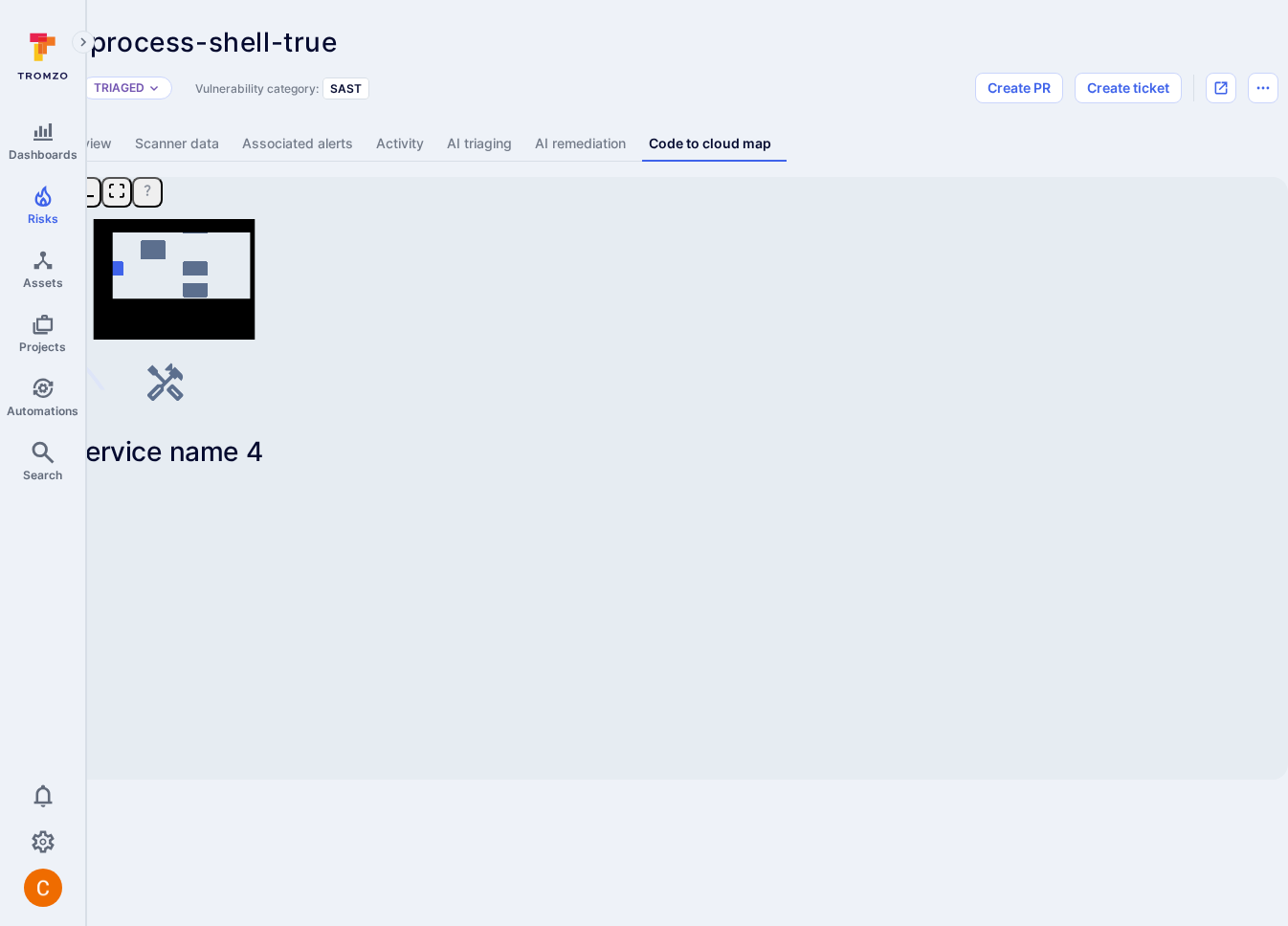 drag, startPoint x: 1164, startPoint y: 574, endPoint x: 1096, endPoint y: 675, distance: 121.757957 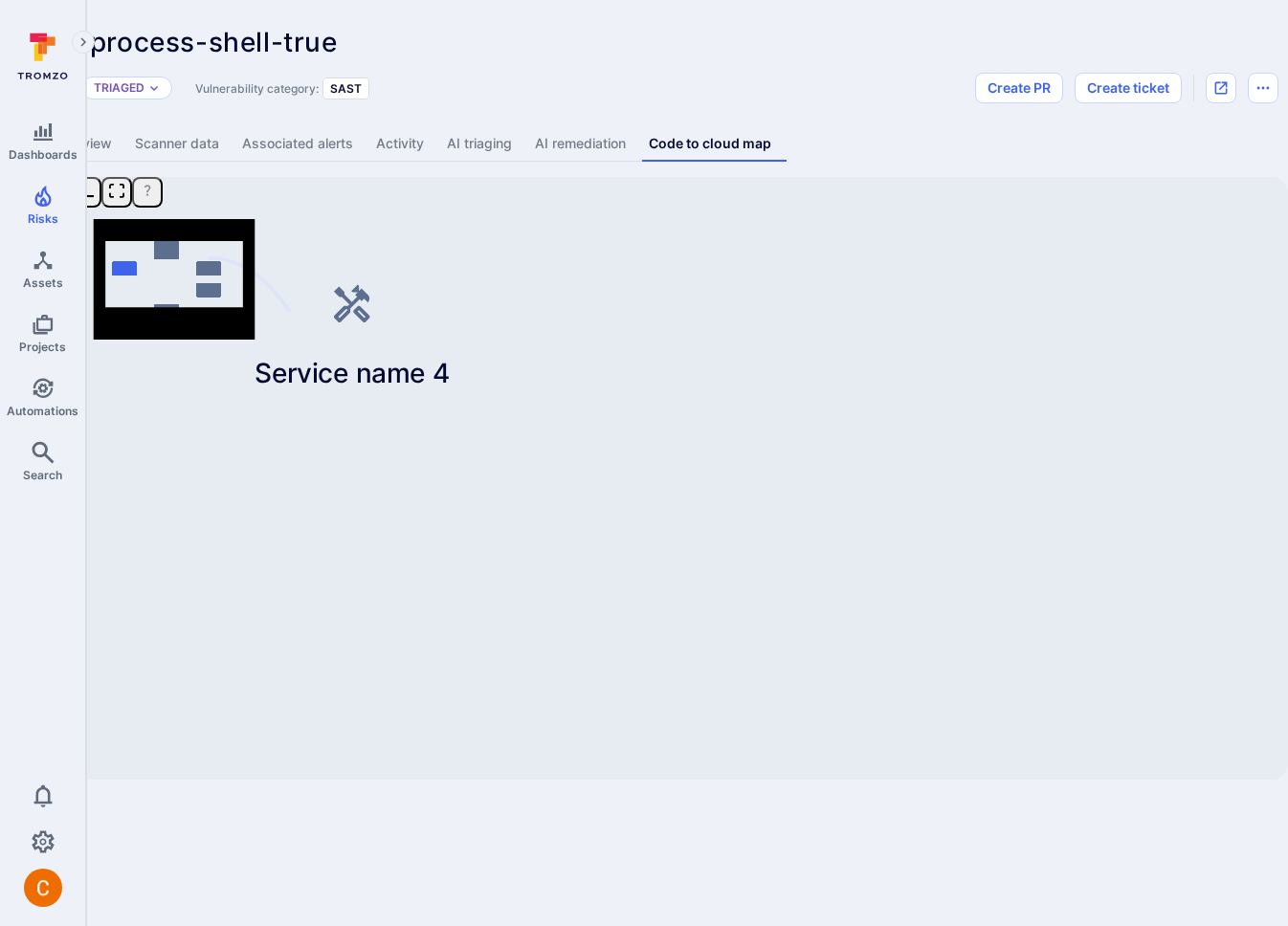 drag, startPoint x: 1150, startPoint y: 498, endPoint x: 1337, endPoint y: 420, distance: 202.6154 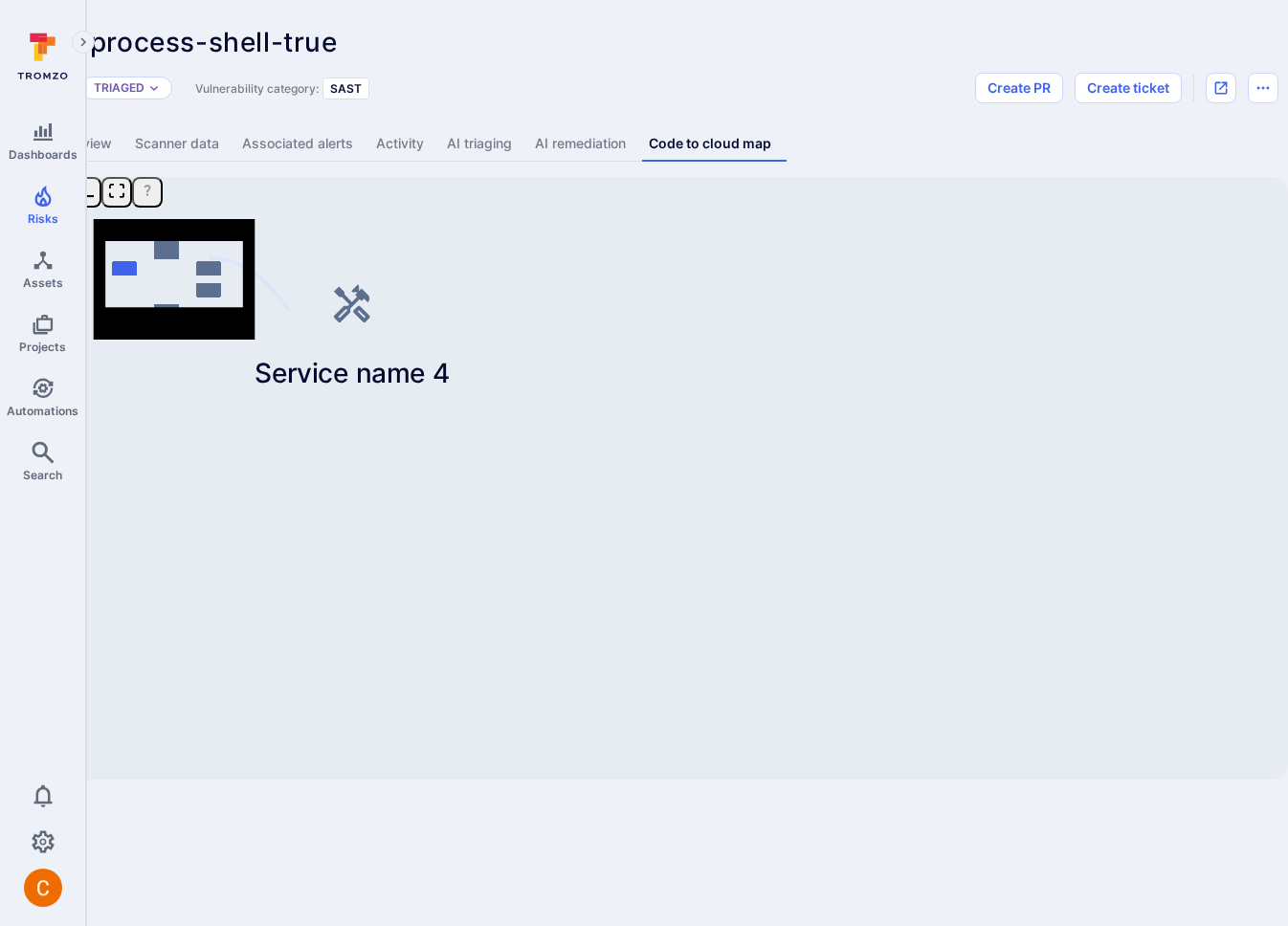 drag, startPoint x: 427, startPoint y: 308, endPoint x: 569, endPoint y: 304, distance: 142.05633 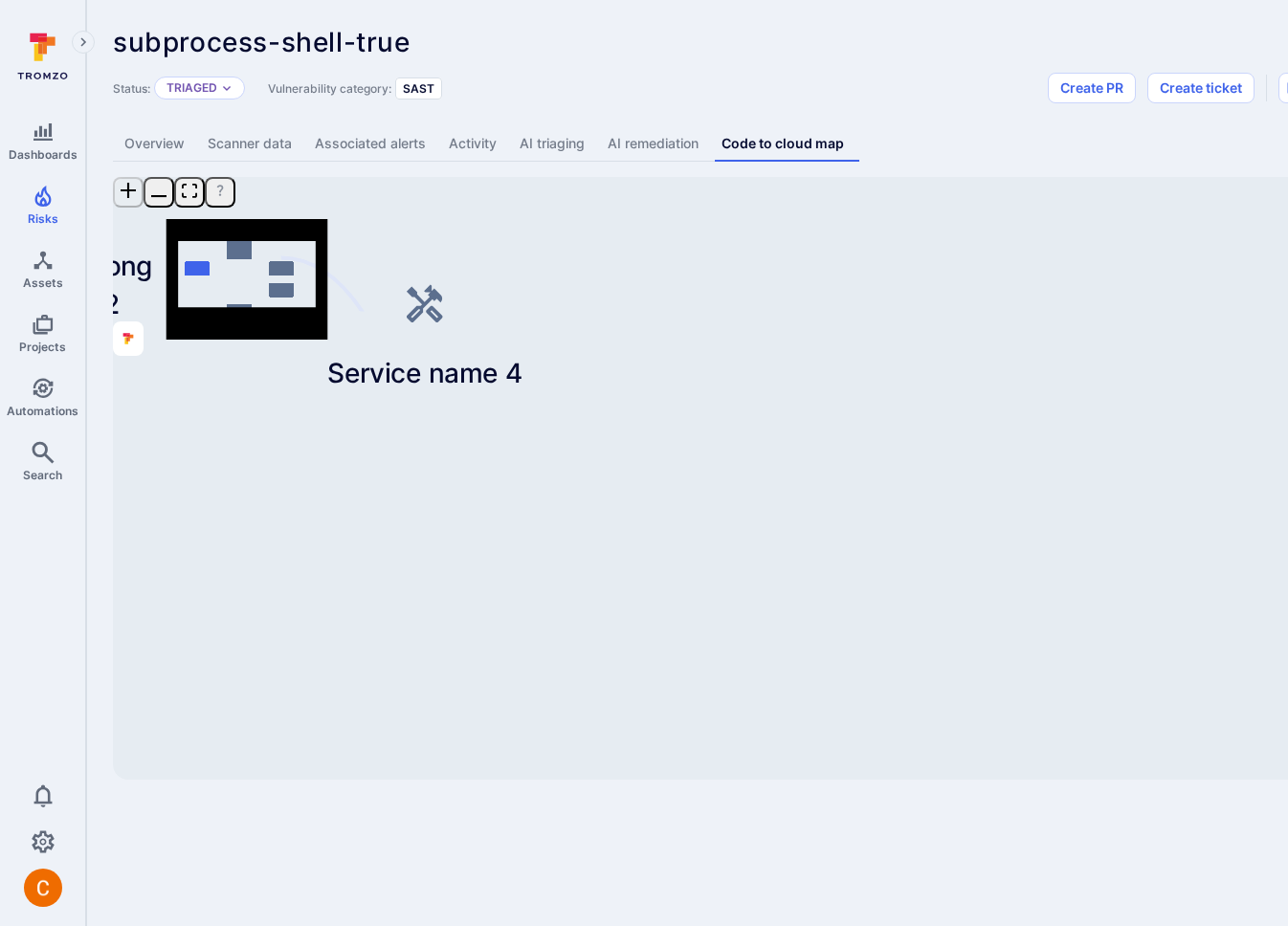 scroll, scrollTop: 0, scrollLeft: 73, axis: horizontal 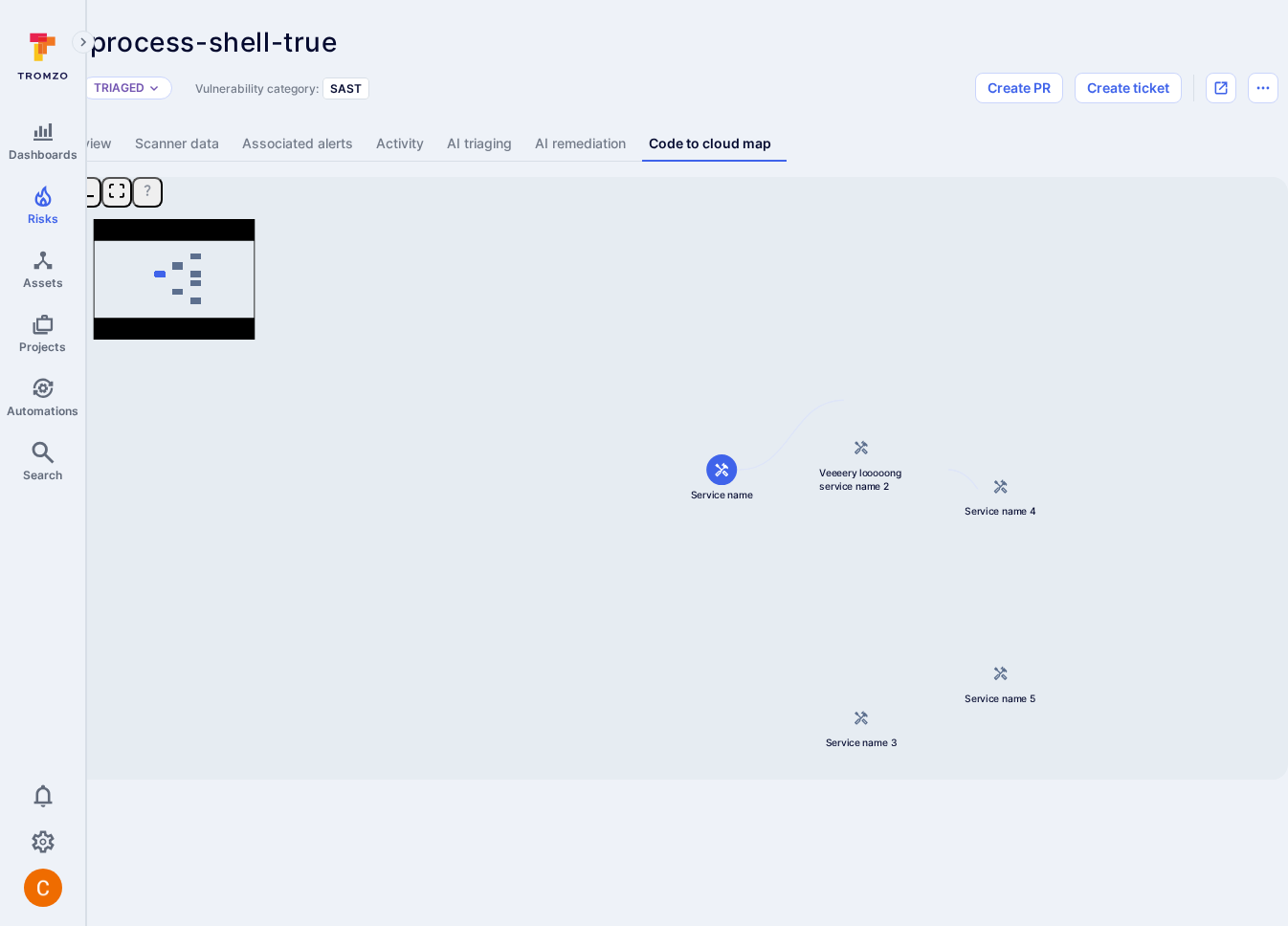click on "Dashboards Risks Assets Projects Automations Search 0 Risks Vulnerabilities Alerts subprocess-shell-true ...   Show  more Status: Triaged Vulnerability category: SAST Create PR Create ticket Overview Scanner data Associated alerts Activity AI triaging AI remediation Code to cloud map Service name Veeeery looooong service name 2 Service name 3 Service name 4 Service name 5 Service name 6 Service name 7 Mini Map Press enter or space to select a node. You can then use the arrow keys to move the node around. Press delete to remove it and escape to cancel. Press enter or space to select an edge. You can then press delete to remove it or escape to cancel." at bounding box center [571, 463] 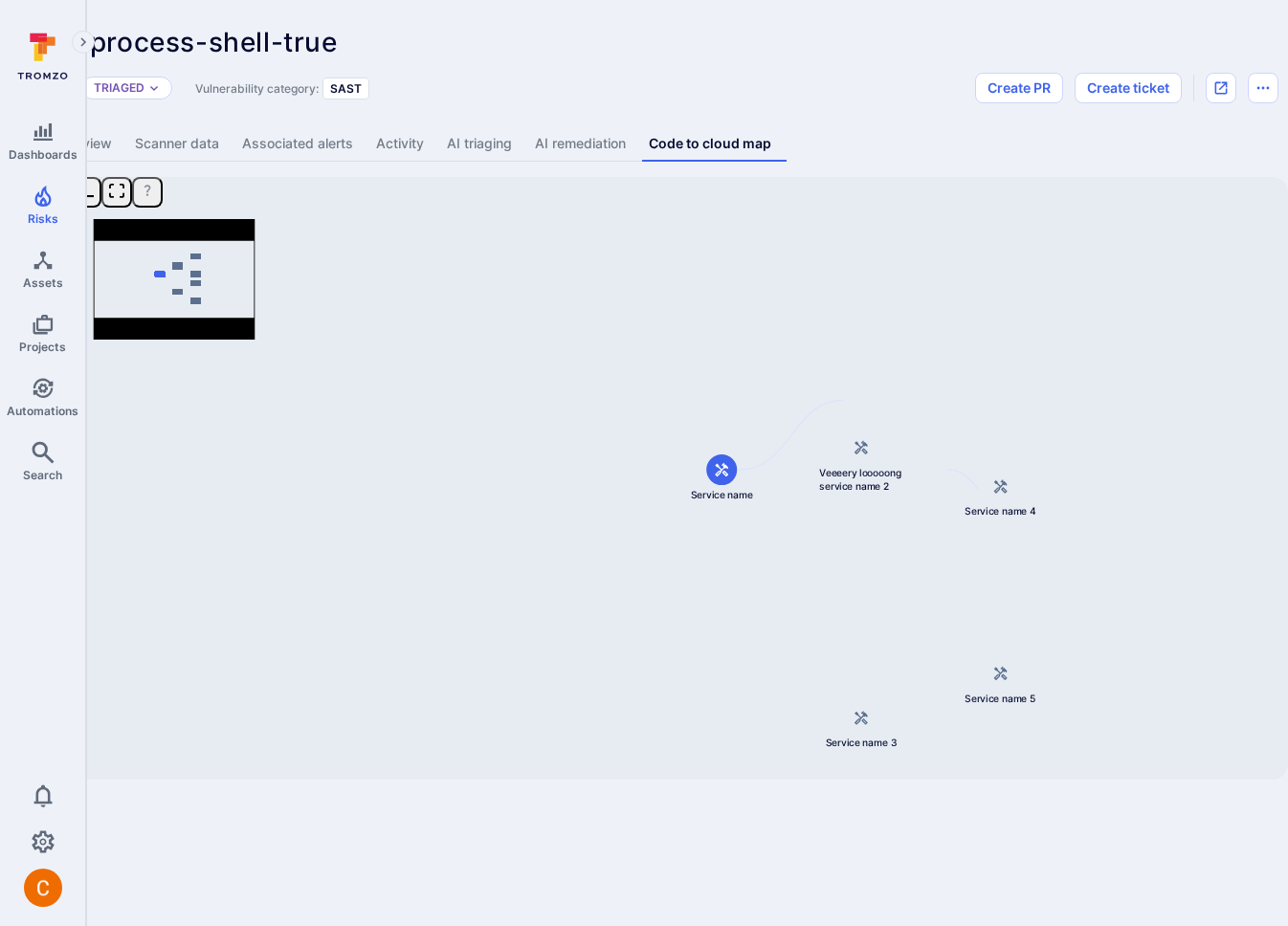 click on "Status: Triaged Vulnerability category: SAST Create PR Create ticket" at bounding box center [659, 88] 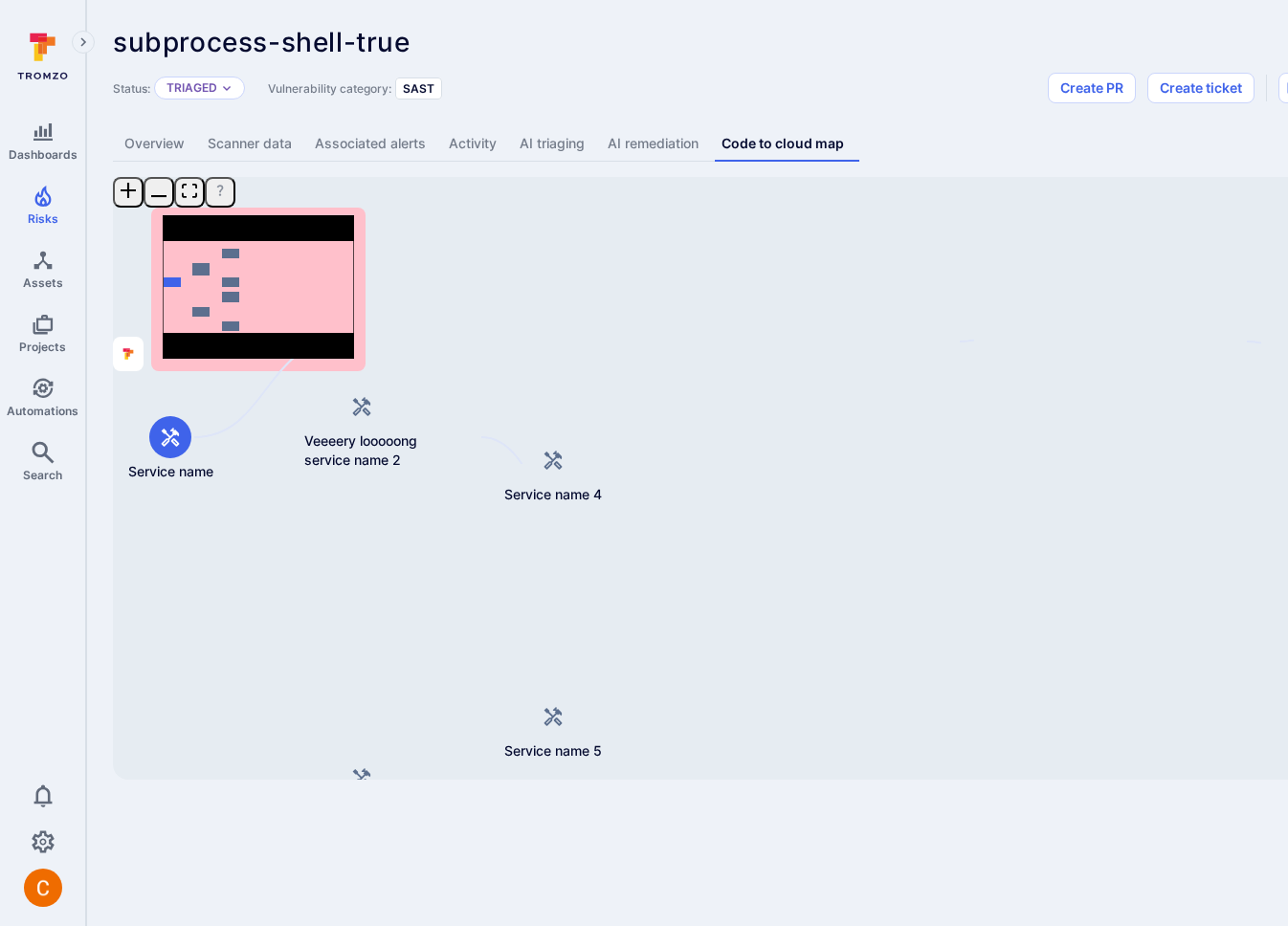 scroll, scrollTop: 0, scrollLeft: 73, axis: horizontal 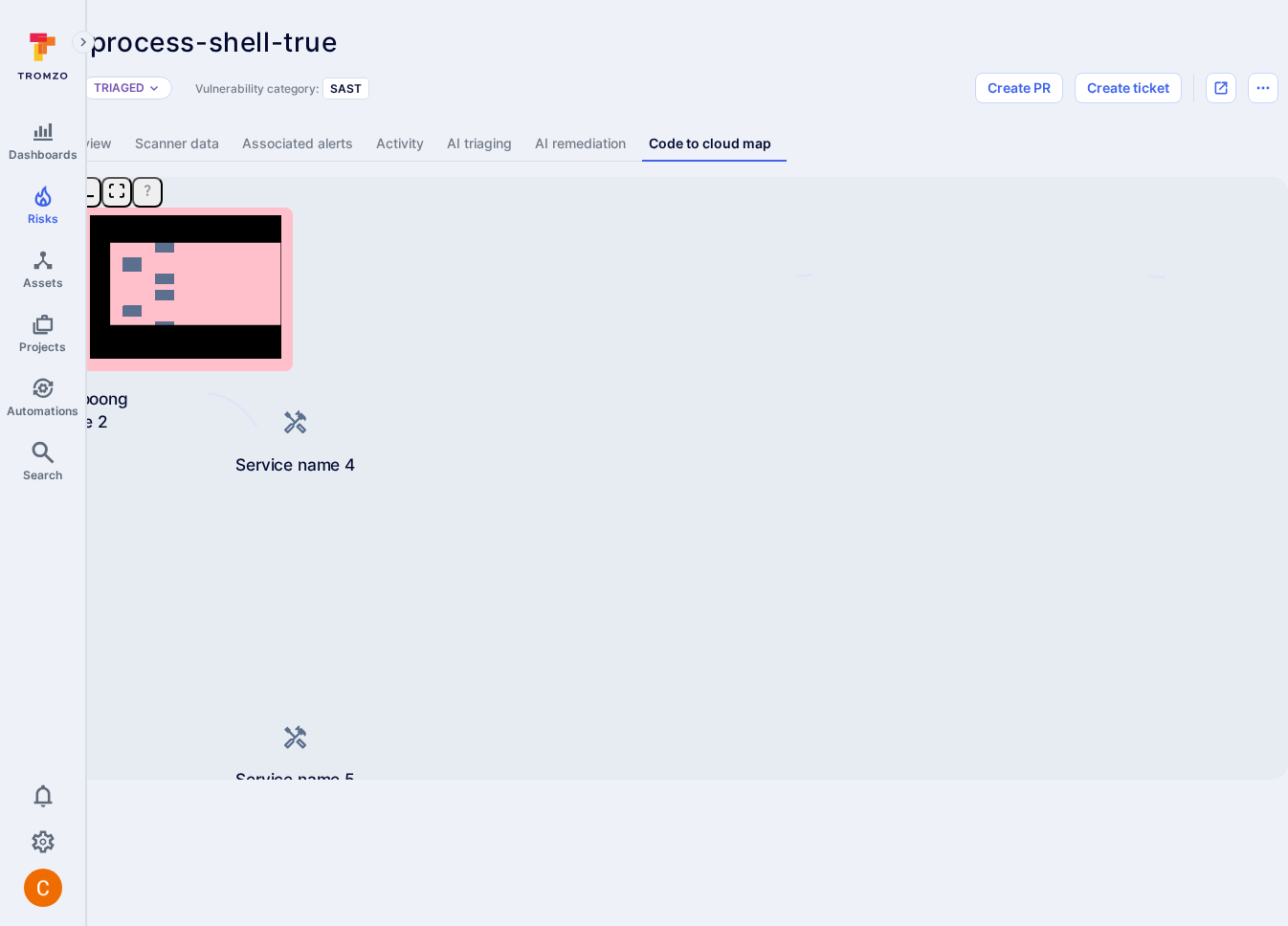 click on "Dashboards Risks Assets Projects Automations Search 0 Risks Vulnerabilities Alerts subprocess-shell-true ...   Show  more Status: Triaged Vulnerability category: SAST Create PR Create ticket Overview Scanner data Associated alerts Activity AI triaging AI remediation Code to cloud map Service name Veeeery looooong service name 2 Service name 3 Service name 4 Service name 5 Service name 6 Service name 7 Mini Map Press enter or space to select a node. You can then use the arrow keys to move the node around. Press delete to remove it and escape to cancel. Press enter or space to select an edge. You can then press delete to remove it or escape to cancel." at bounding box center [571, 463] 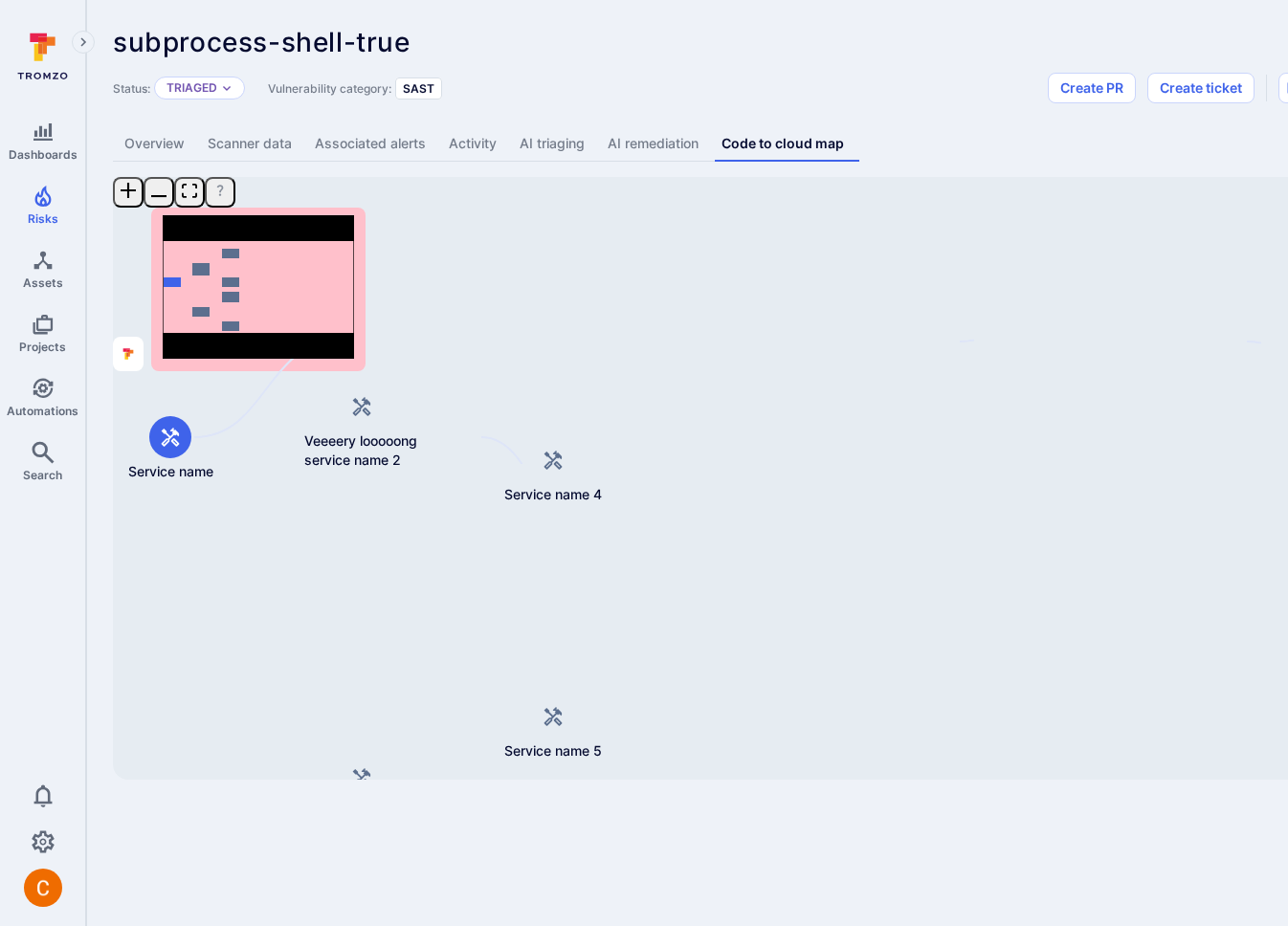 scroll, scrollTop: 0, scrollLeft: 73, axis: horizontal 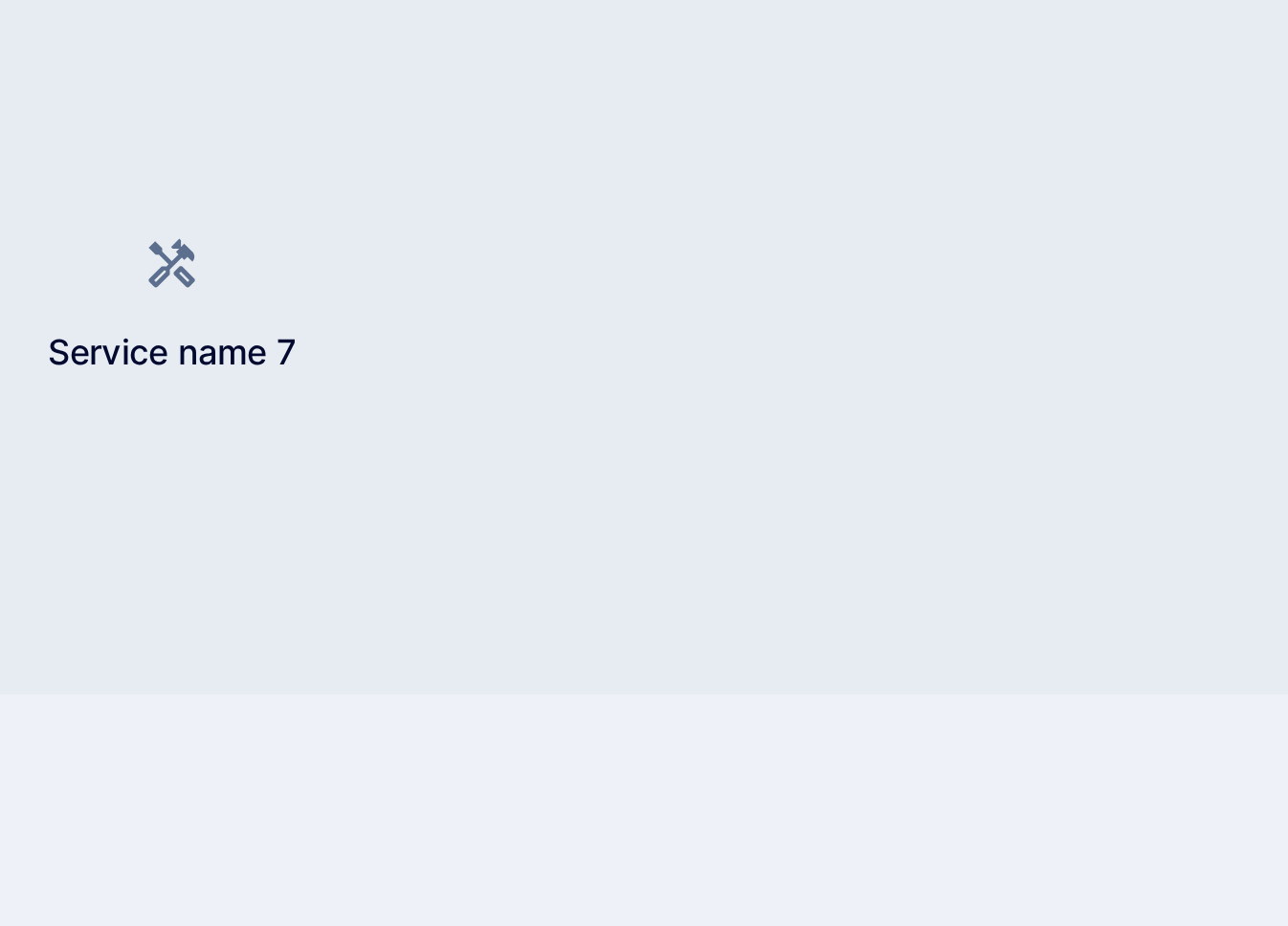 drag, startPoint x: 1116, startPoint y: 745, endPoint x: 1086, endPoint y: 810, distance: 71.58911 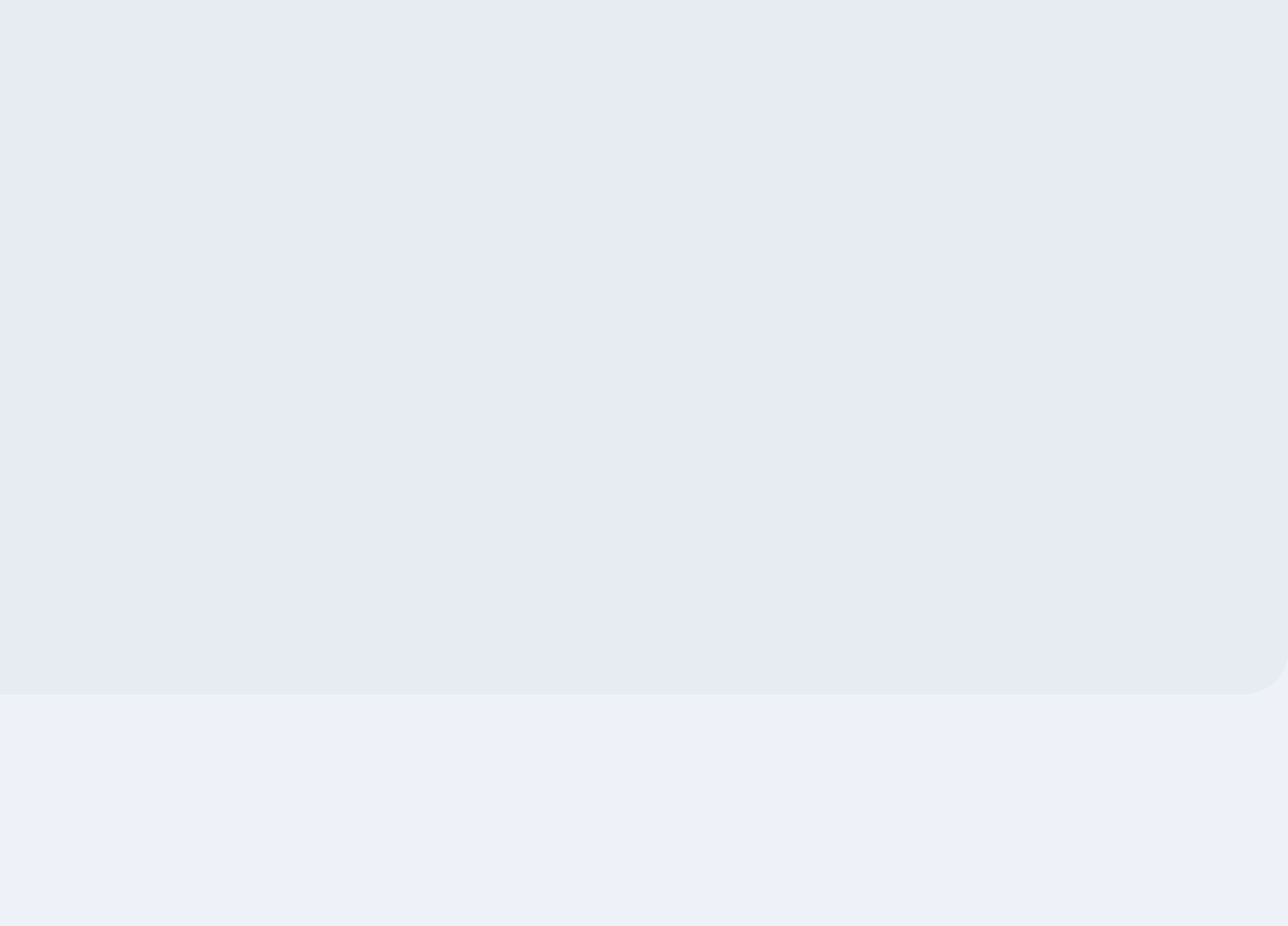 click on "Dashboards Risks Assets Projects Automations Search 0 Risks Vulnerabilities Alerts subprocess-shell-true ...   Show  more Status: Triaged Vulnerability category: SAST Create PR Create ticket Overview Scanner data Associated alerts Activity AI triaging AI remediation Code to cloud map Service name Veeeery looooong service name 2 Service name 3 Service name 4 Service name 5 Service name 6 Service name 7 Mini Map Press enter or space to select a node. You can then use the arrow keys to move the node around. Press delete to remove it and escape to cancel. Press enter or space to select an edge. You can then press delete to remove it or escape to cancel." at bounding box center (571, 463) 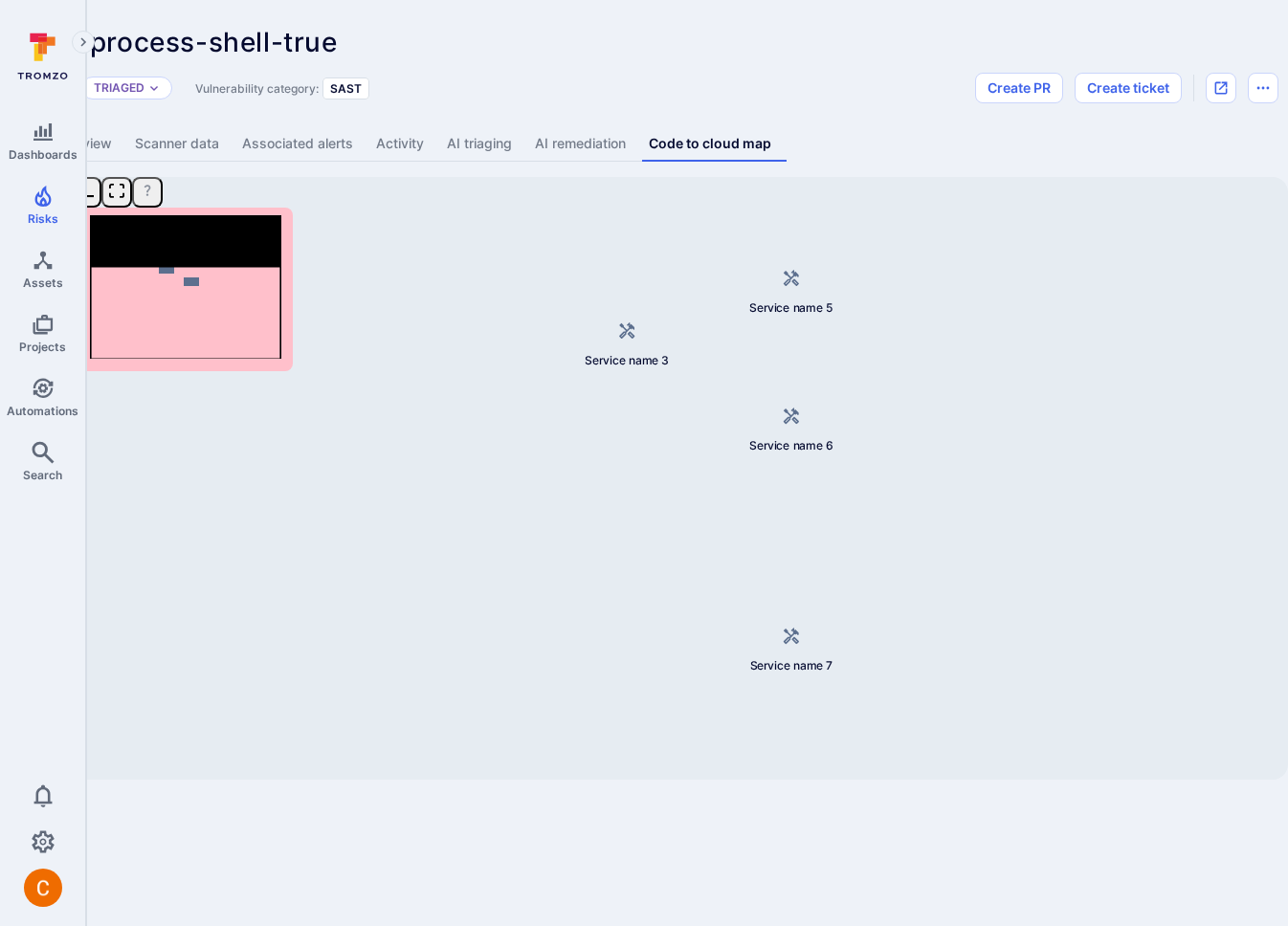click on "Dashboards Risks Assets Projects Automations Search 0 Risks Vulnerabilities Alerts subprocess-shell-true ...   Show  more Status: Triaged Vulnerability category: SAST Create PR Create ticket Overview Scanner data Associated alerts Activity AI triaging AI remediation Code to cloud map Service name Veeeery looooong service name 2 Service name 3 Service name 4 Service name 5 Service name 6 Service name 7 Mini Map Press enter or space to select a node. You can then use the arrow keys to move the node around. Press delete to remove it and escape to cancel. Press enter or space to select an edge. You can then press delete to remove it or escape to cancel." at bounding box center (571, 463) 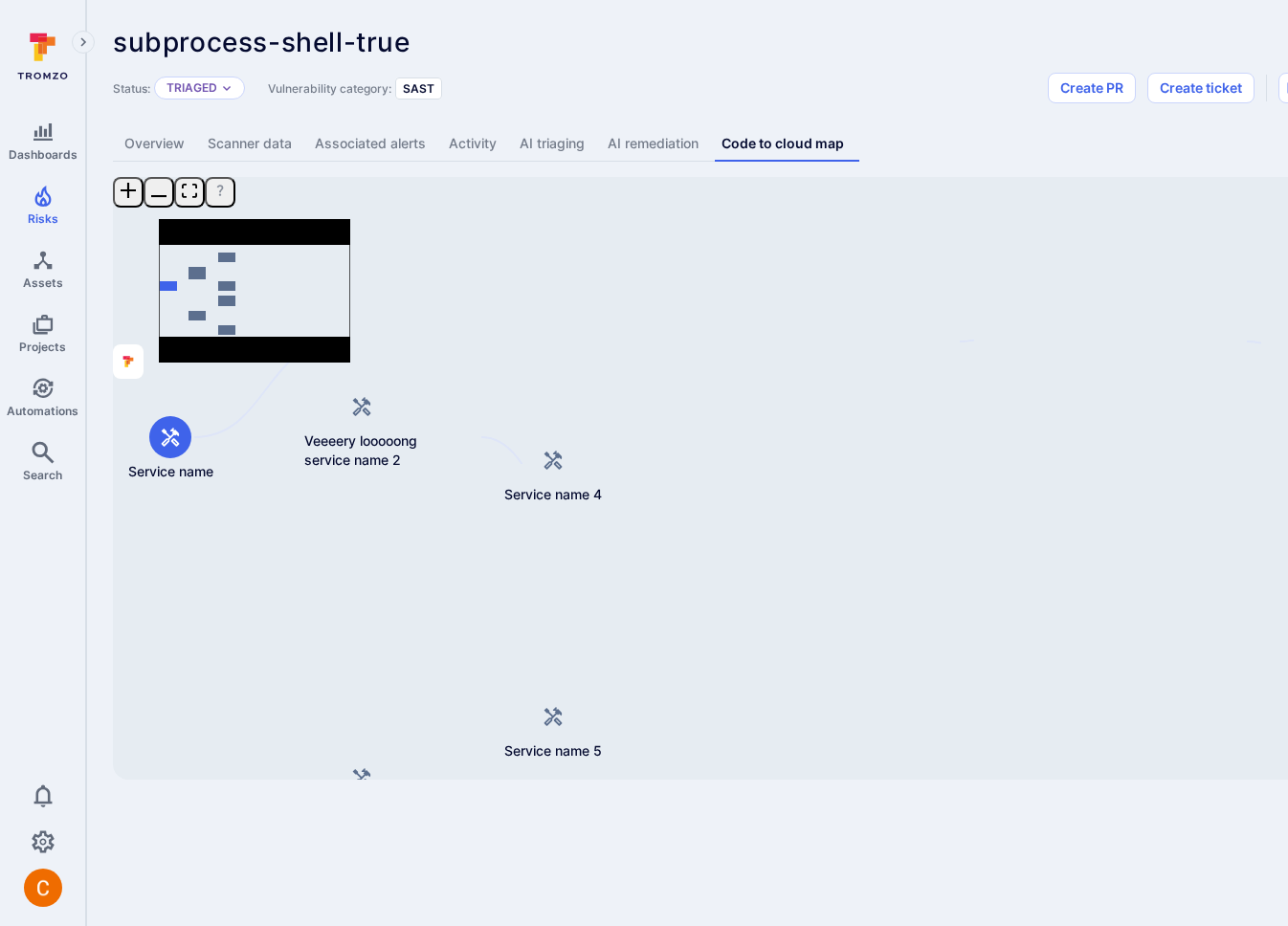 scroll, scrollTop: 0, scrollLeft: 73, axis: horizontal 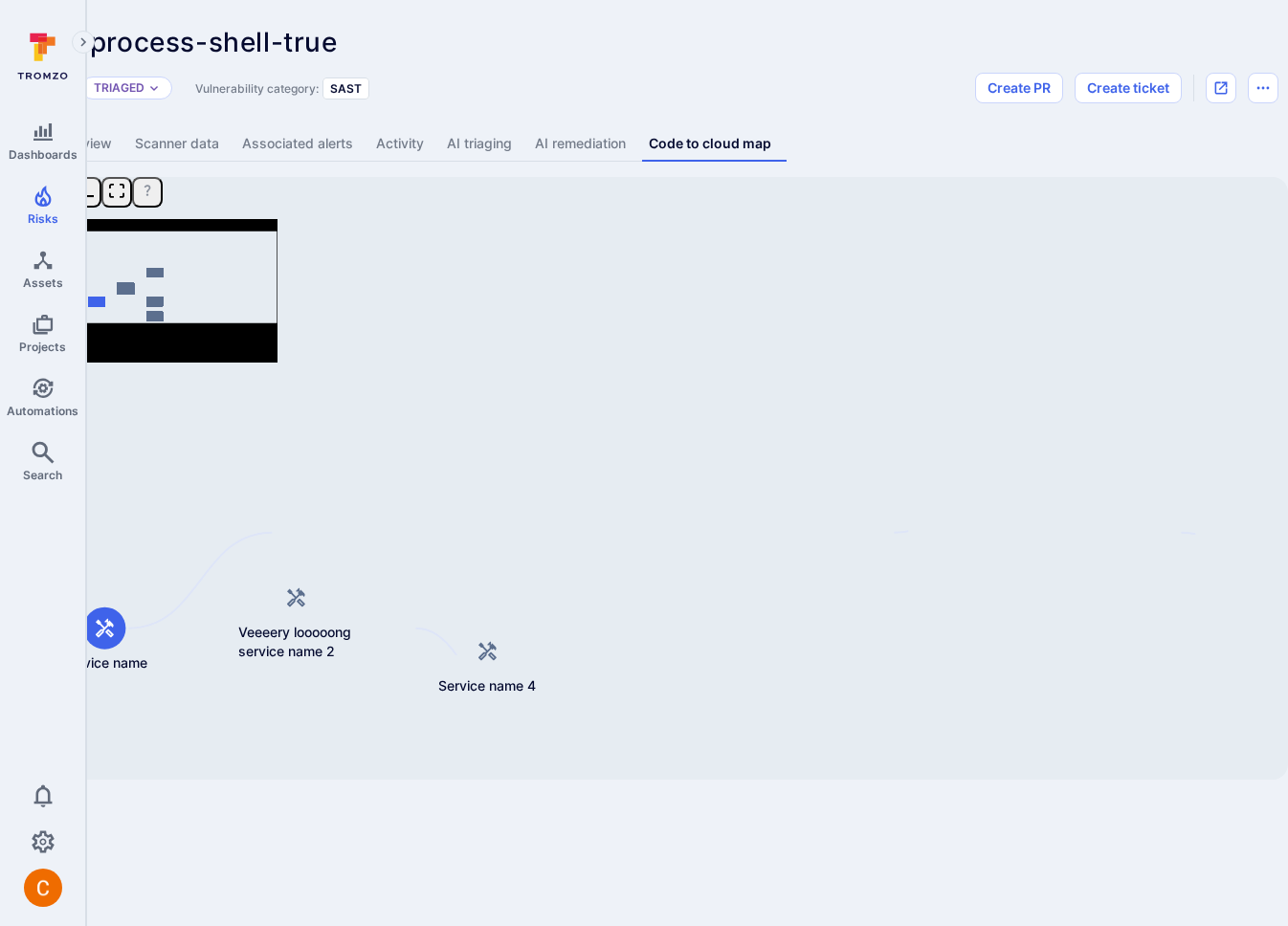 drag, startPoint x: 1160, startPoint y: 692, endPoint x: 1170, endPoint y: 687, distance: 11.18034 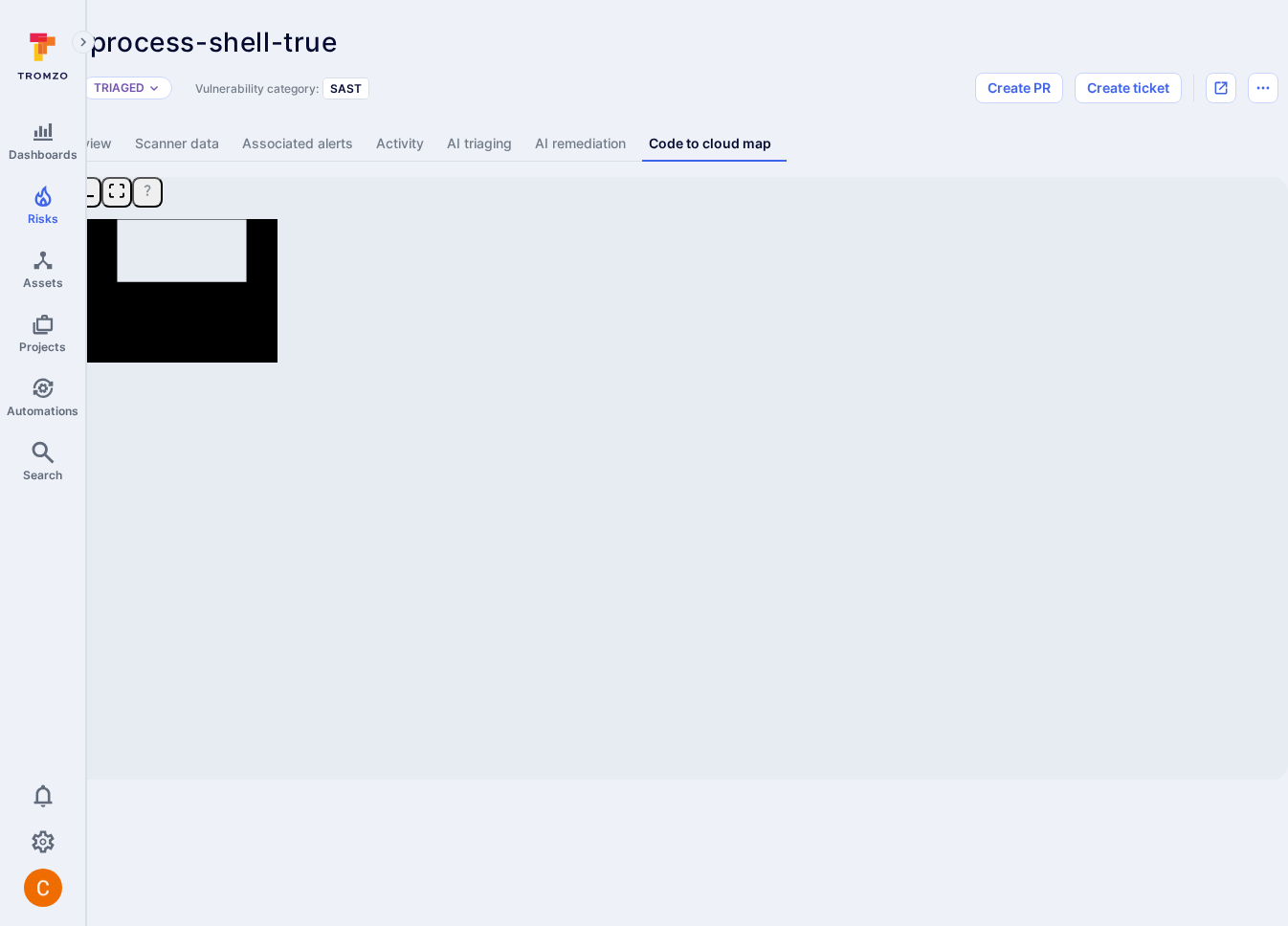 drag, startPoint x: 1155, startPoint y: 715, endPoint x: 1169, endPoint y: 645, distance: 71.38627 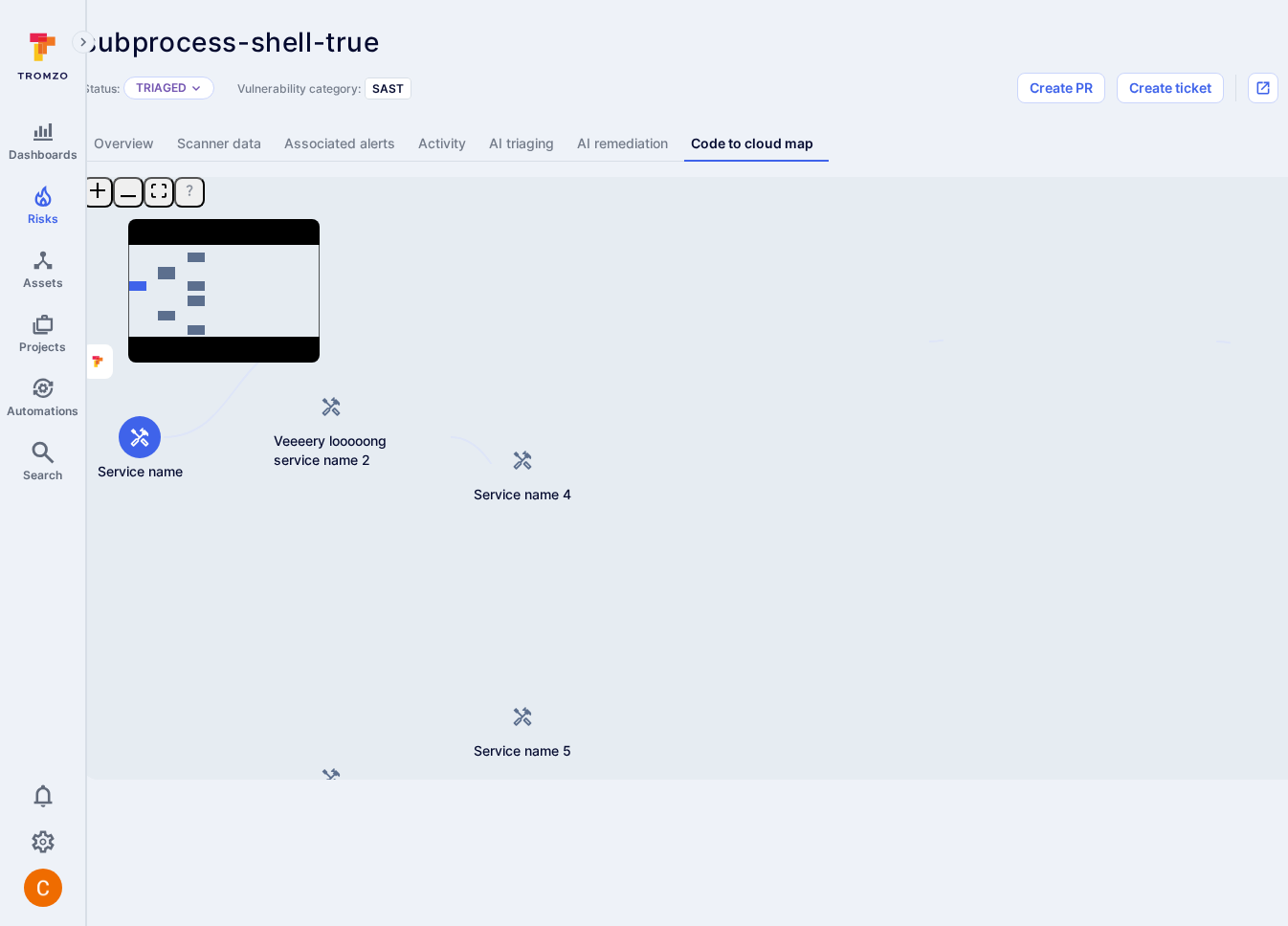 scroll, scrollTop: 0, scrollLeft: 73, axis: horizontal 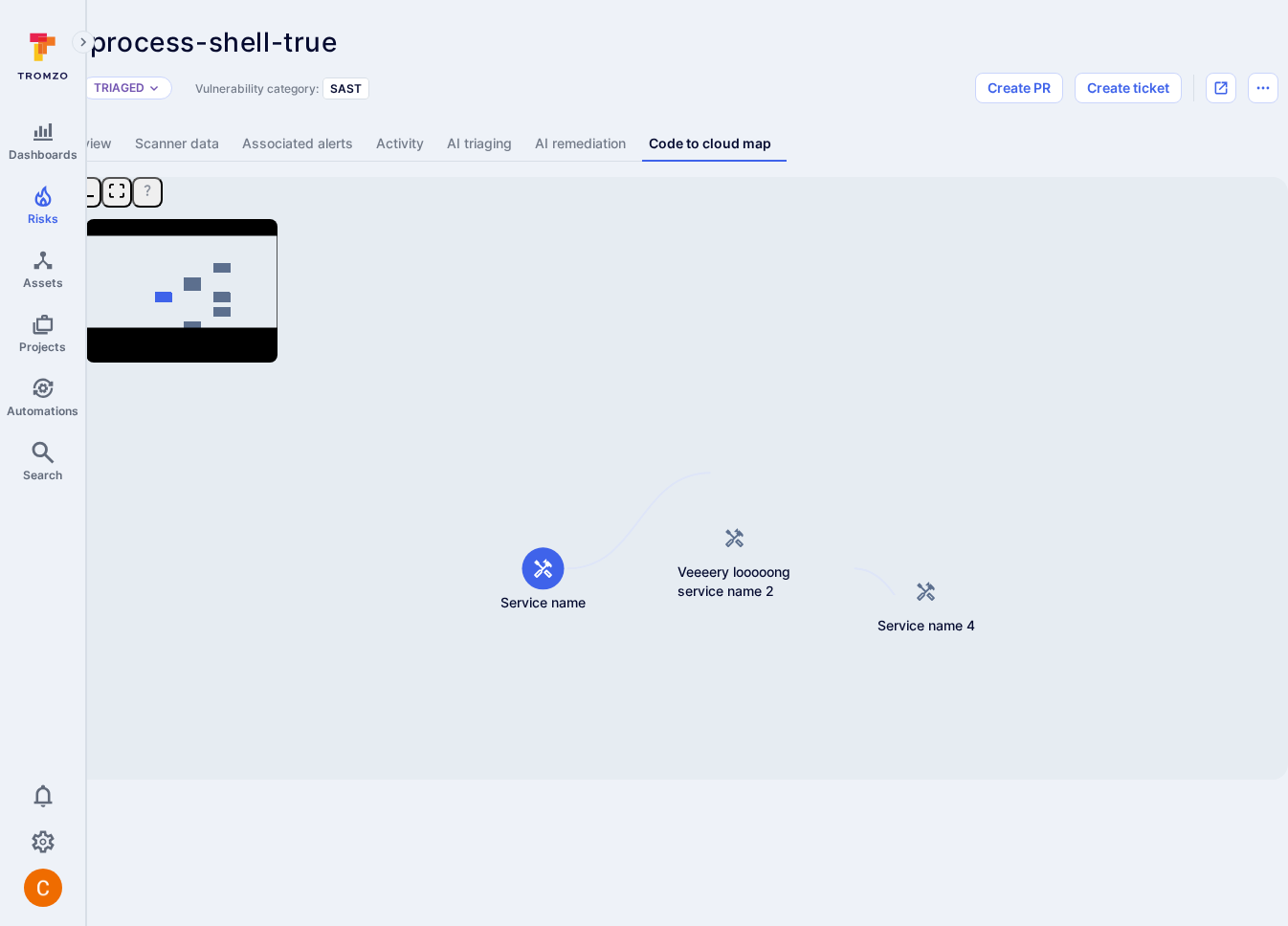 drag, startPoint x: 1231, startPoint y: 715, endPoint x: 1177, endPoint y: 701, distance: 55.7853 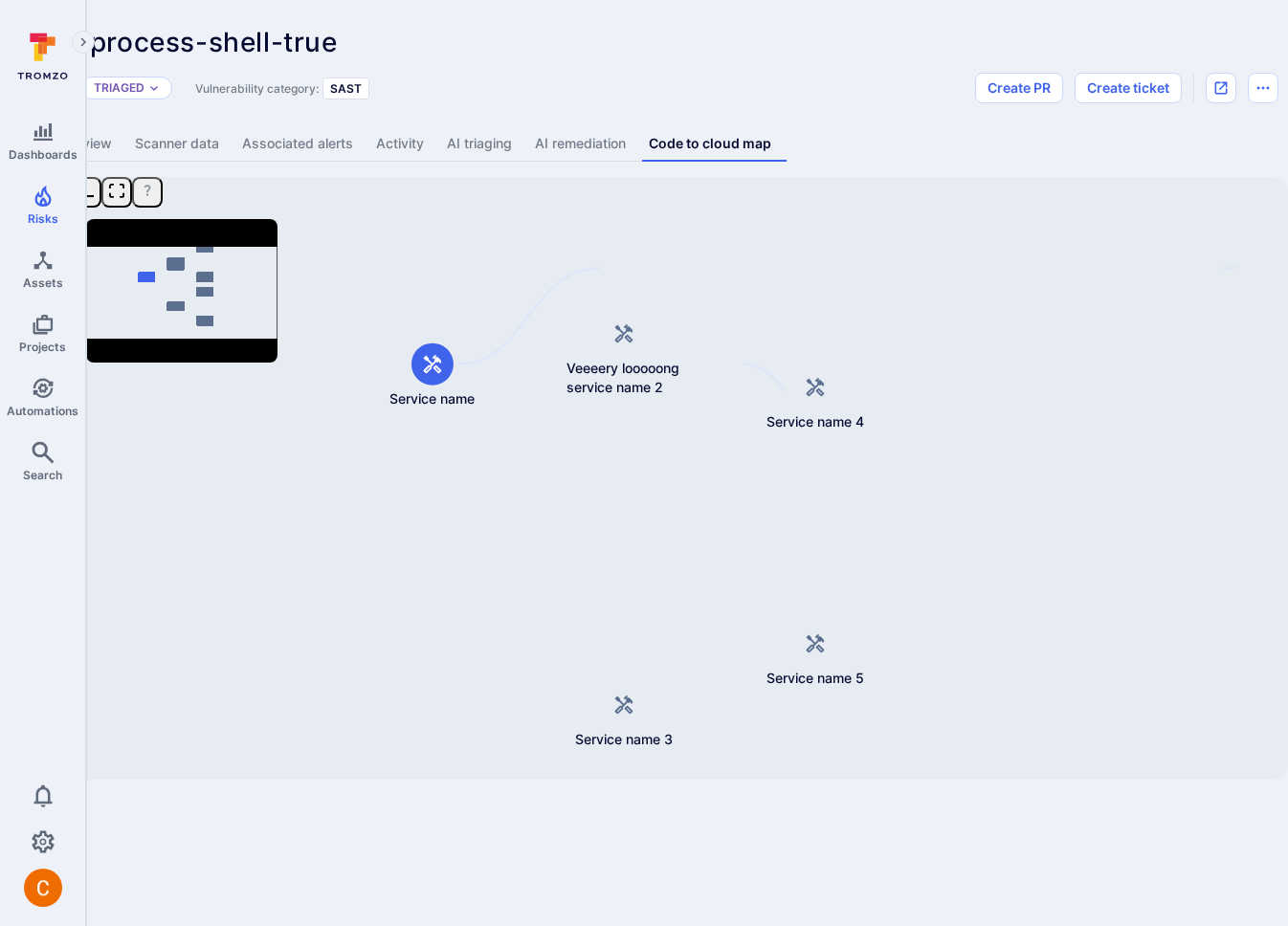 drag, startPoint x: 1153, startPoint y: 698, endPoint x: 1161, endPoint y: 715, distance: 18.788294 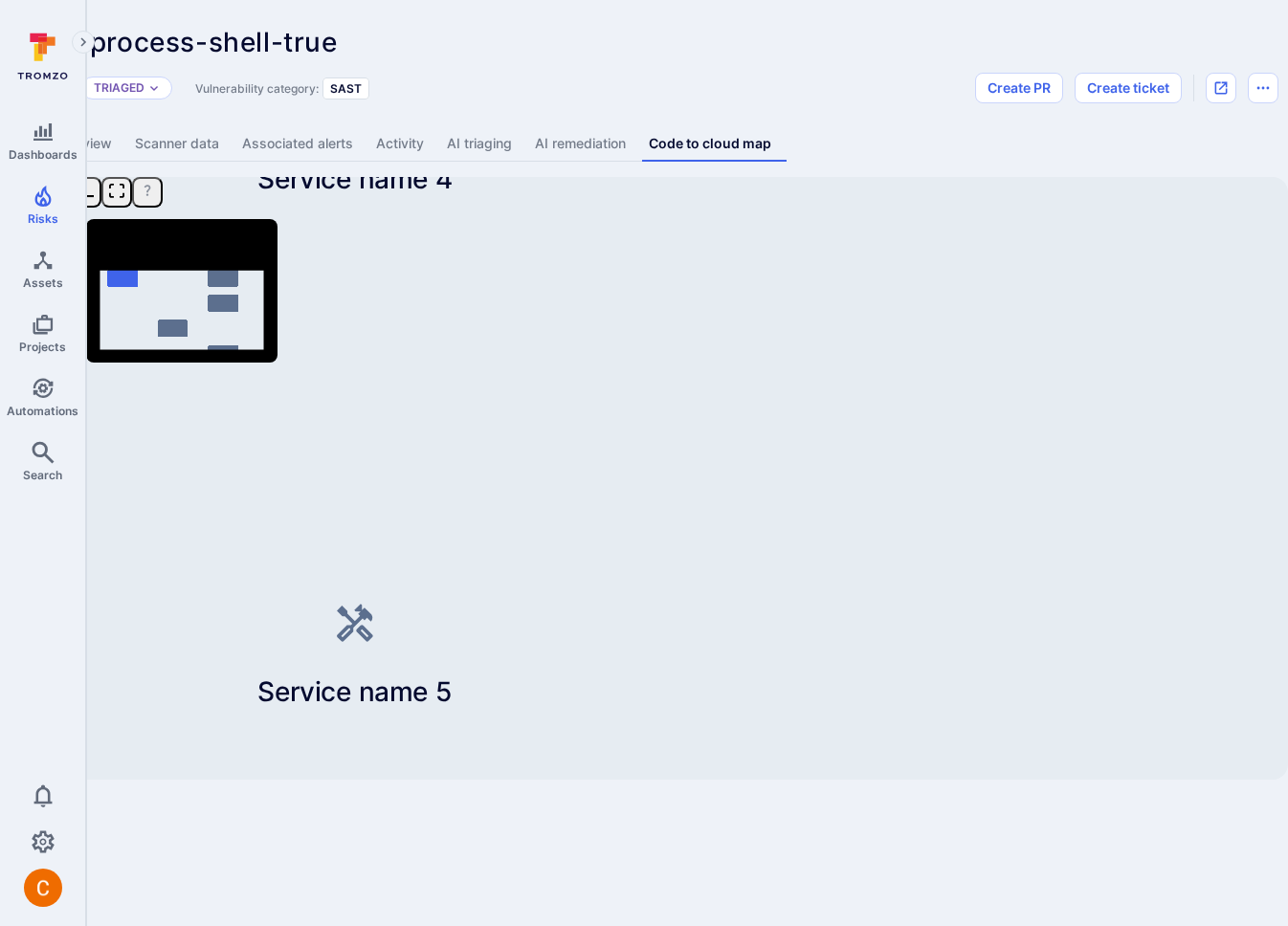 drag, startPoint x: 791, startPoint y: 519, endPoint x: 813, endPoint y: 817, distance: 298.81098 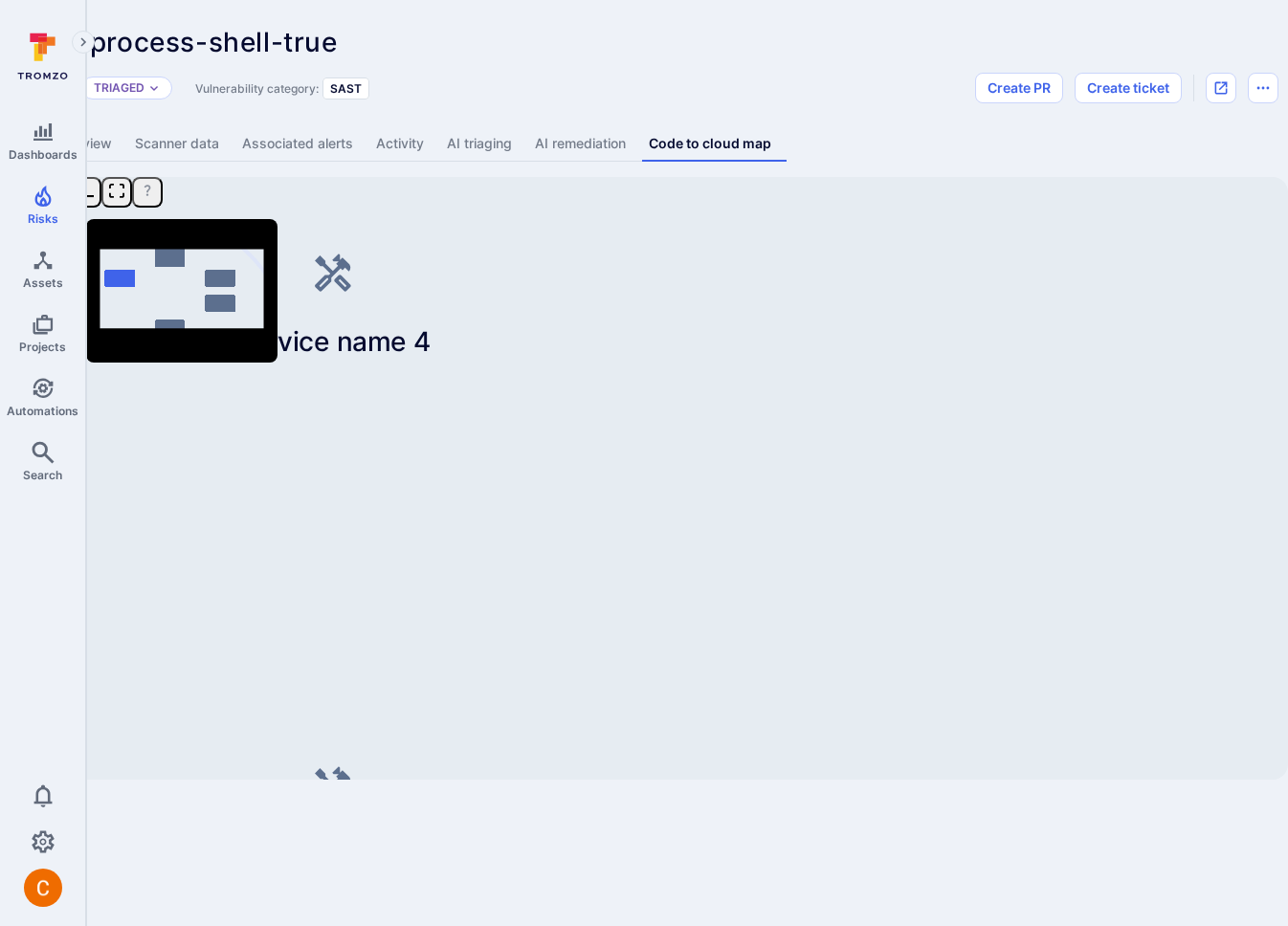 drag, startPoint x: 631, startPoint y: 465, endPoint x: 609, endPoint y: 628, distance: 164.47796 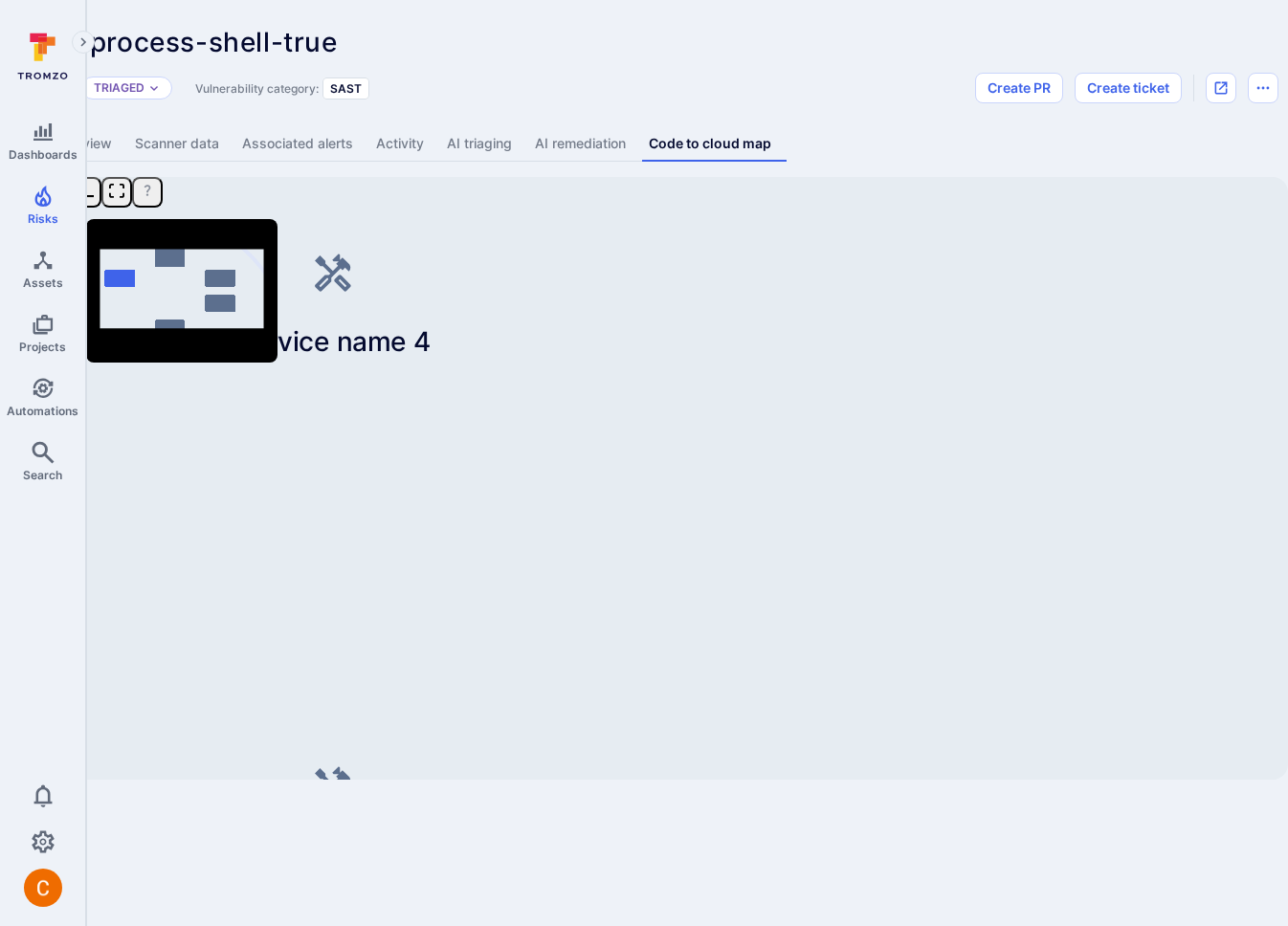 click on "subprocess-shell-true ...   Show  more" at bounding box center [522, 42] 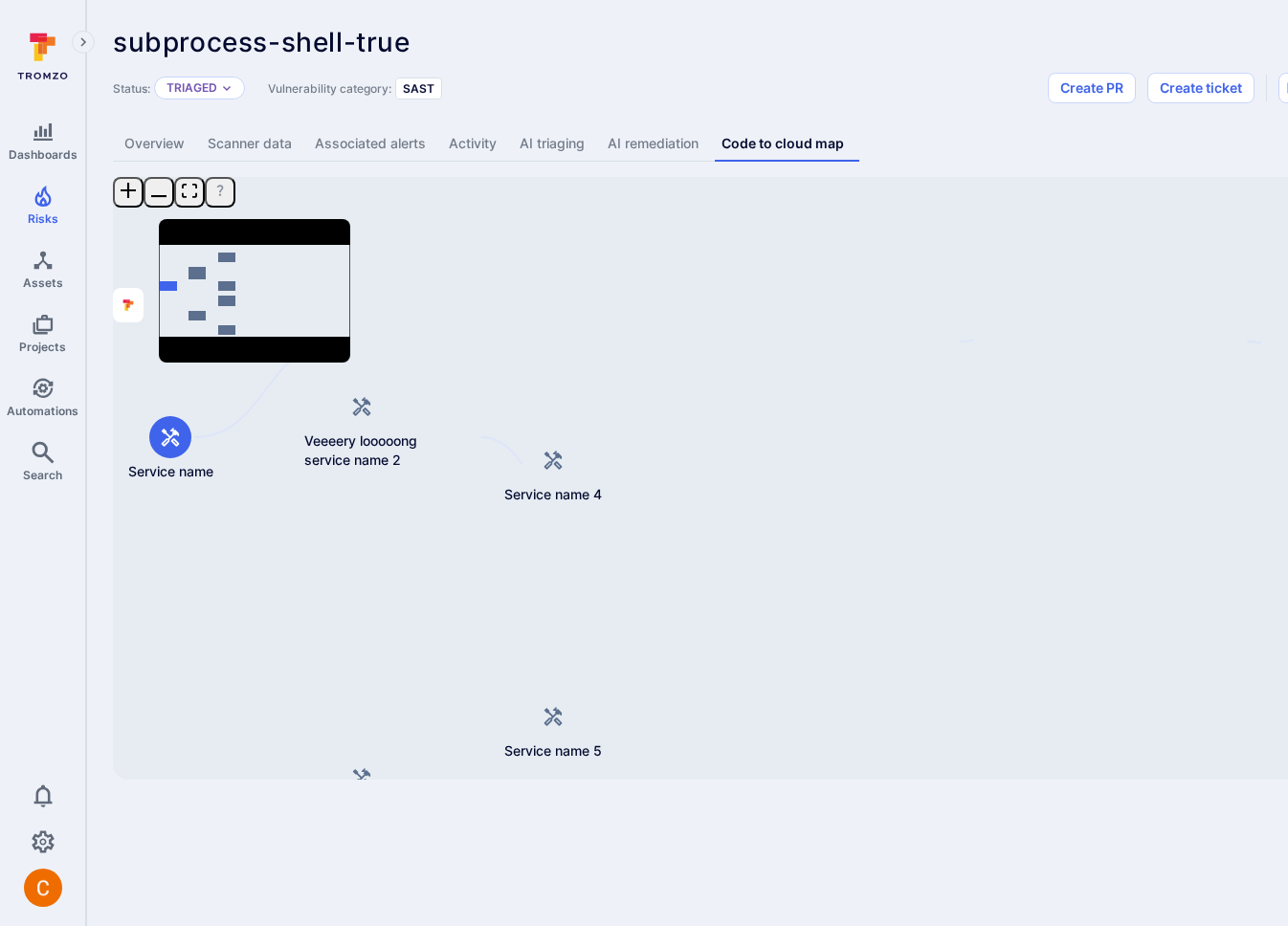 scroll, scrollTop: 0, scrollLeft: 73, axis: horizontal 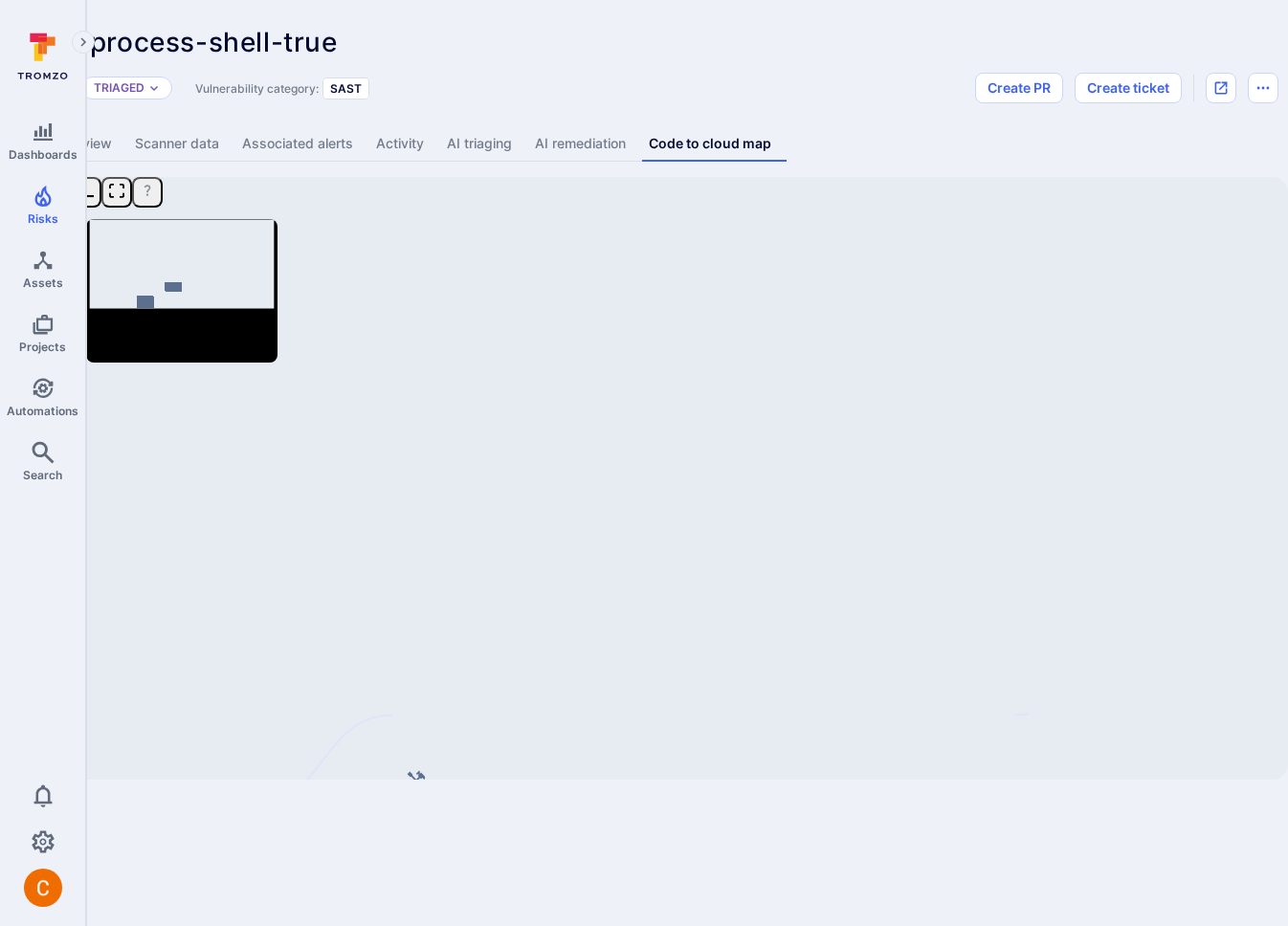 drag, startPoint x: 1195, startPoint y: 732, endPoint x: 1184, endPoint y: 684, distance: 49.24429 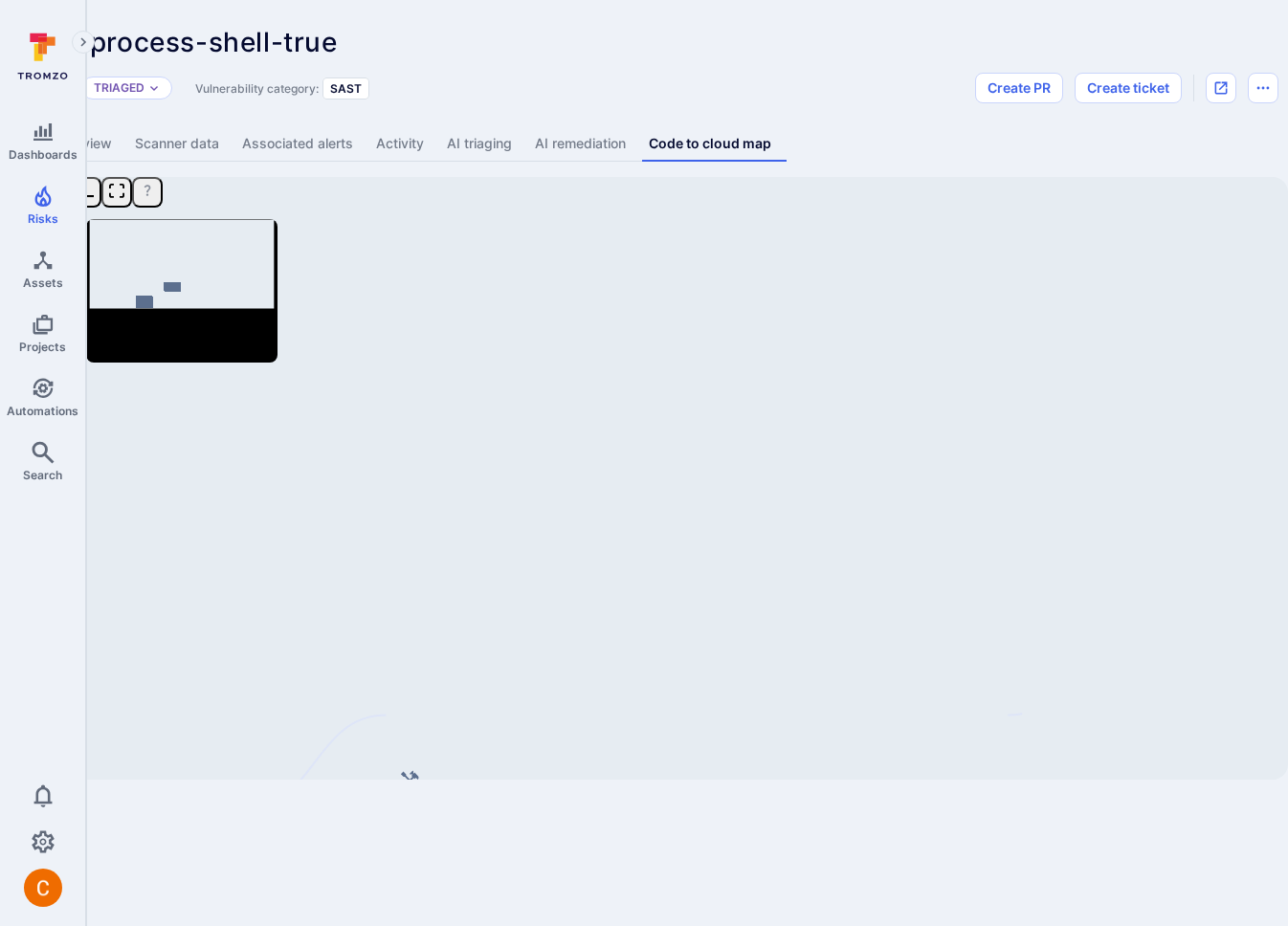 click on "Dashboards Risks Assets Projects Automations Search 0 Risks Vulnerabilities Alerts subprocess-shell-true ...   Show  more Status: Triaged Vulnerability category: SAST Create PR Create ticket Overview Scanner data Associated alerts Activity AI triaging AI remediation Code to cloud map Service name Veeeery looooong service name 2 Service name 3 Service name 4 Service name 5 Service name 6 Service name 7 Mini Map Press enter or space to select a node. You can then use the arrow keys to move the node around. Press delete to remove it and escape to cancel. Press enter or space to select an edge. You can then press delete to remove it or escape to cancel." at bounding box center [571, 463] 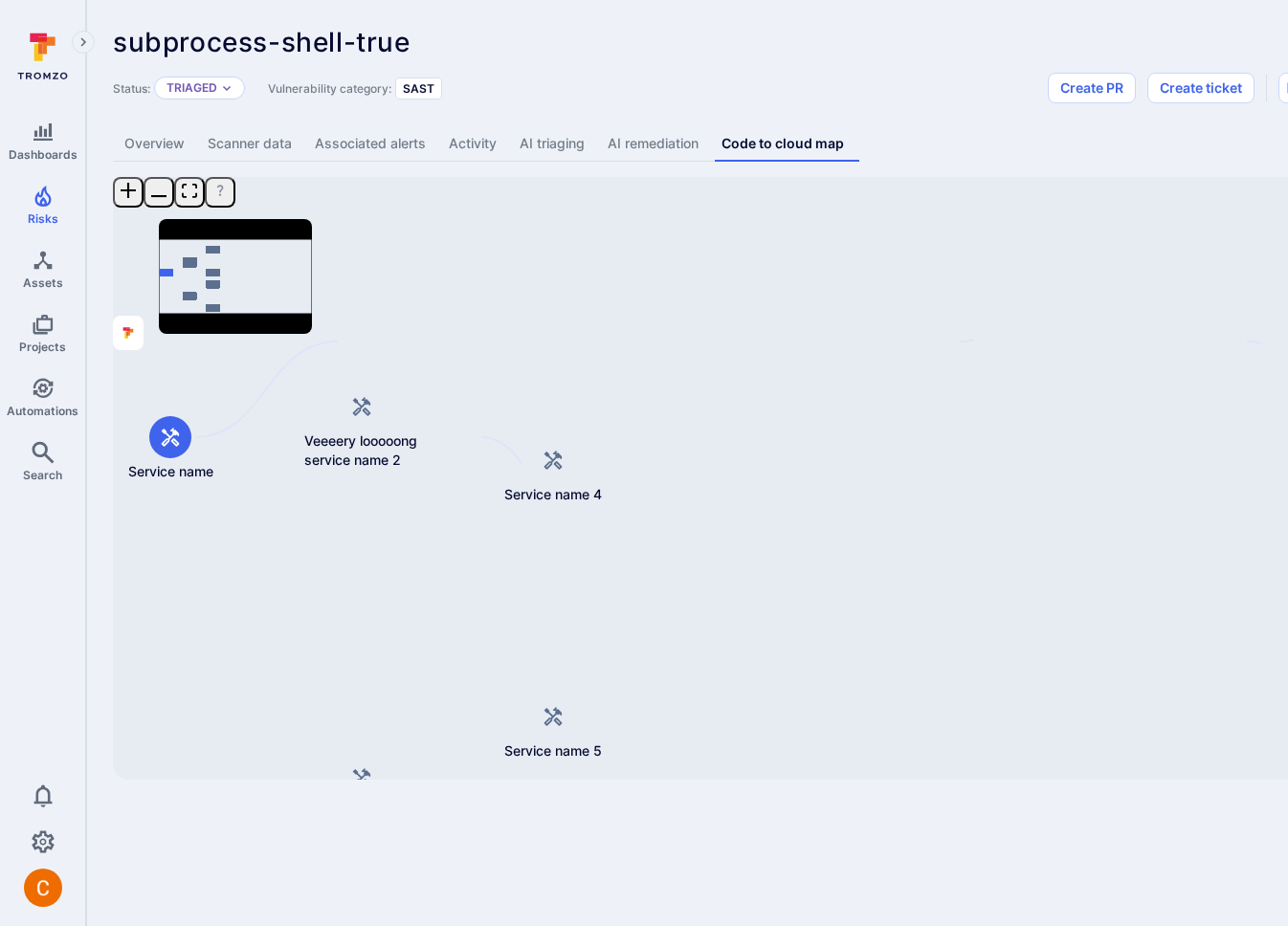 scroll, scrollTop: 0, scrollLeft: 73, axis: horizontal 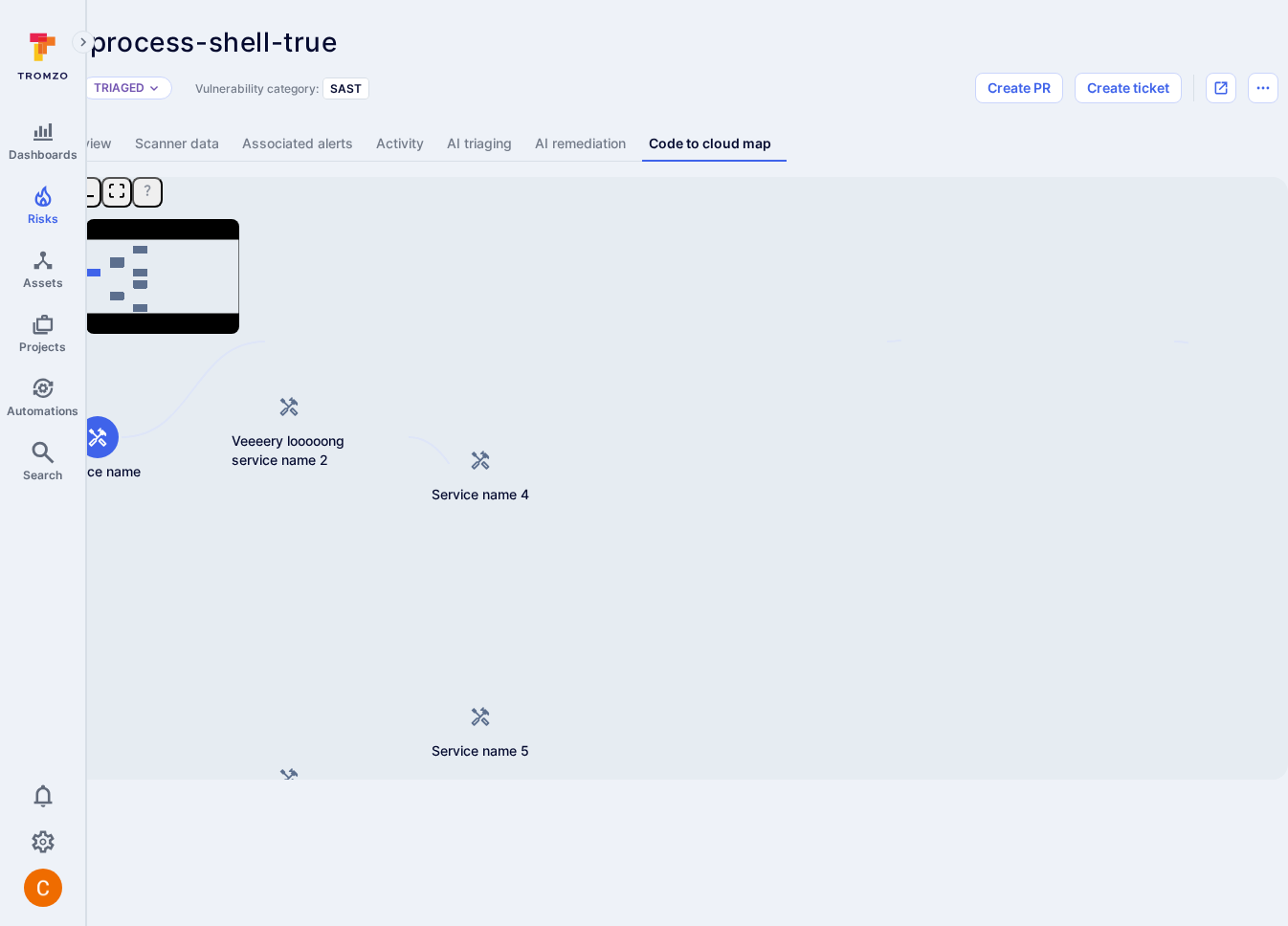 click on "Dashboards Risks Assets Projects Automations Search 0 Risks Vulnerabilities Alerts subprocess-shell-true ...   Show  more Status: Triaged Vulnerability category: SAST Create PR Create ticket Overview Scanner data Associated alerts Activity AI triaging AI remediation Code to cloud map Service name Veeeery looooong service name 2 Service name 3 Service name 4 Service name 5 Service name 6 Service name 7 Mini Map Press enter or space to select a node. You can then use the arrow keys to move the node around. Press delete to remove it and escape to cancel. Press enter or space to select an edge. You can then press delete to remove it or escape to cancel." at bounding box center [571, 463] 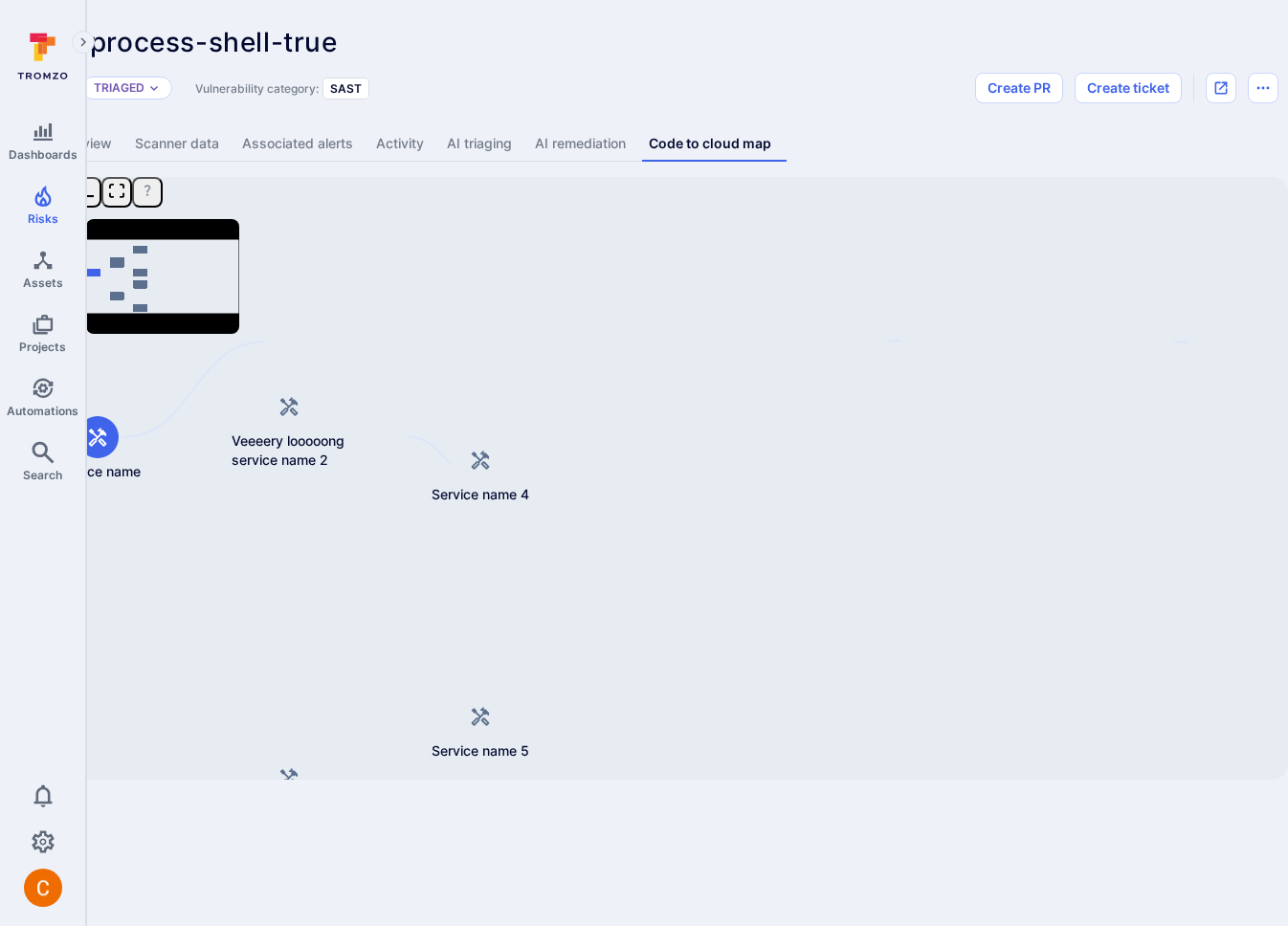 click on "Dashboards Risks Assets Projects Automations Search 0 Risks Vulnerabilities Alerts subprocess-shell-true ...   Show  more Status: Triaged Vulnerability category: SAST Create PR Create ticket Overview Scanner data Associated alerts Activity AI triaging AI remediation Code to cloud map Service name Veeeery looooong service name 2 Service name 3 Service name 4 Service name 5 Service name 6 Service name 7 Mini Map Press enter or space to select a node. You can then use the arrow keys to move the node around. Press delete to remove it and escape to cancel. Press enter or space to select an edge. You can then press delete to remove it or escape to cancel." at bounding box center (571, 463) 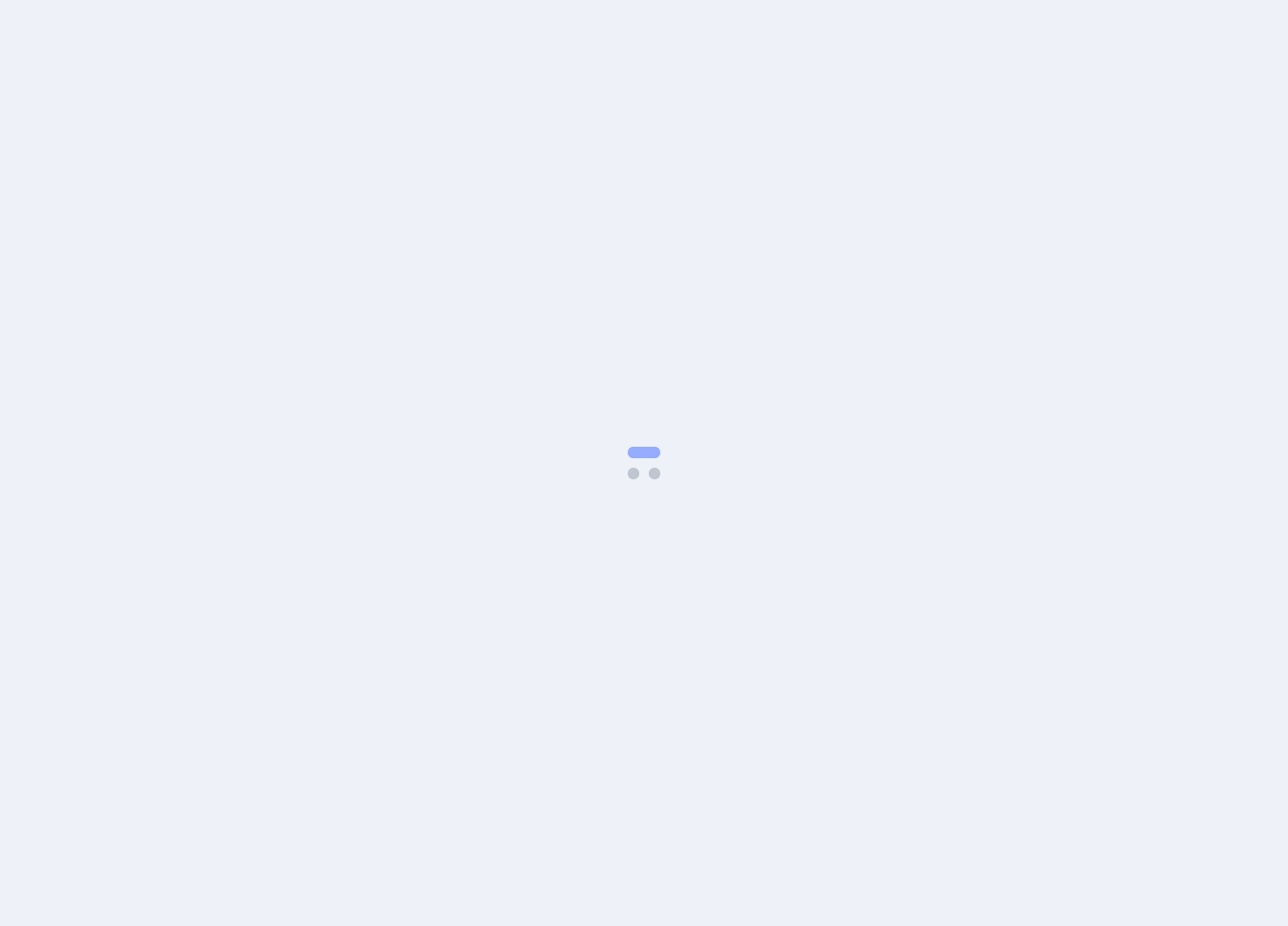 scroll, scrollTop: 0, scrollLeft: 0, axis: both 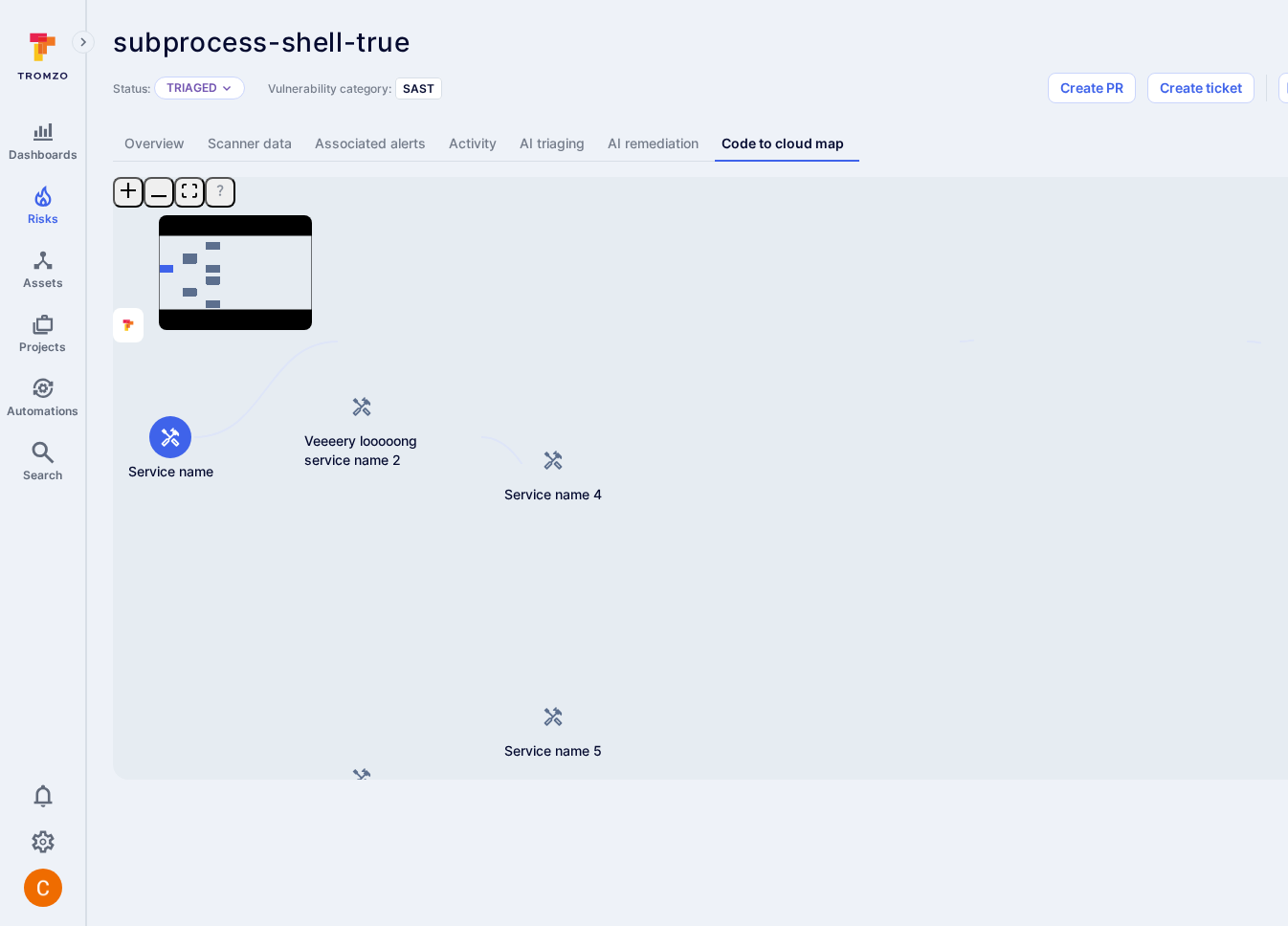 click on "Dashboards Risks Assets Projects Automations Search 0 Risks Vulnerabilities Alerts subprocess-shell-true ...   Show  more Status: Triaged Vulnerability category: SAST Create PR Create ticket Overview Scanner data Associated alerts Activity AI triaging AI remediation Code to cloud map Service name Veeeery looooong service name 2 Service name 3 Service name 4 Service name 5 Service name 6 Service name 7 Mini Map Press enter or space to select a node. You can then use the arrow keys to move the node around. Press delete to remove it and escape to cancel. Press enter or space to select an edge. You can then press delete to remove it or escape to cancel." at bounding box center [644, 463] 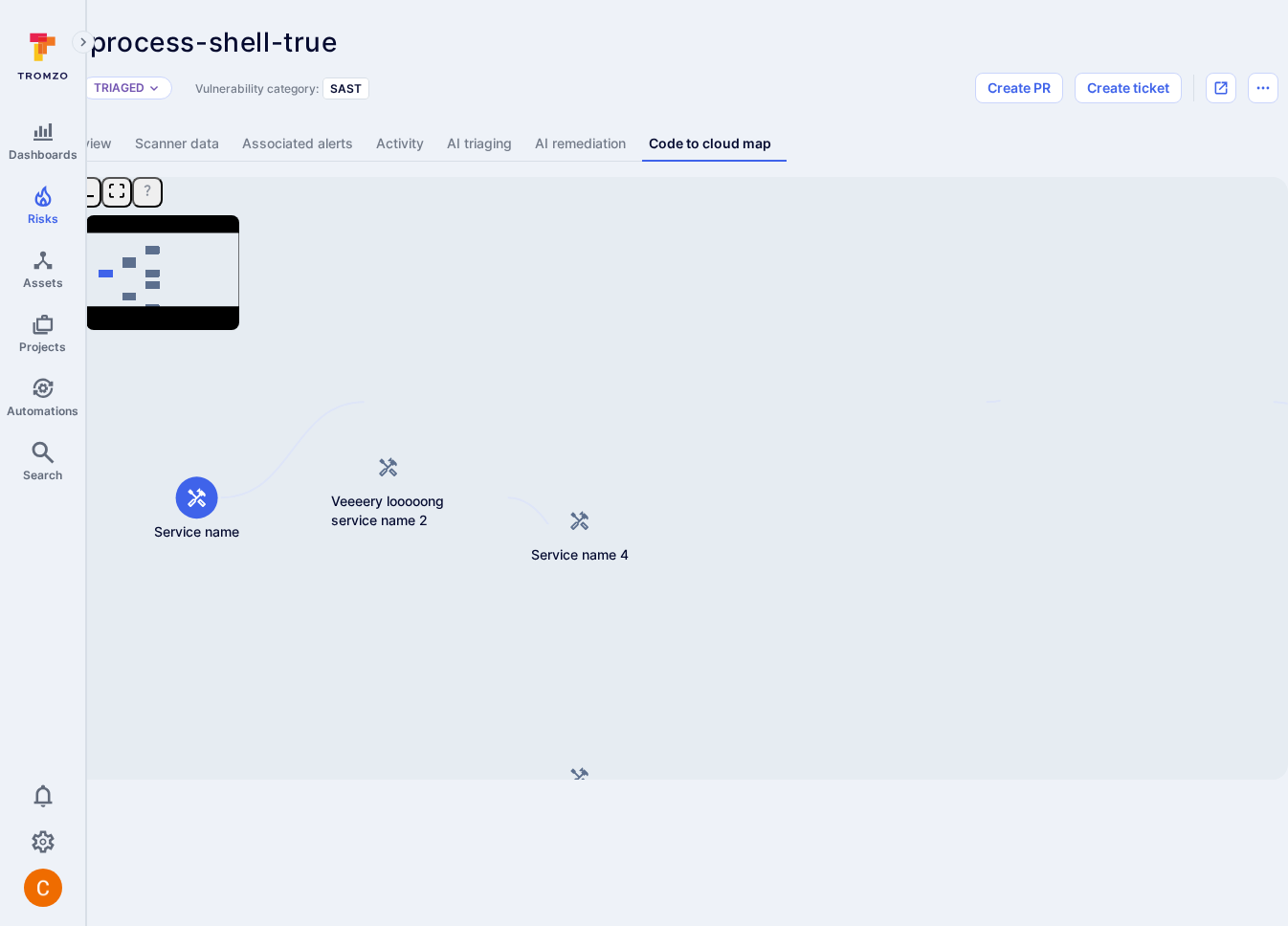 drag, startPoint x: 1188, startPoint y: 702, endPoint x: 1172, endPoint y: 711, distance: 18.35756 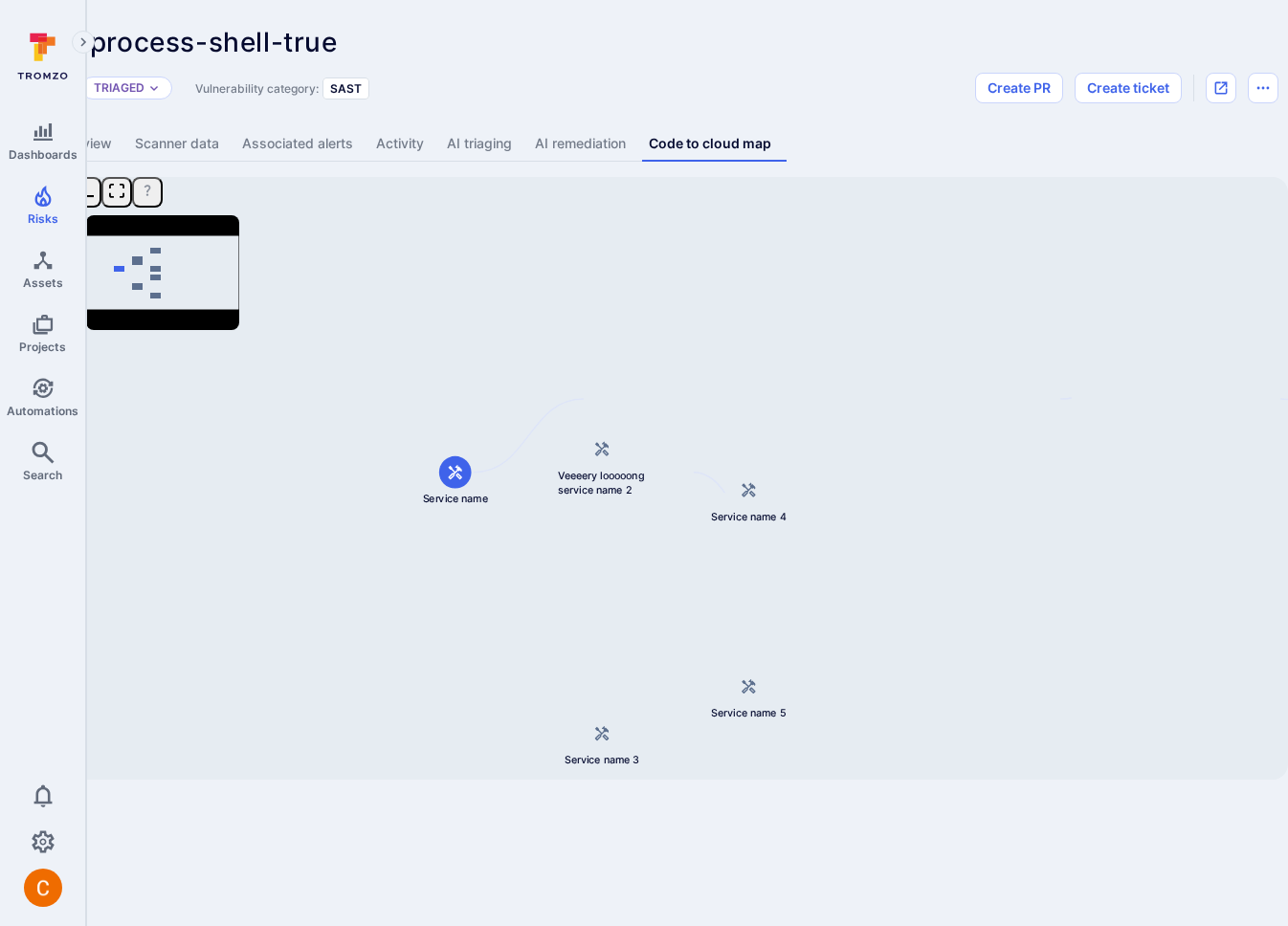 drag, startPoint x: 926, startPoint y: 624, endPoint x: 907, endPoint y: 573, distance: 54.424259 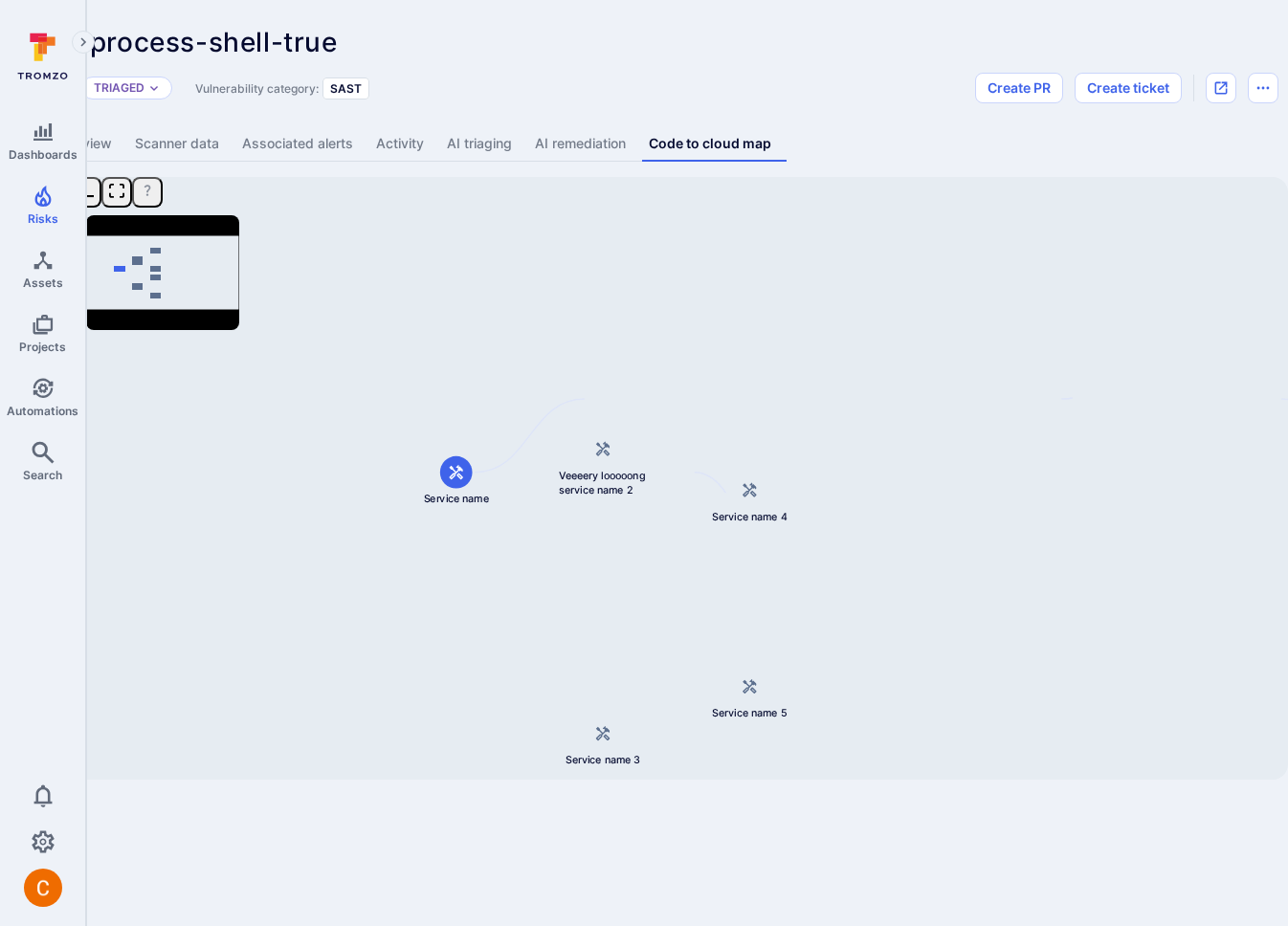 click on "Dashboards Risks Assets Projects Automations Search 0 Risks Vulnerabilities Alerts subprocess-shell-true ...   Show  more Status: Triaged Vulnerability category: SAST Create PR Create ticket Overview Scanner data Associated alerts Activity AI triaging AI remediation Code to cloud map Service name Veeeery looooong service name 2 Service name 3 Service name 4 Service name 5 Service name 6 Service name 7 Mini Map Press enter or space to select a node. You can then use the arrow keys to move the node around. Press delete to remove it and escape to cancel. Press enter or space to select an edge. You can then press delete to remove it or escape to cancel." at bounding box center (571, 463) 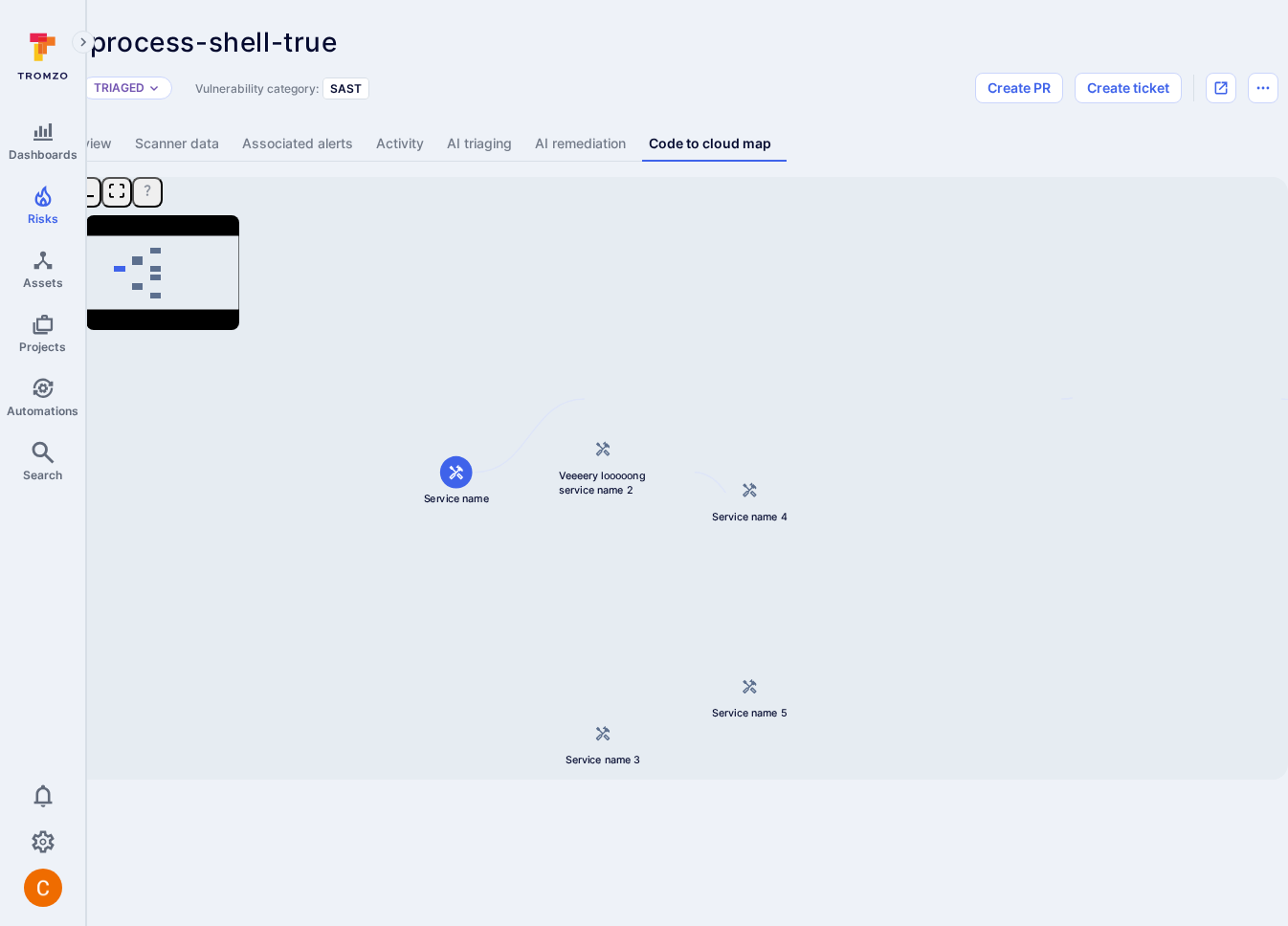 click on "Dashboards Risks Assets Projects Automations Search 0 Risks Vulnerabilities Alerts subprocess-shell-true ...   Show  more Status: Triaged Vulnerability category: SAST Create PR Create ticket Overview Scanner data Associated alerts Activity AI triaging AI remediation Code to cloud map Service name Veeeery looooong service name 2 Service name 3 Service name 4 Service name 5 Service name 6 Service name 7 Mini Map Press enter or space to select a node. You can then use the arrow keys to move the node around. Press delete to remove it and escape to cancel. Press enter or space to select an edge. You can then press delete to remove it or escape to cancel." at bounding box center (571, 463) 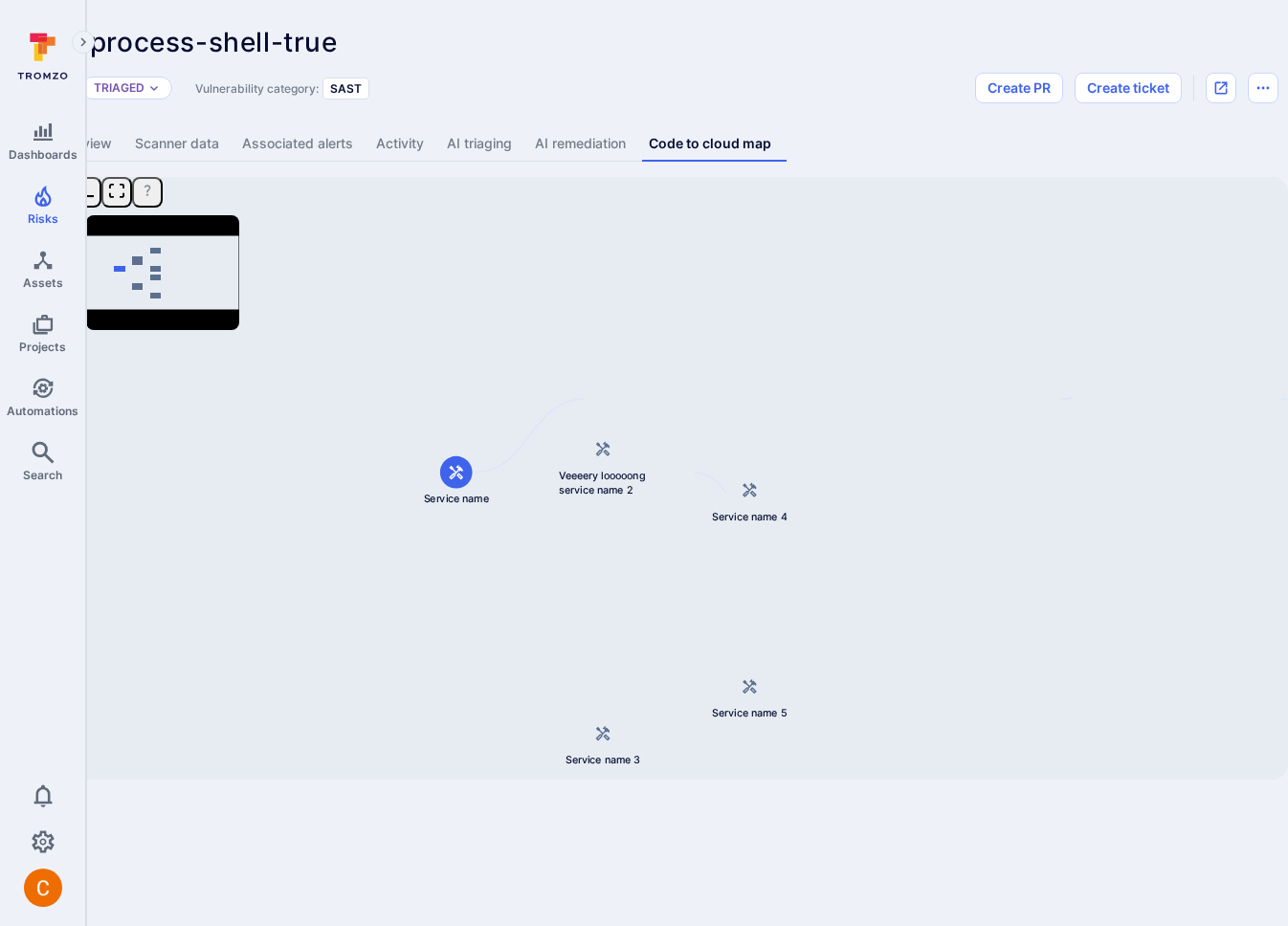 drag, startPoint x: 409, startPoint y: 575, endPoint x: 642, endPoint y: 525, distance: 238.30443 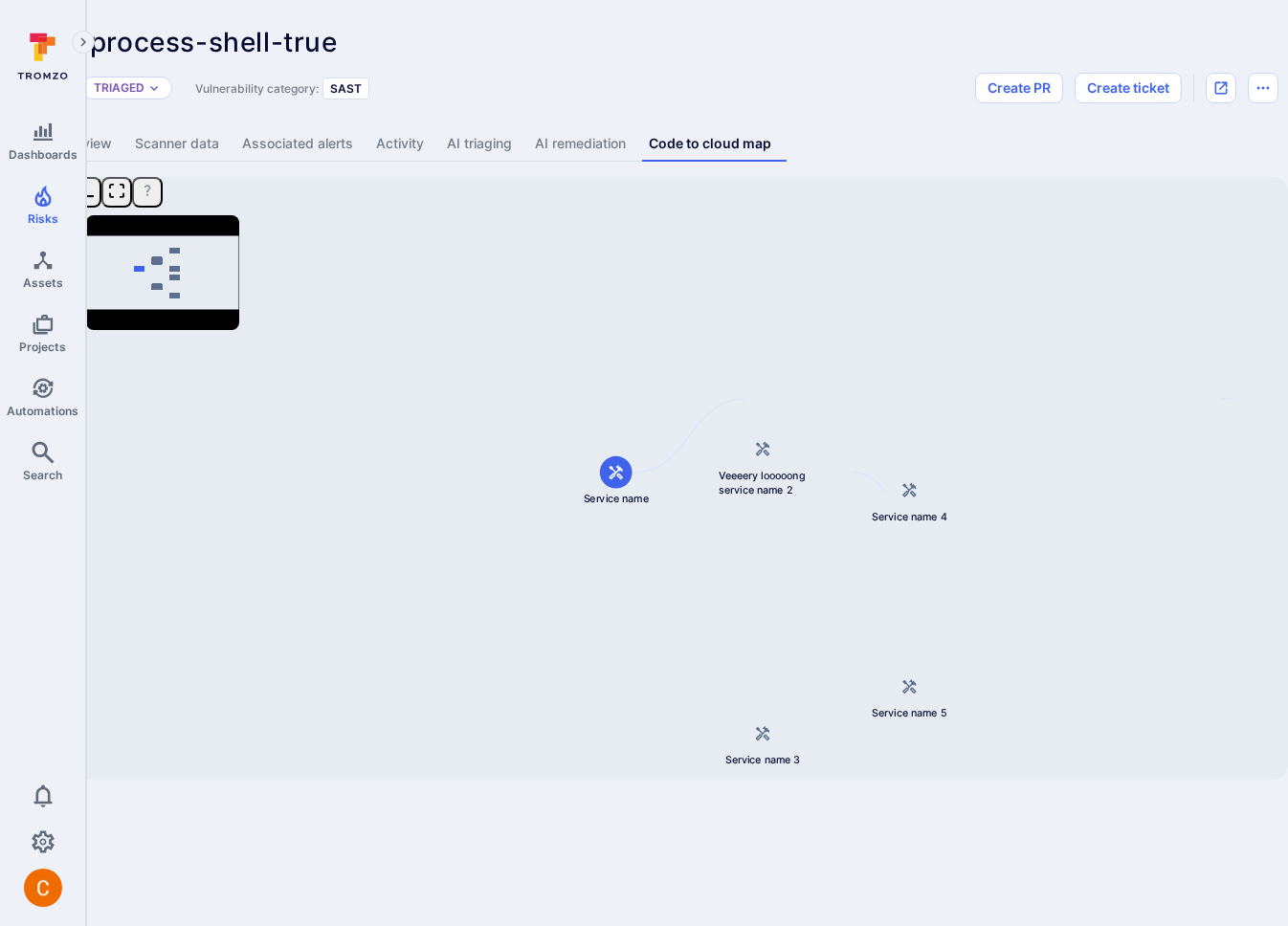 drag, startPoint x: 515, startPoint y: 470, endPoint x: 706, endPoint y: 490, distance: 192.04427 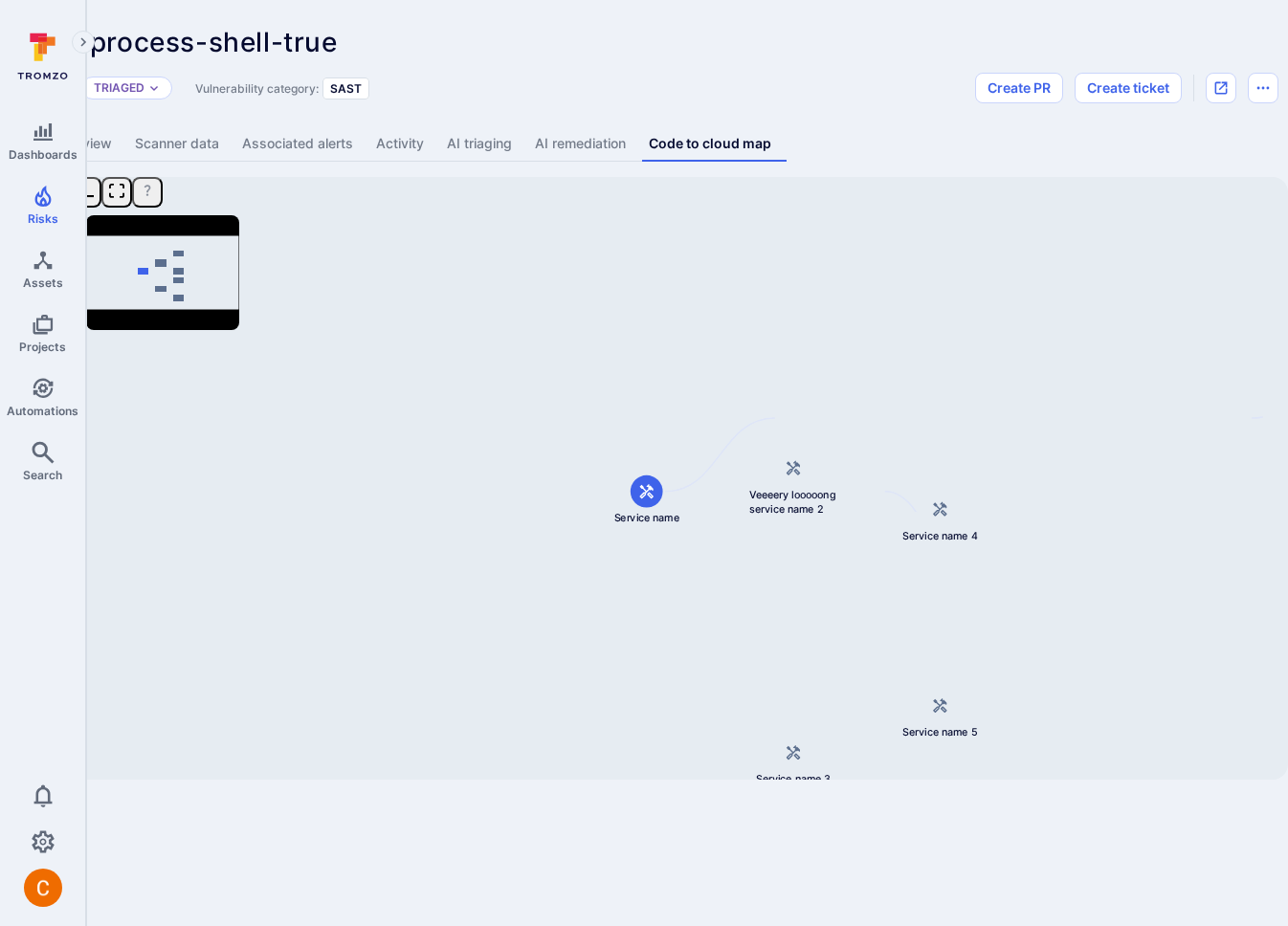 click on "subprocess-shell-true ...   Show  more" at bounding box center (522, 42) 